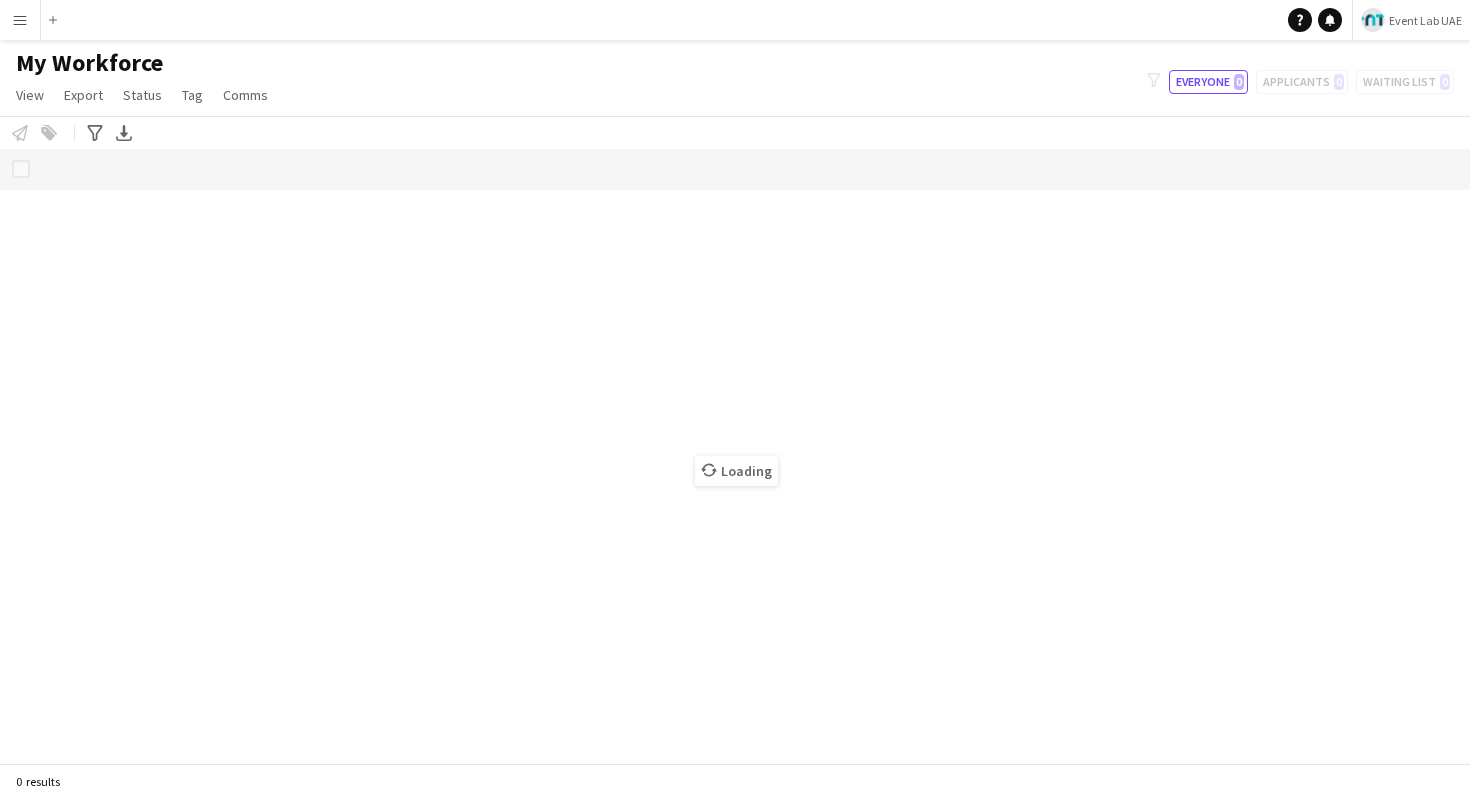 scroll, scrollTop: 0, scrollLeft: 0, axis: both 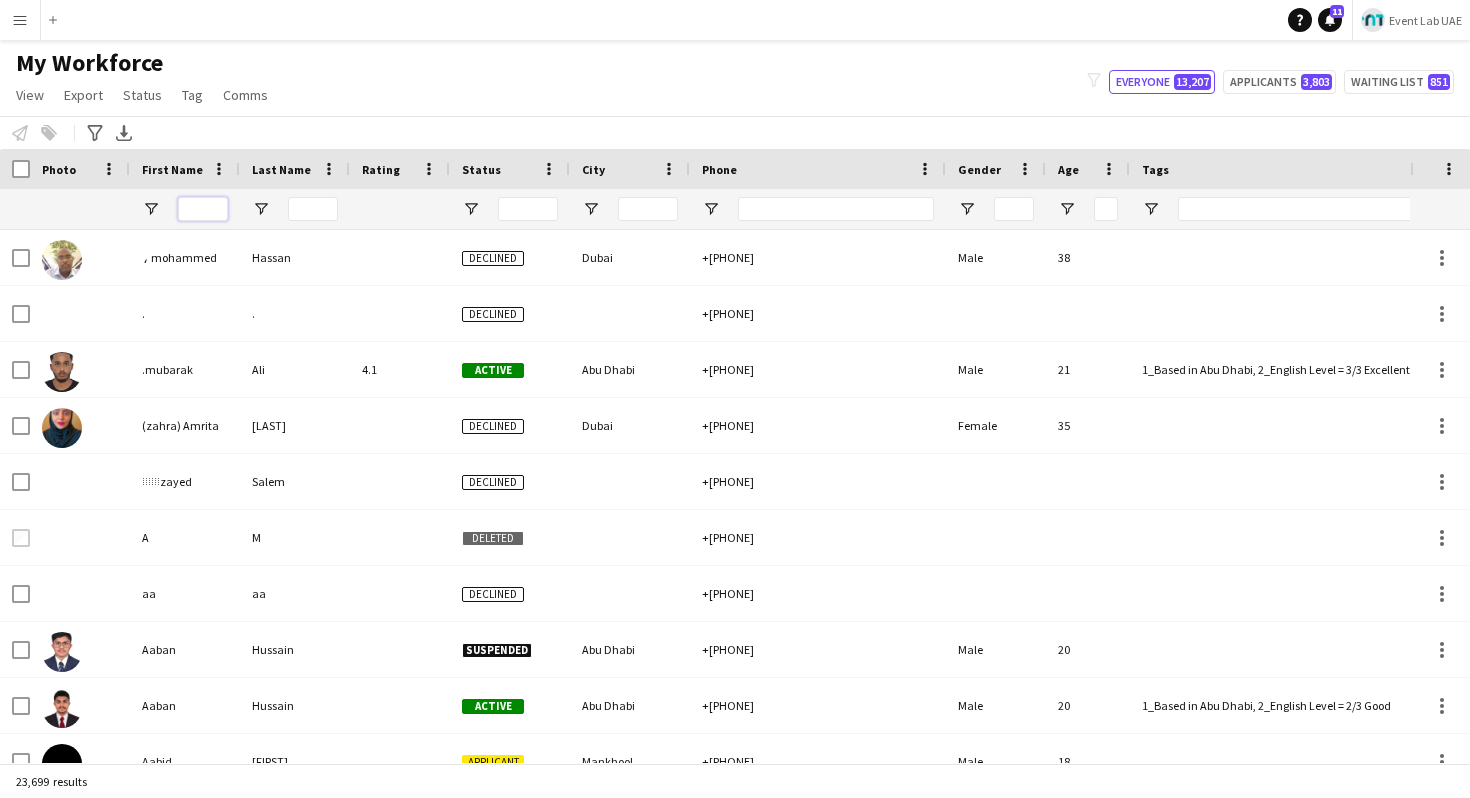 click at bounding box center (203, 209) 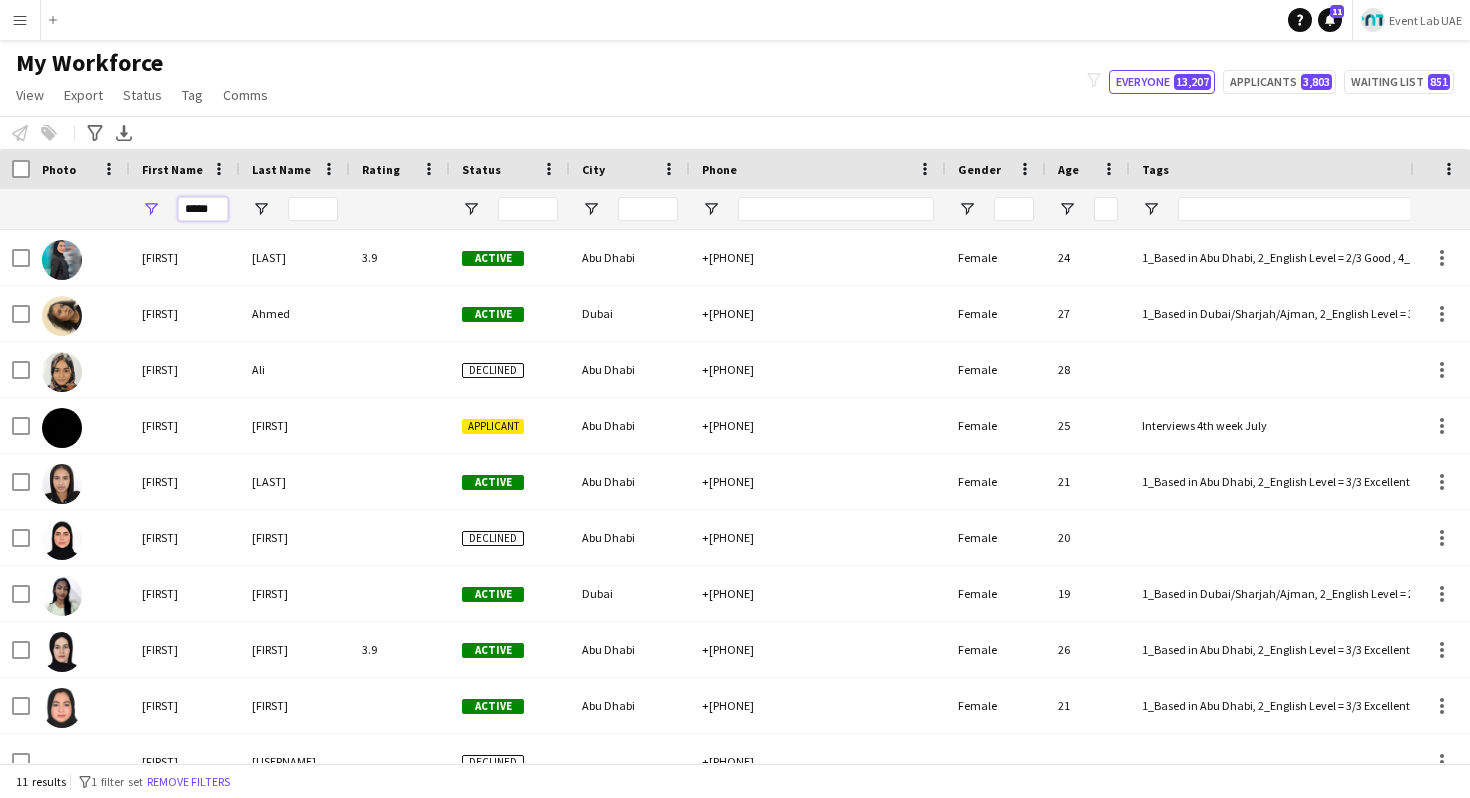 type on "*****" 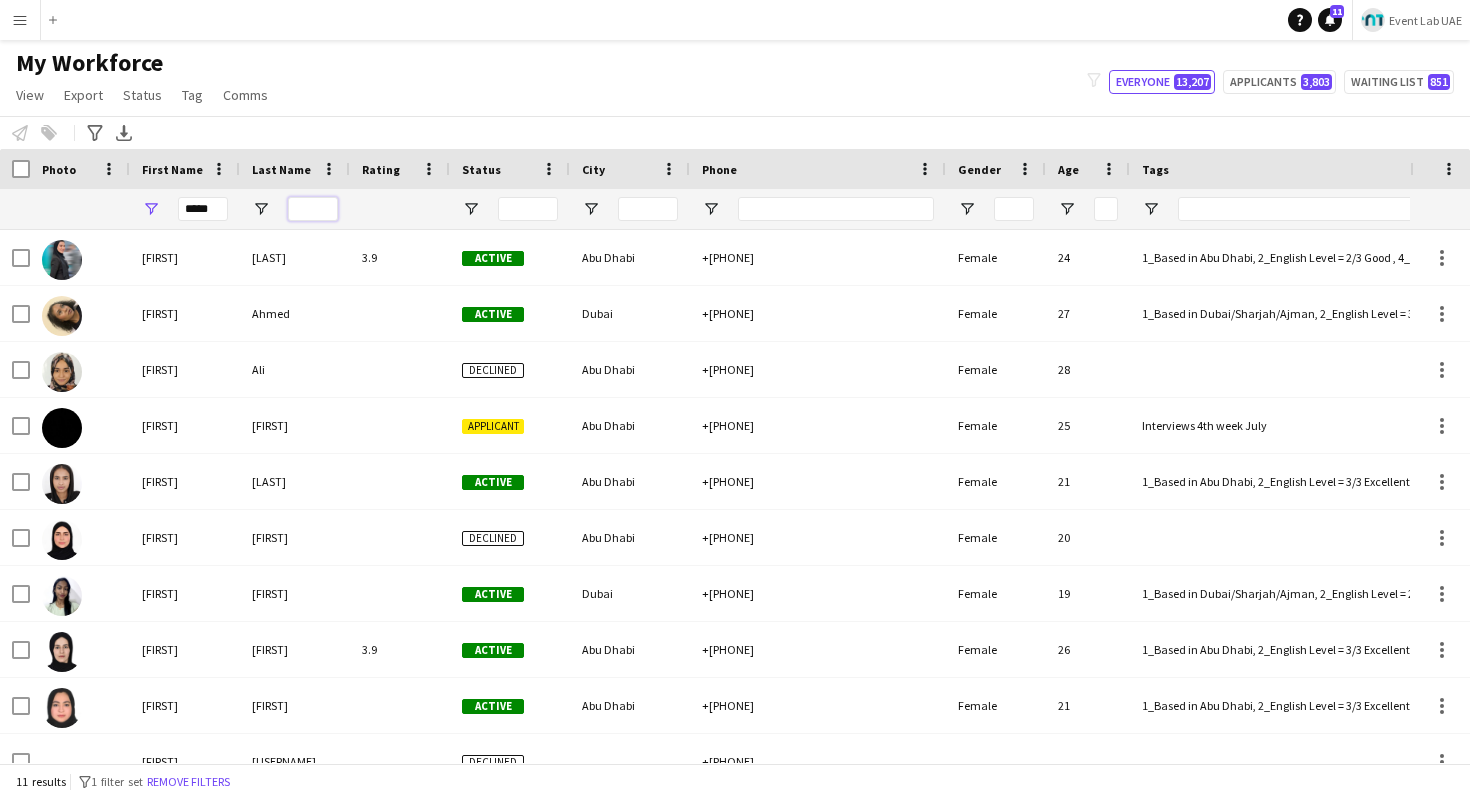 click at bounding box center (313, 209) 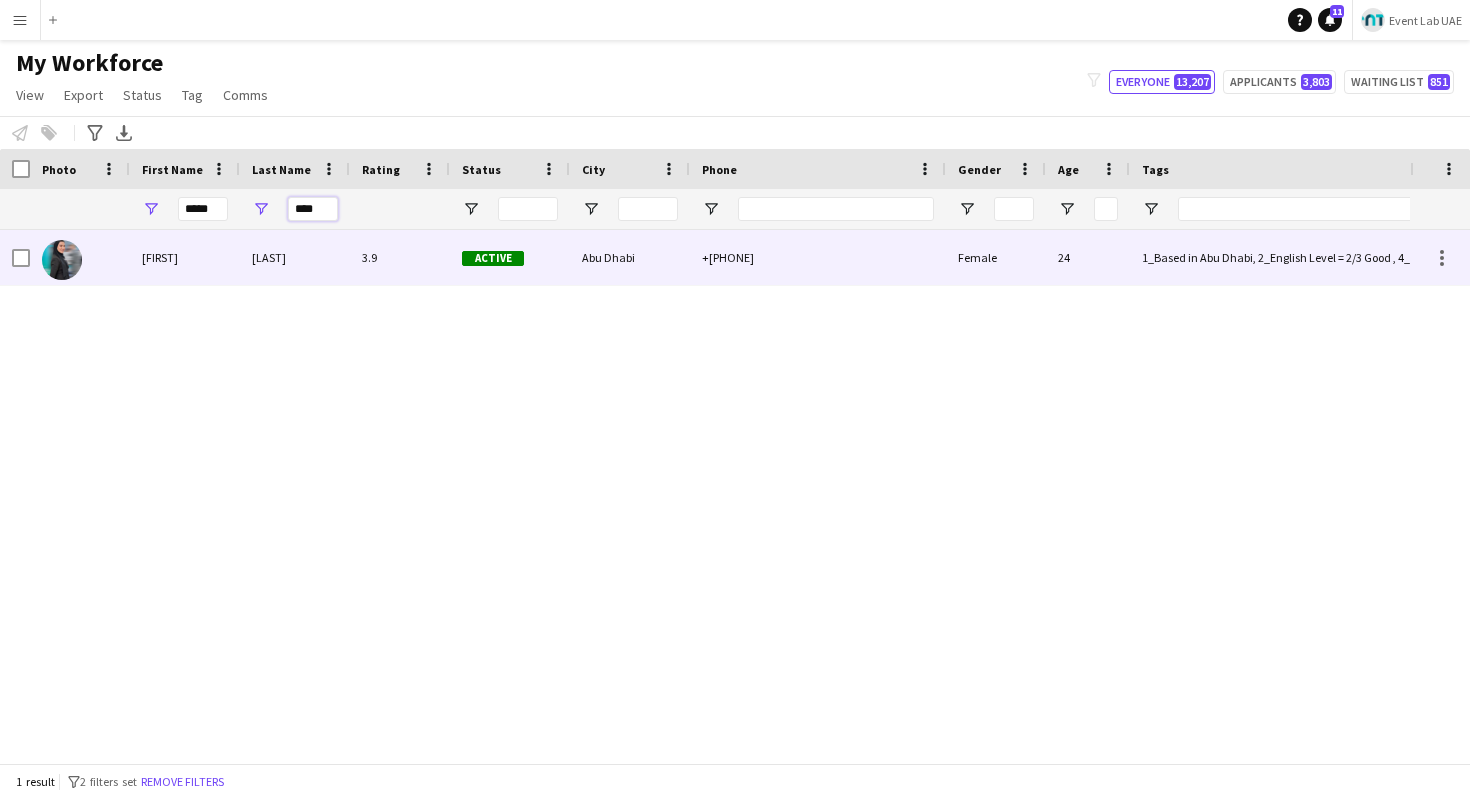 type on "****" 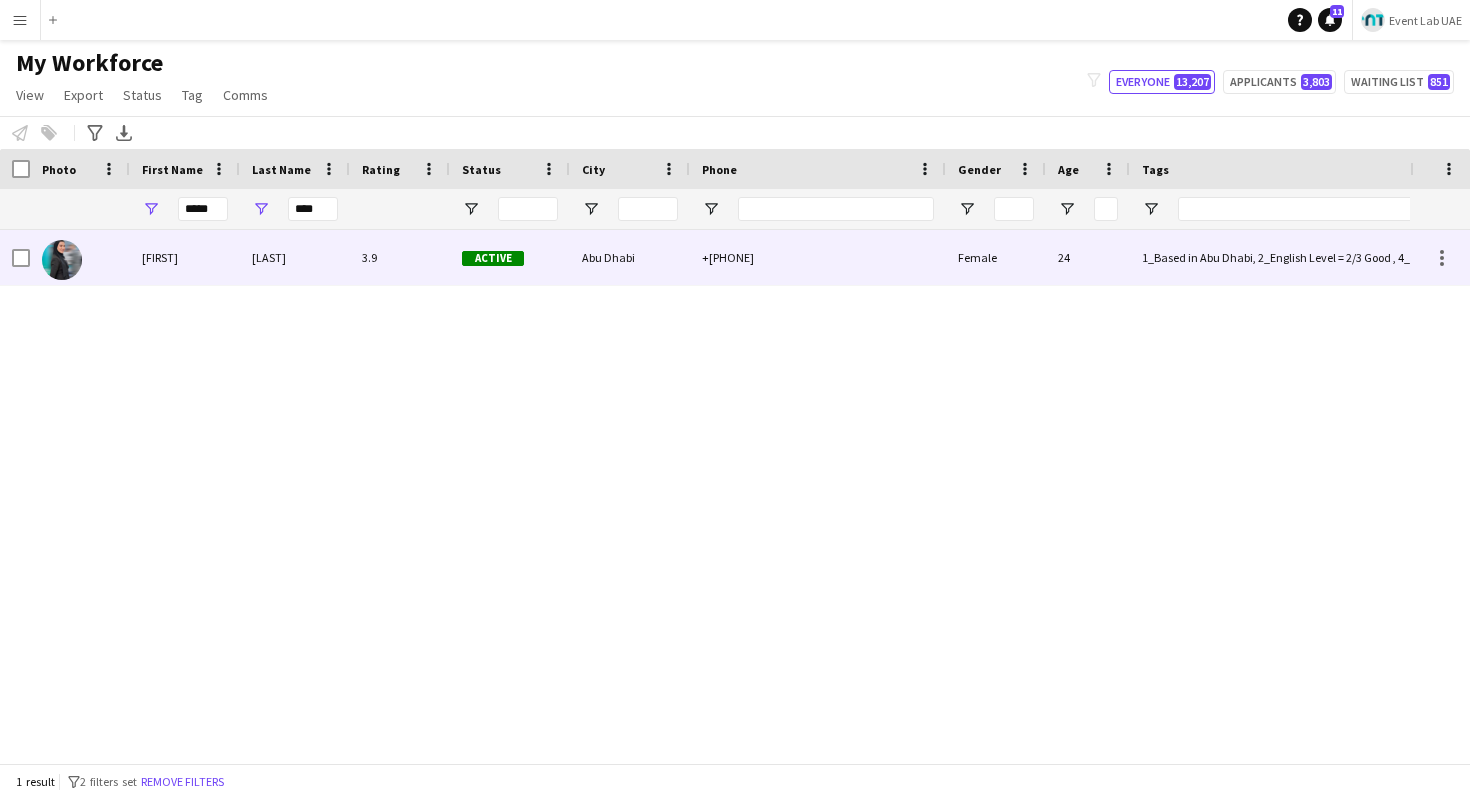 click on "[LAST]" at bounding box center (295, 257) 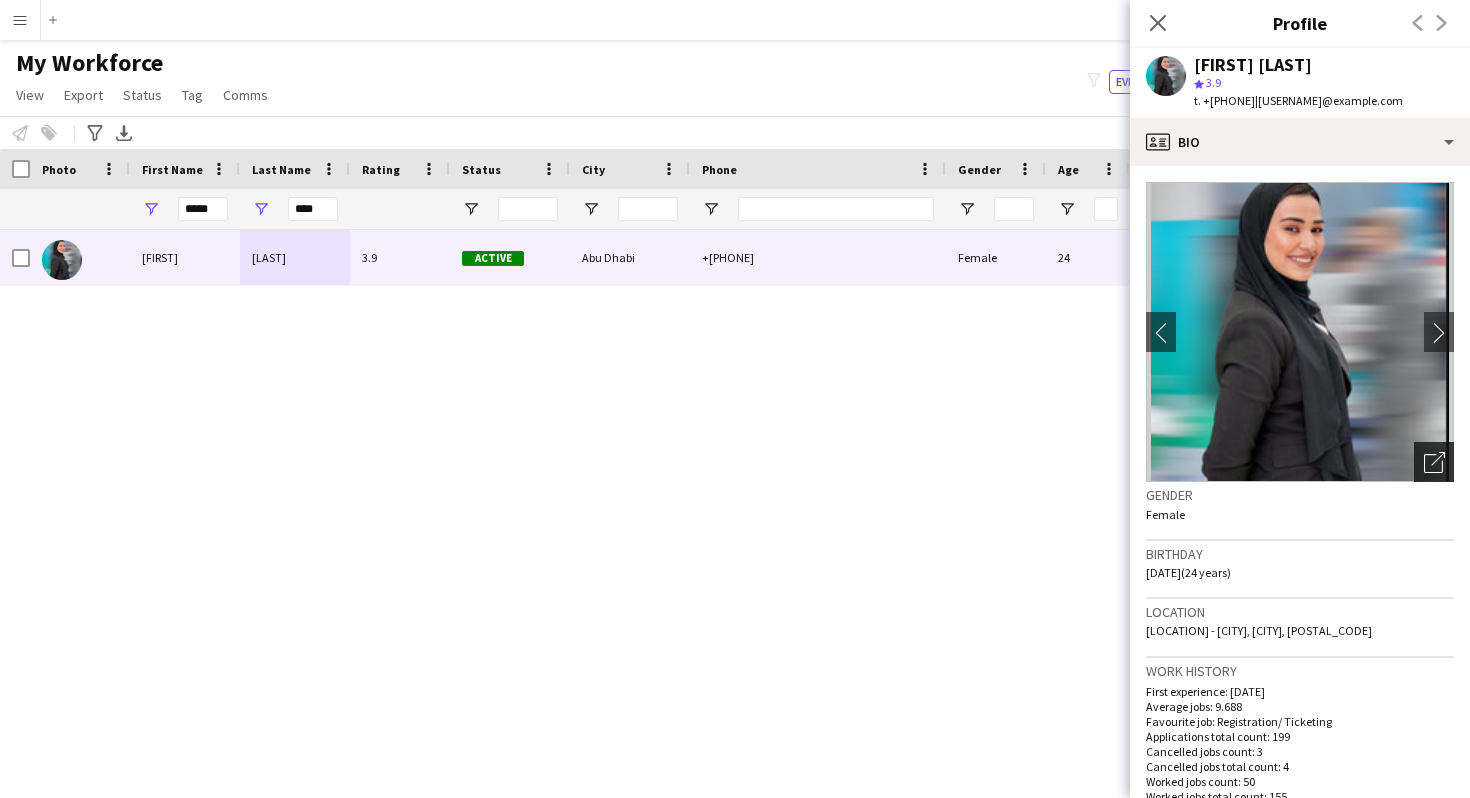 click on "Open photos pop-in" 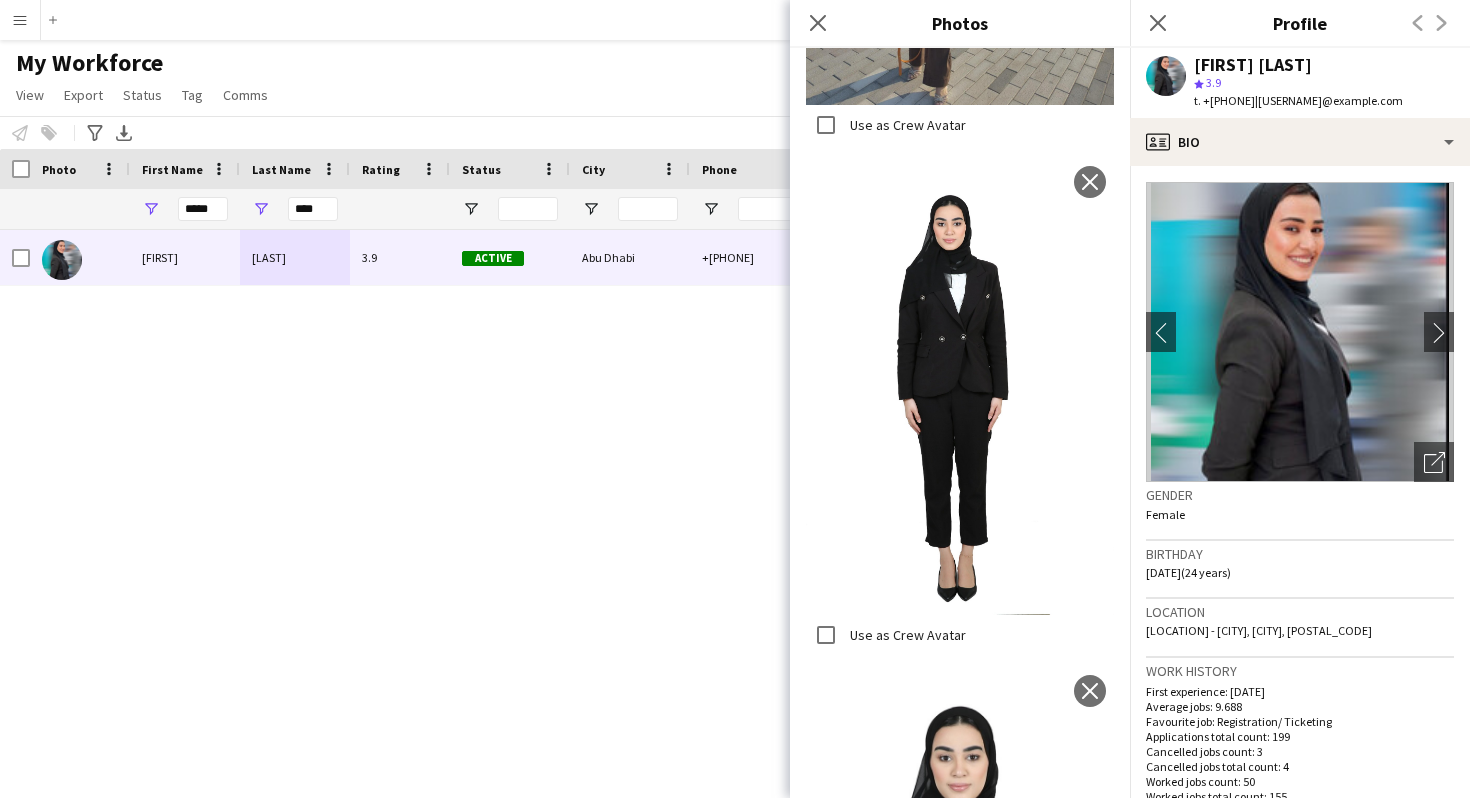 scroll, scrollTop: 3341, scrollLeft: 0, axis: vertical 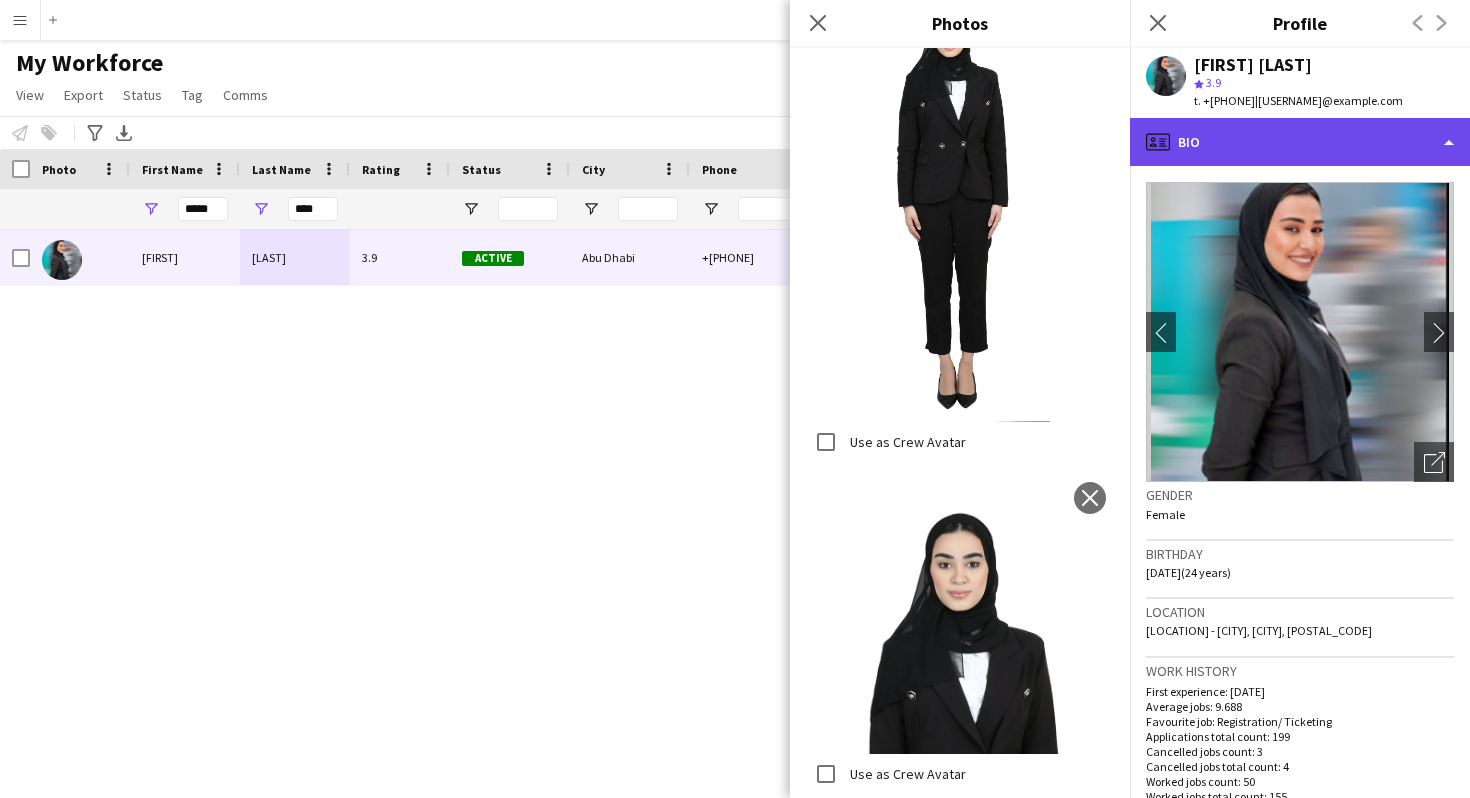 click on "profile
Bio" 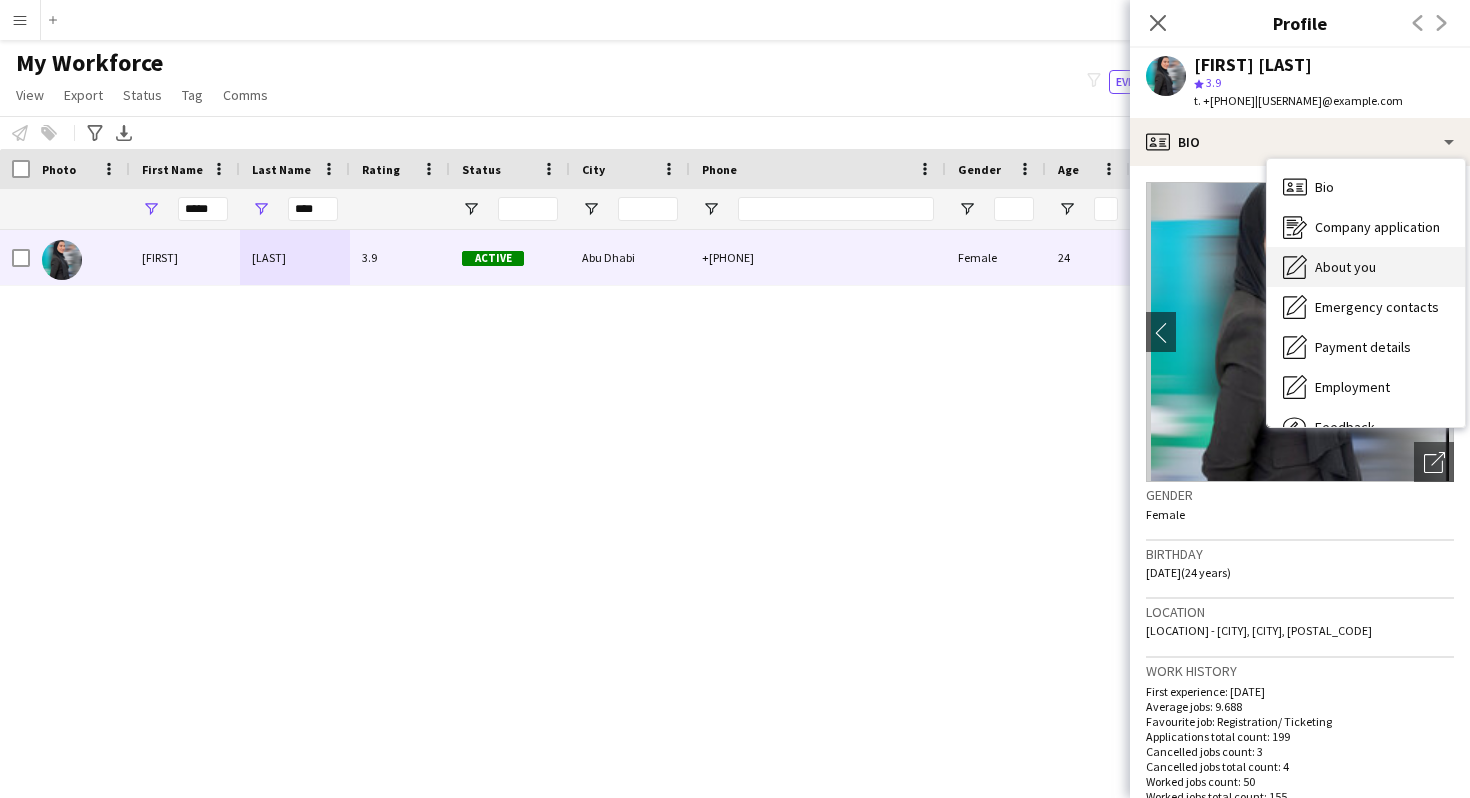 click on "About you
About you" at bounding box center (1366, 267) 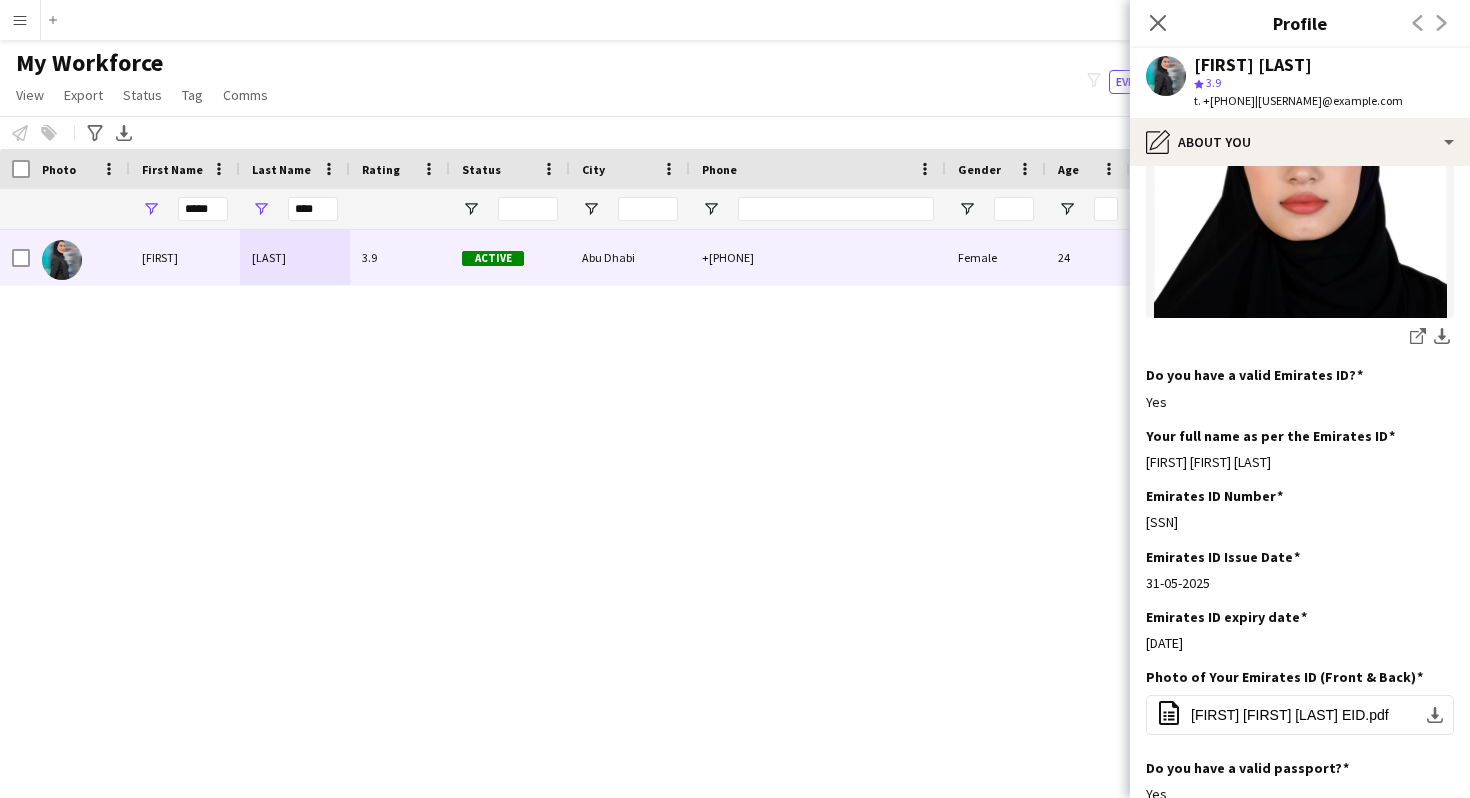 scroll, scrollTop: 487, scrollLeft: 0, axis: vertical 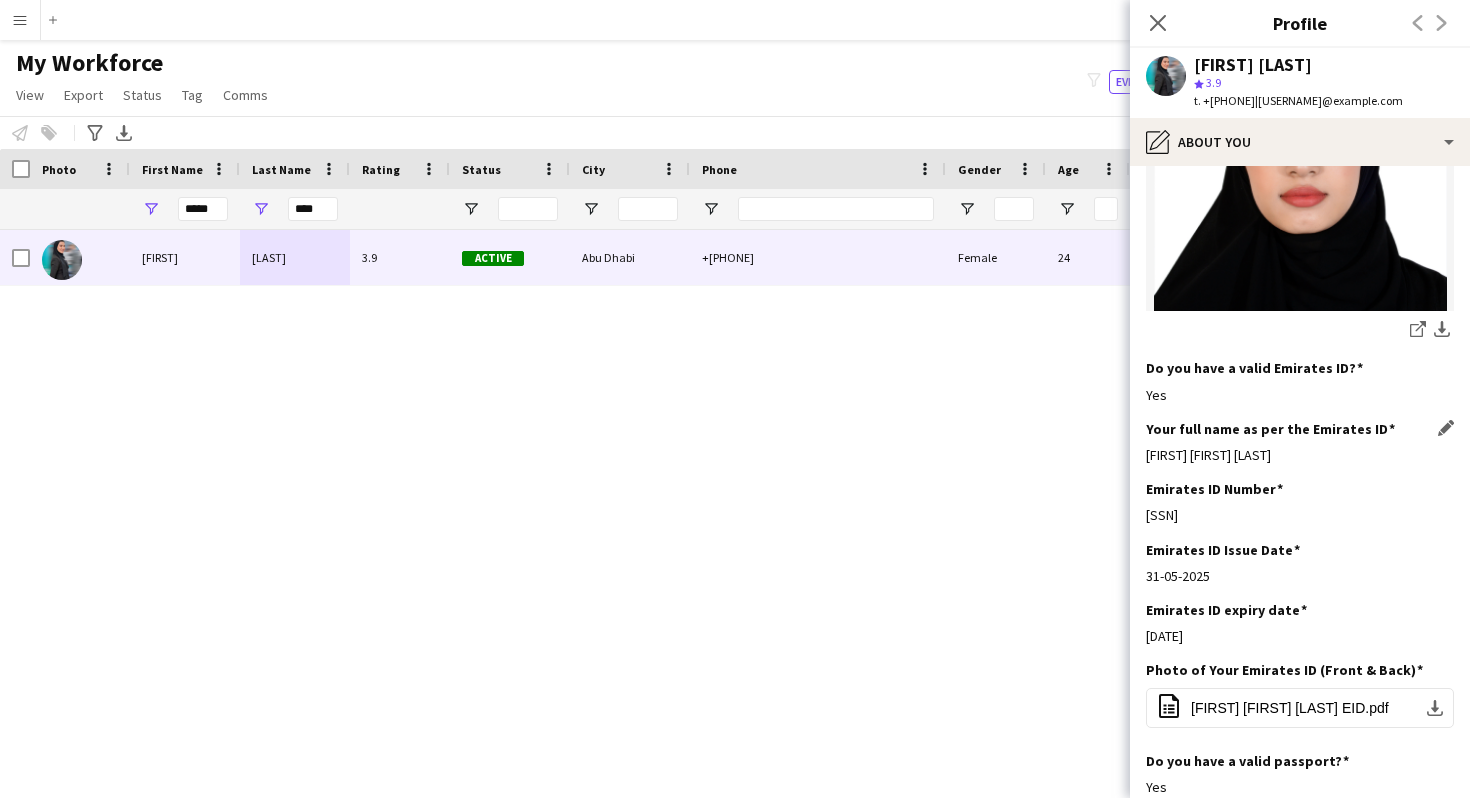 drag, startPoint x: 1330, startPoint y: 453, endPoint x: 1149, endPoint y: 454, distance: 181.00276 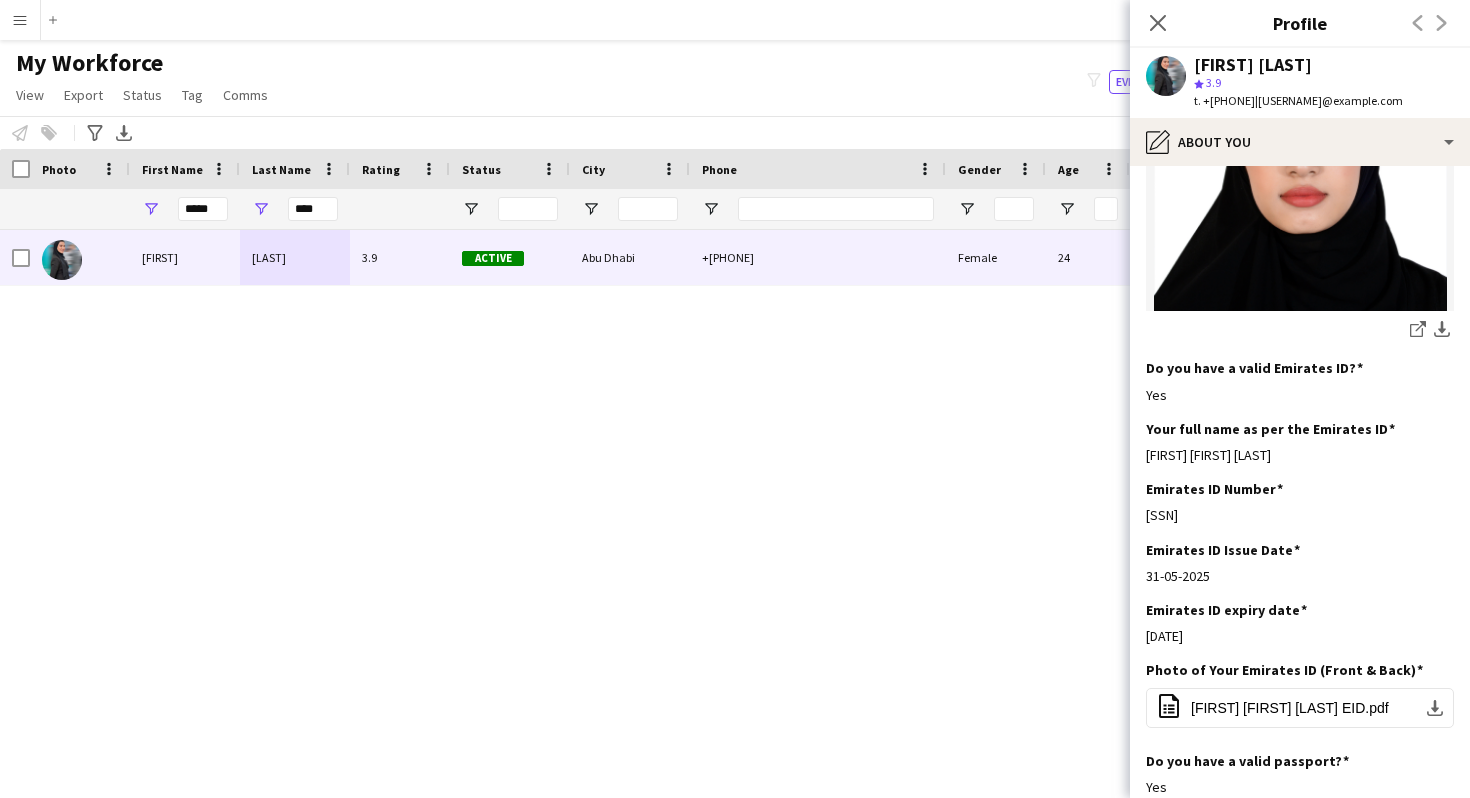 copy on "[FIRST] [FIRST] [LAST]" 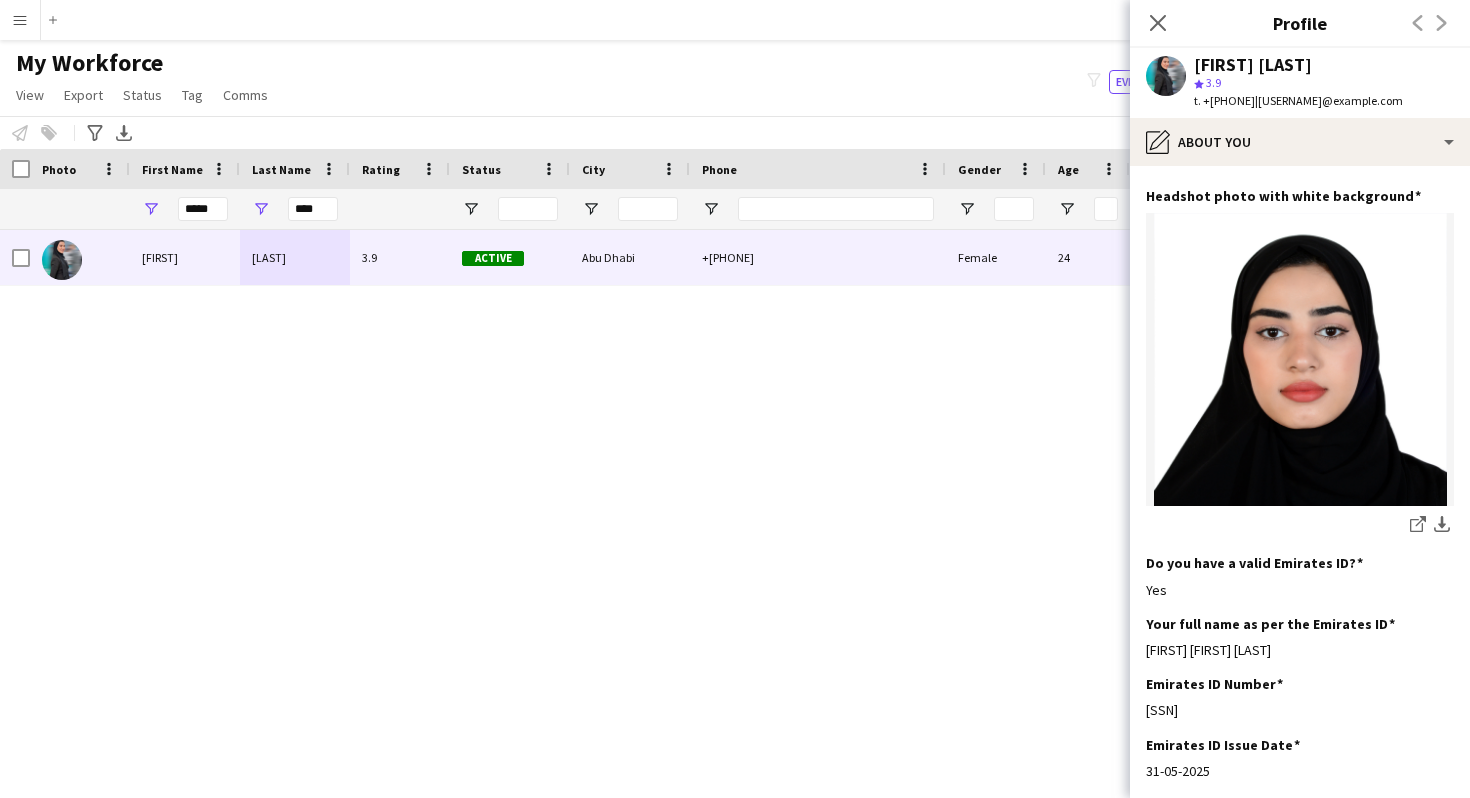 scroll, scrollTop: 0, scrollLeft: 0, axis: both 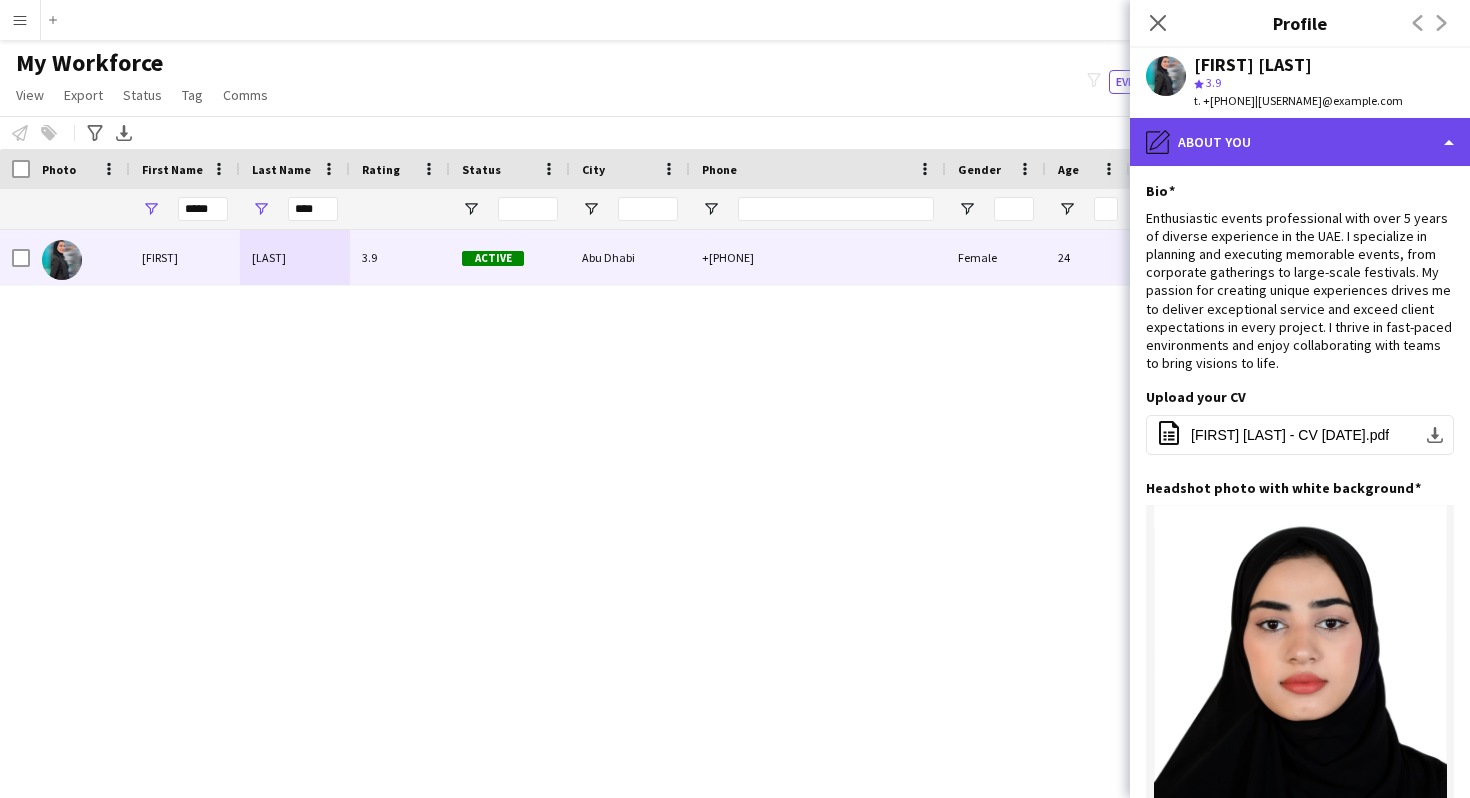 click on "pencil4
About you" 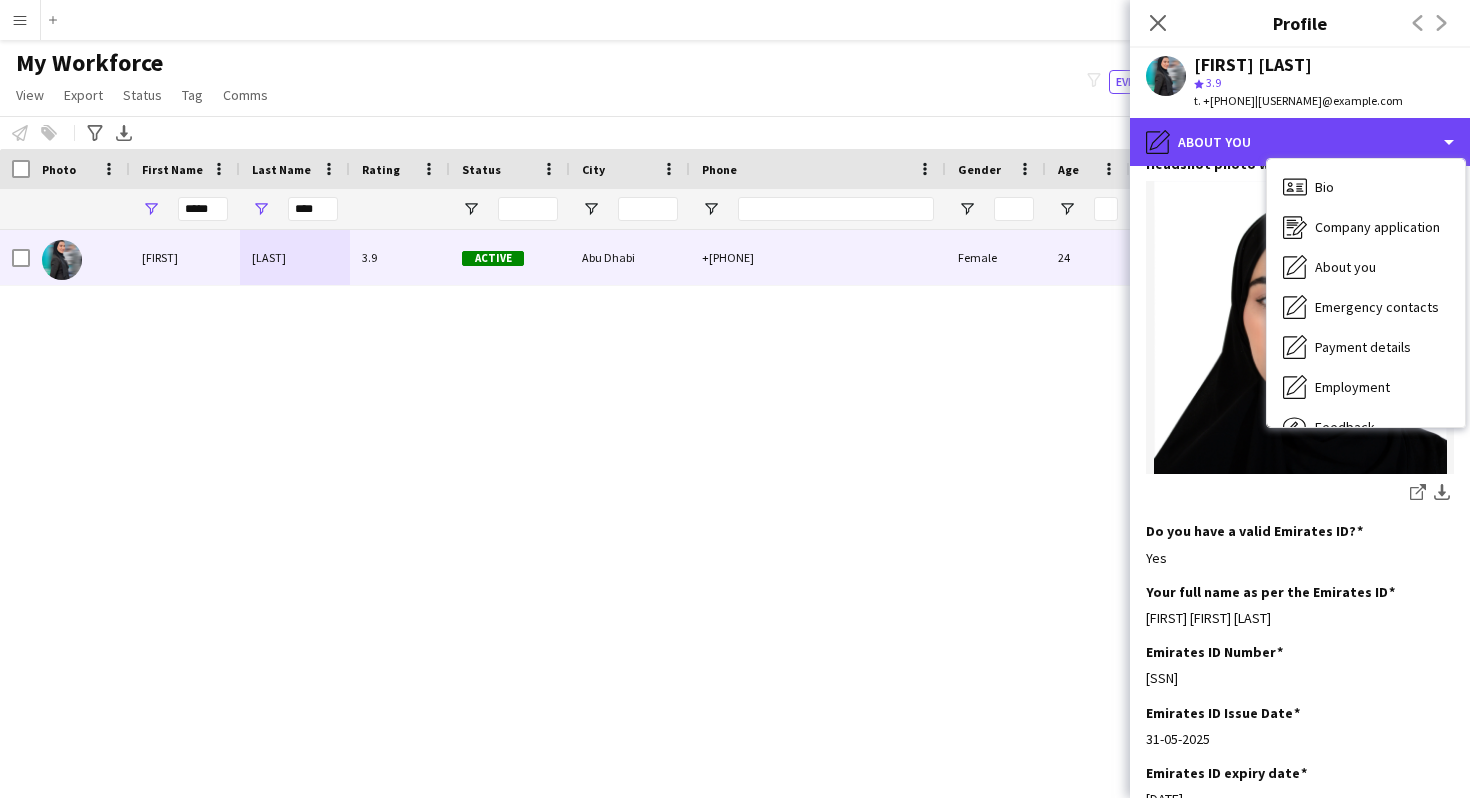 scroll, scrollTop: 298, scrollLeft: 0, axis: vertical 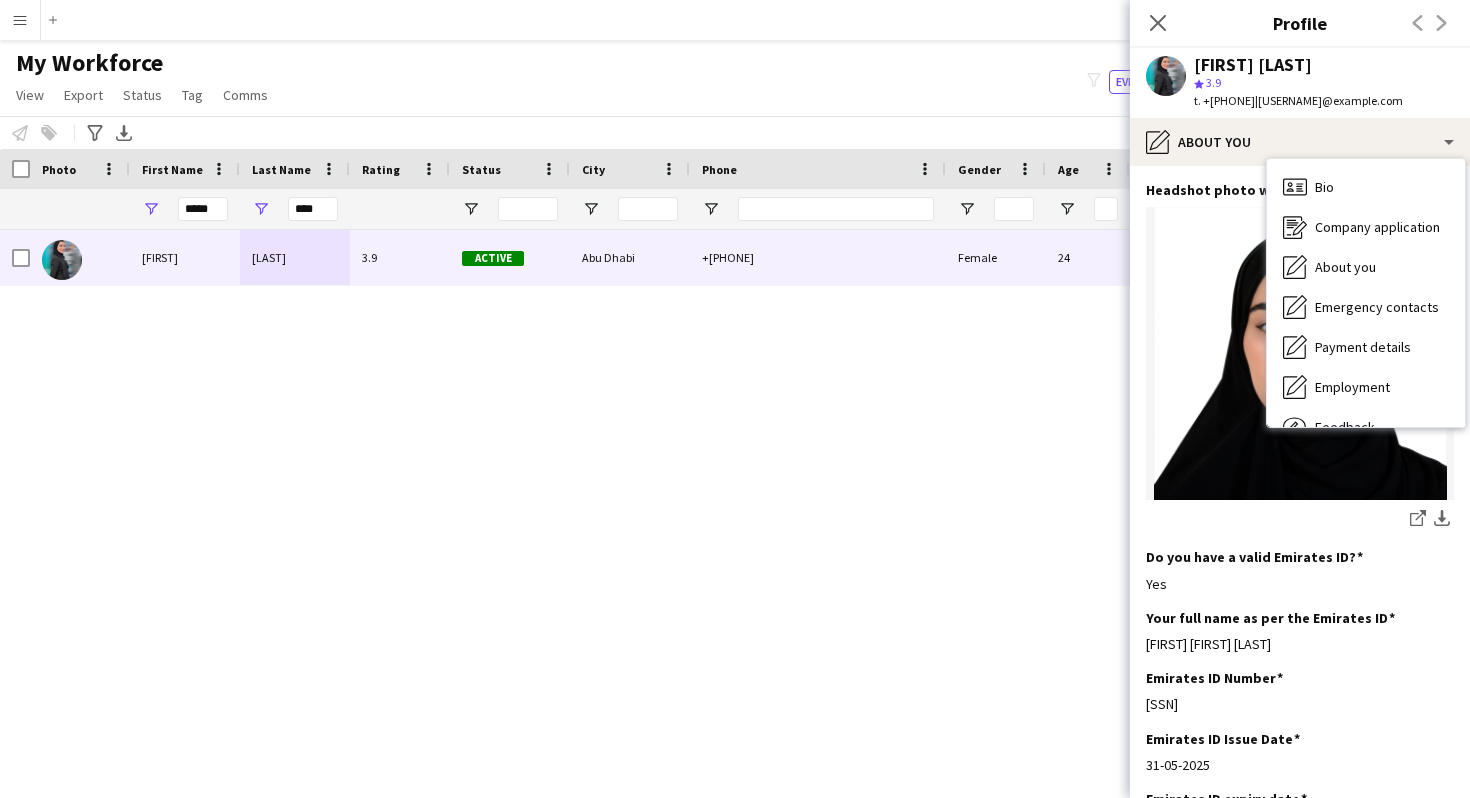 click on "Headshot photo with white background
Edit this field
share-external-link-1
download-bottom" 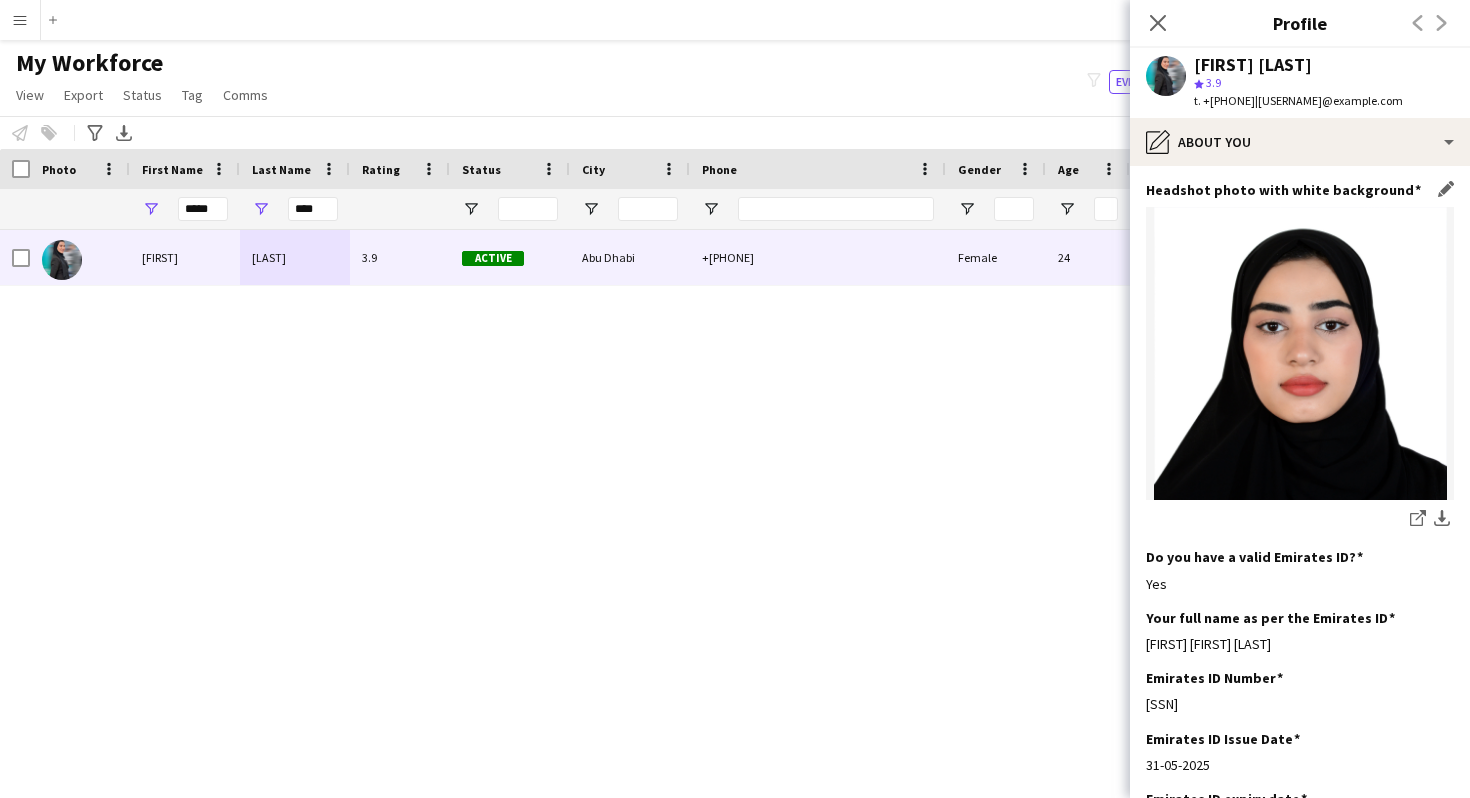 click 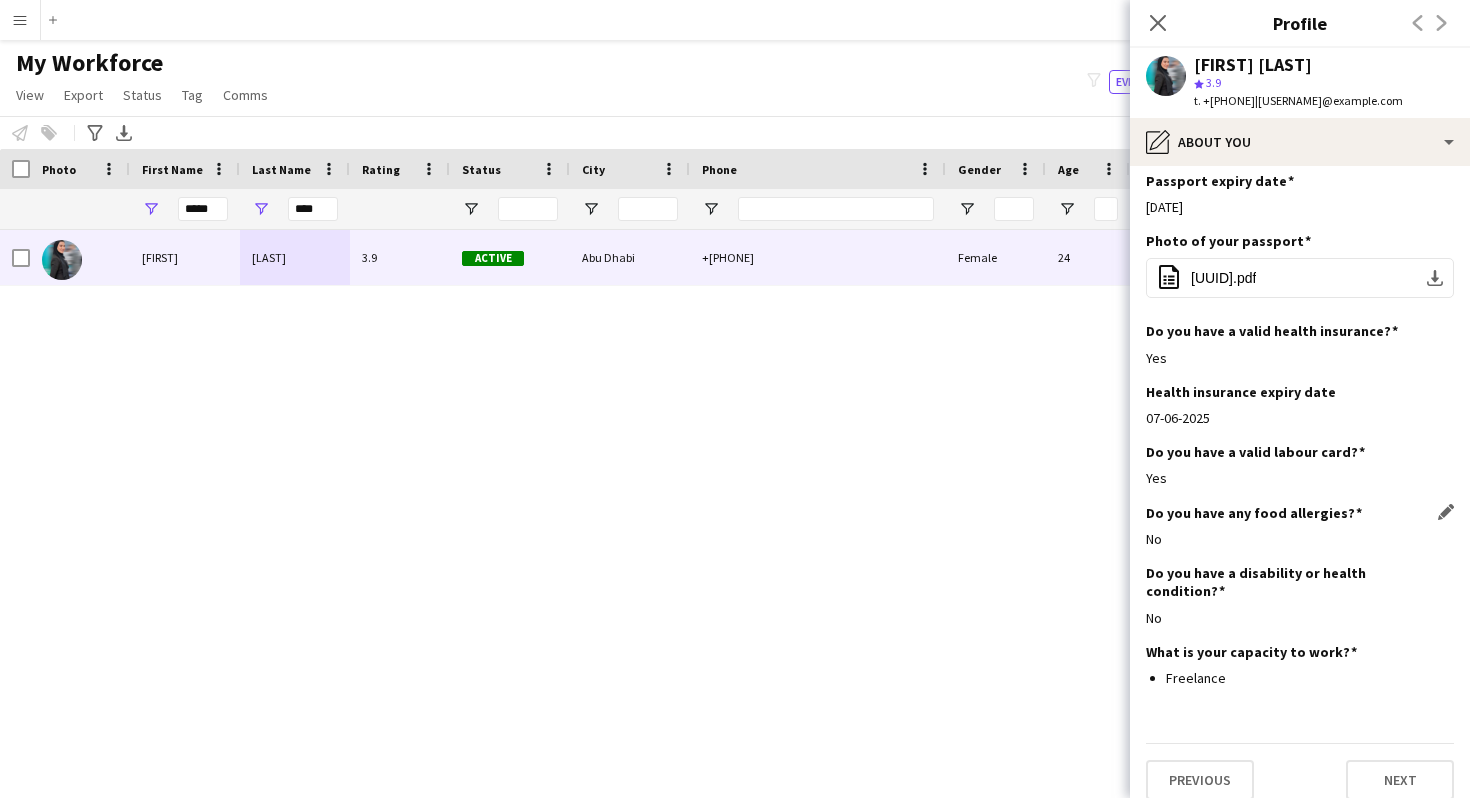 scroll, scrollTop: 0, scrollLeft: 0, axis: both 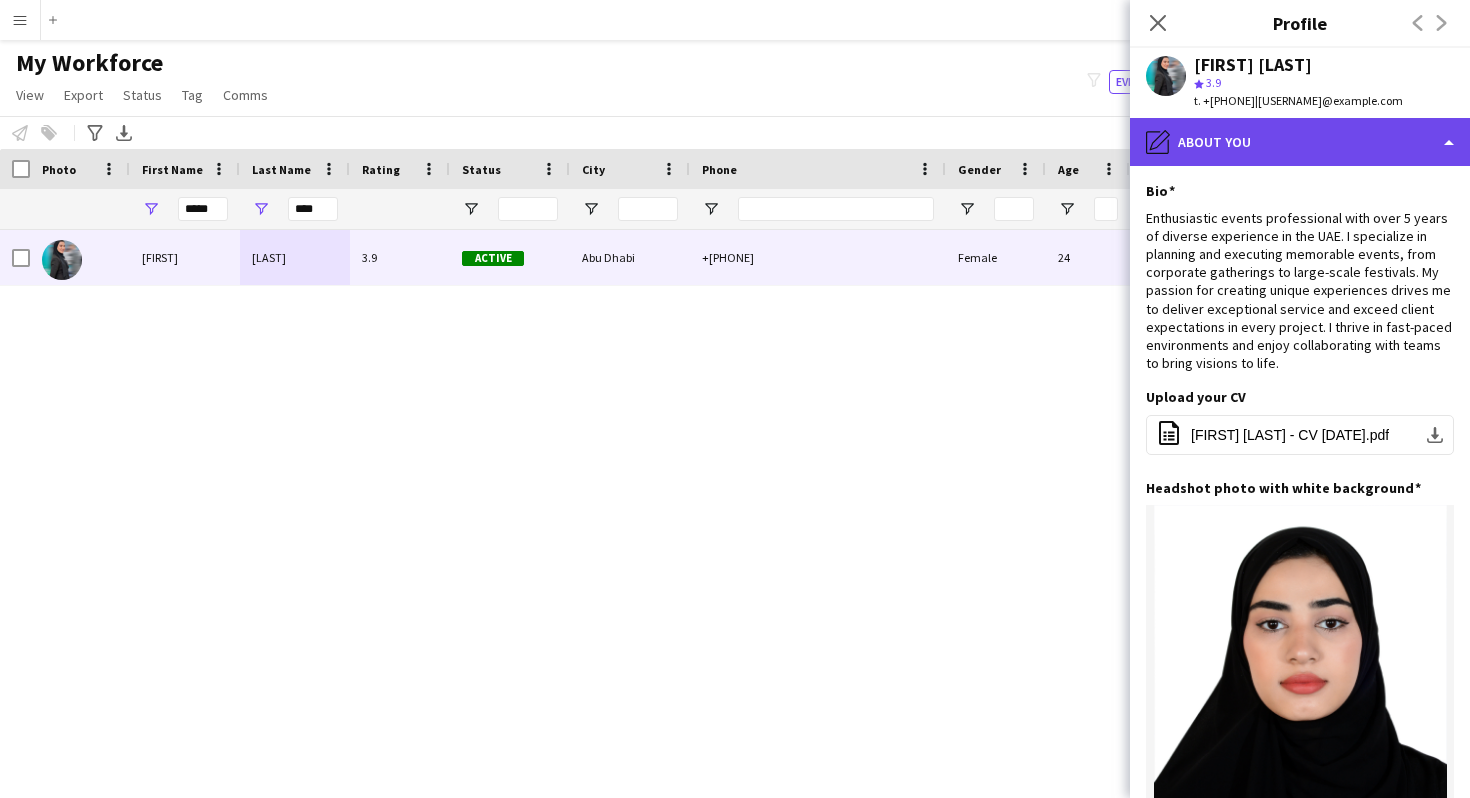 click on "pencil4
About you" 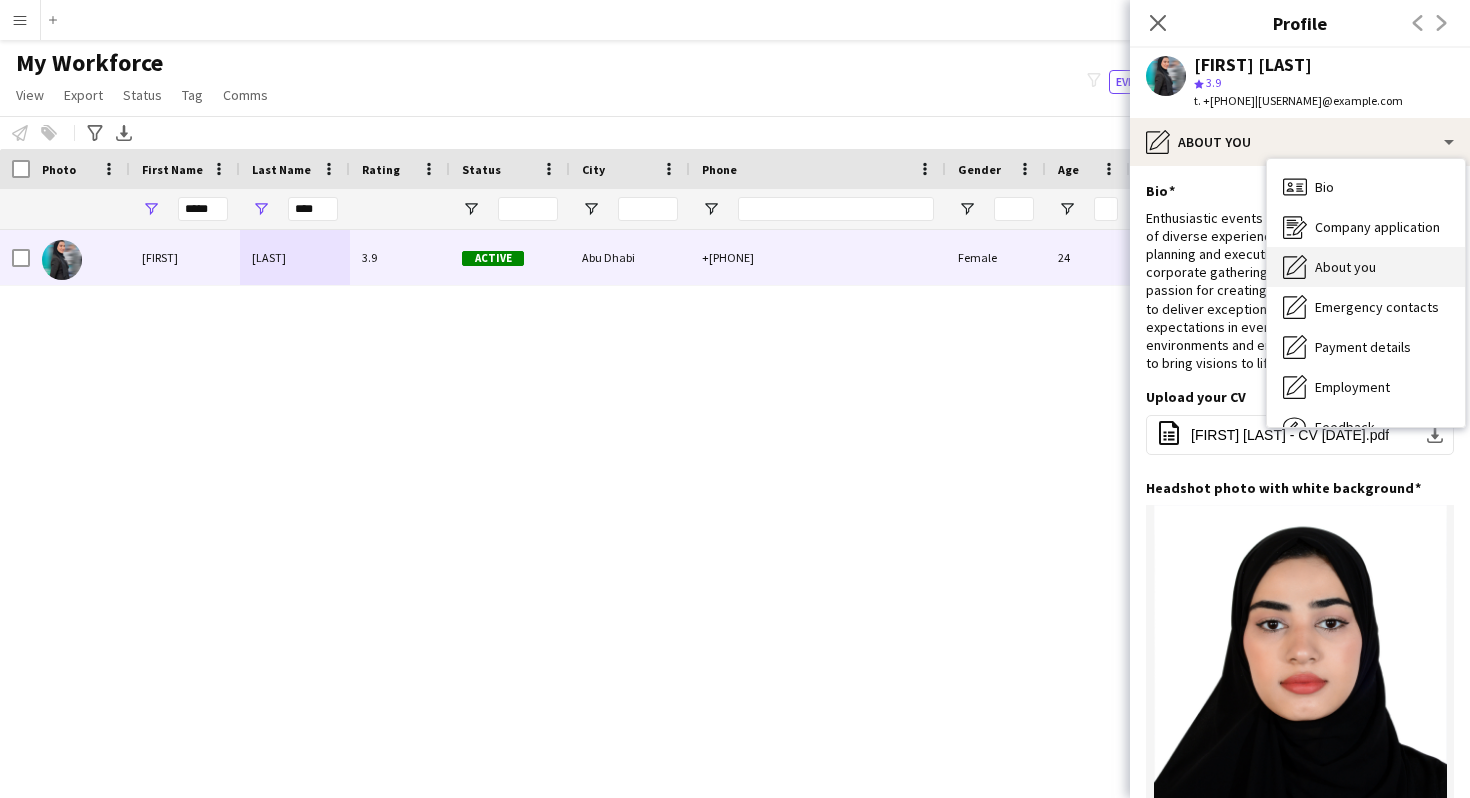 click on "About you
About you" at bounding box center (1366, 267) 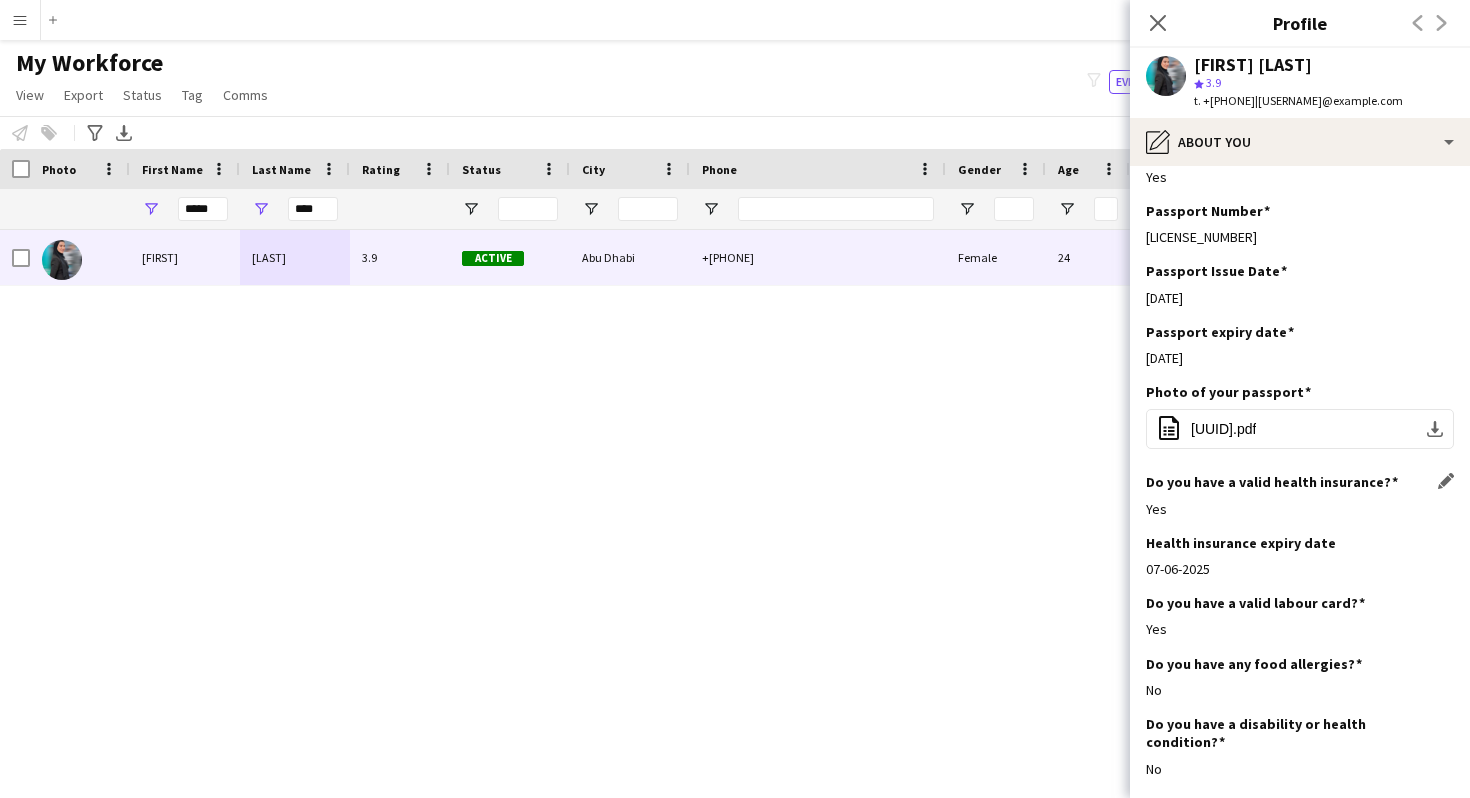 scroll, scrollTop: 1248, scrollLeft: 0, axis: vertical 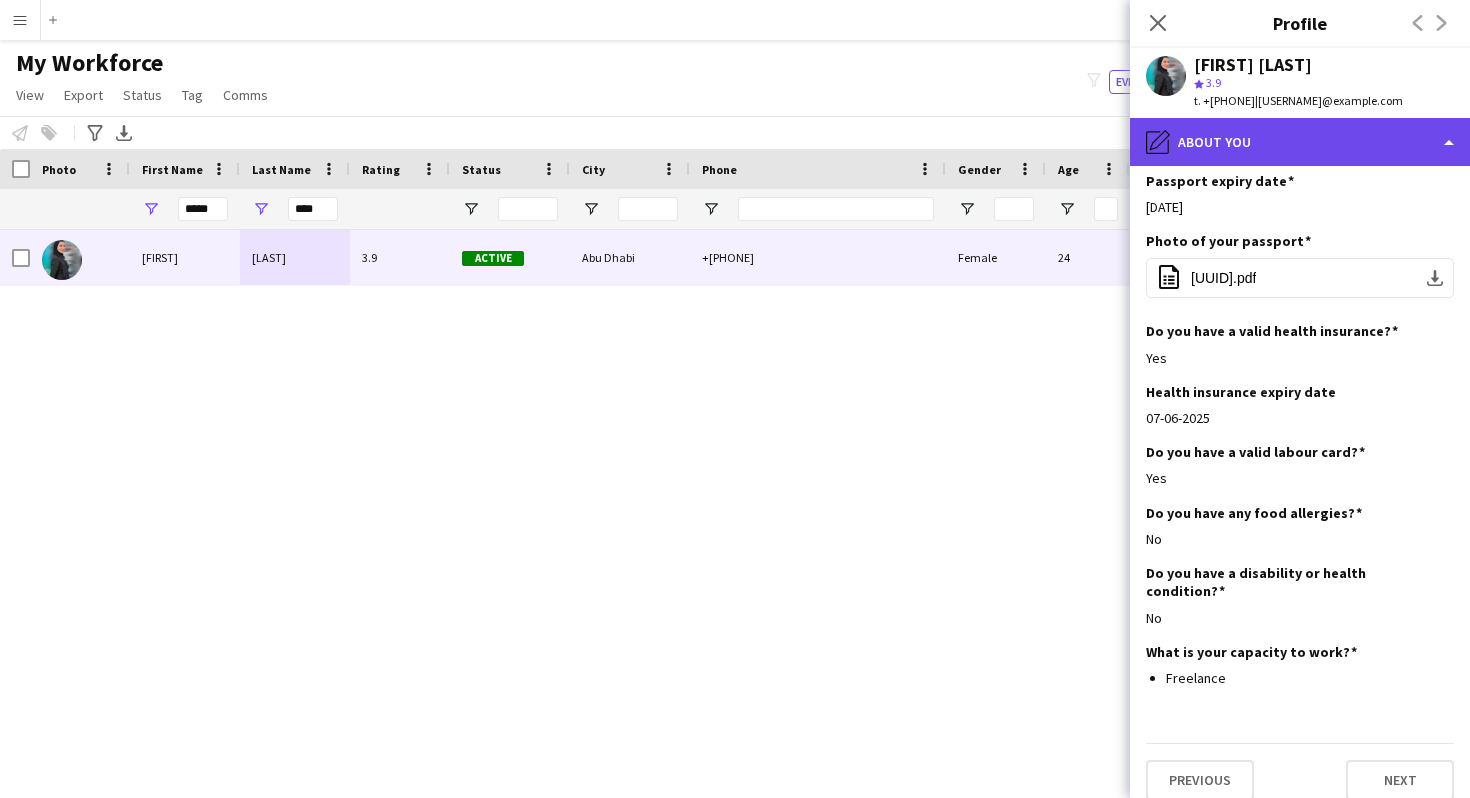 click on "pencil4
About you" 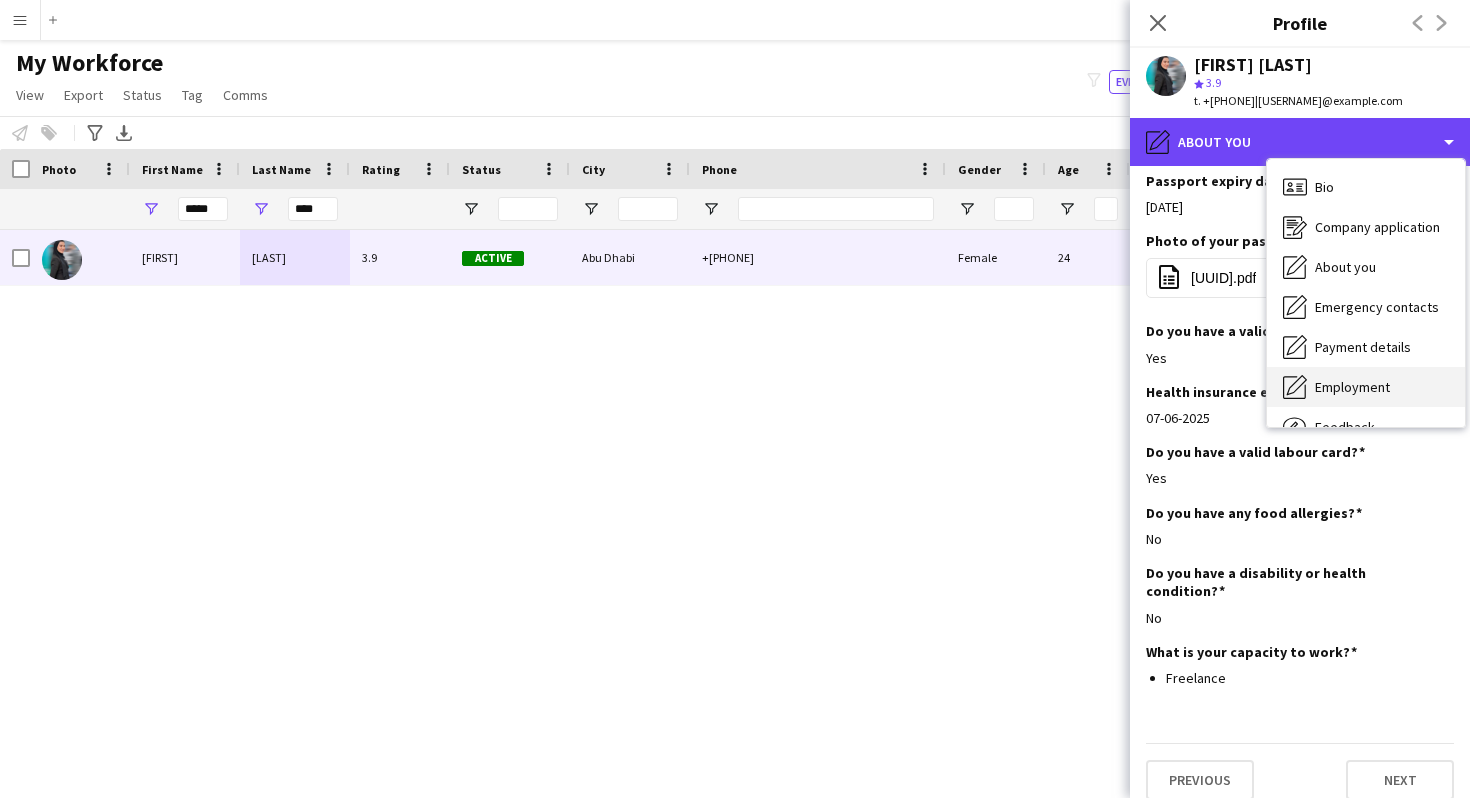 scroll, scrollTop: 68, scrollLeft: 0, axis: vertical 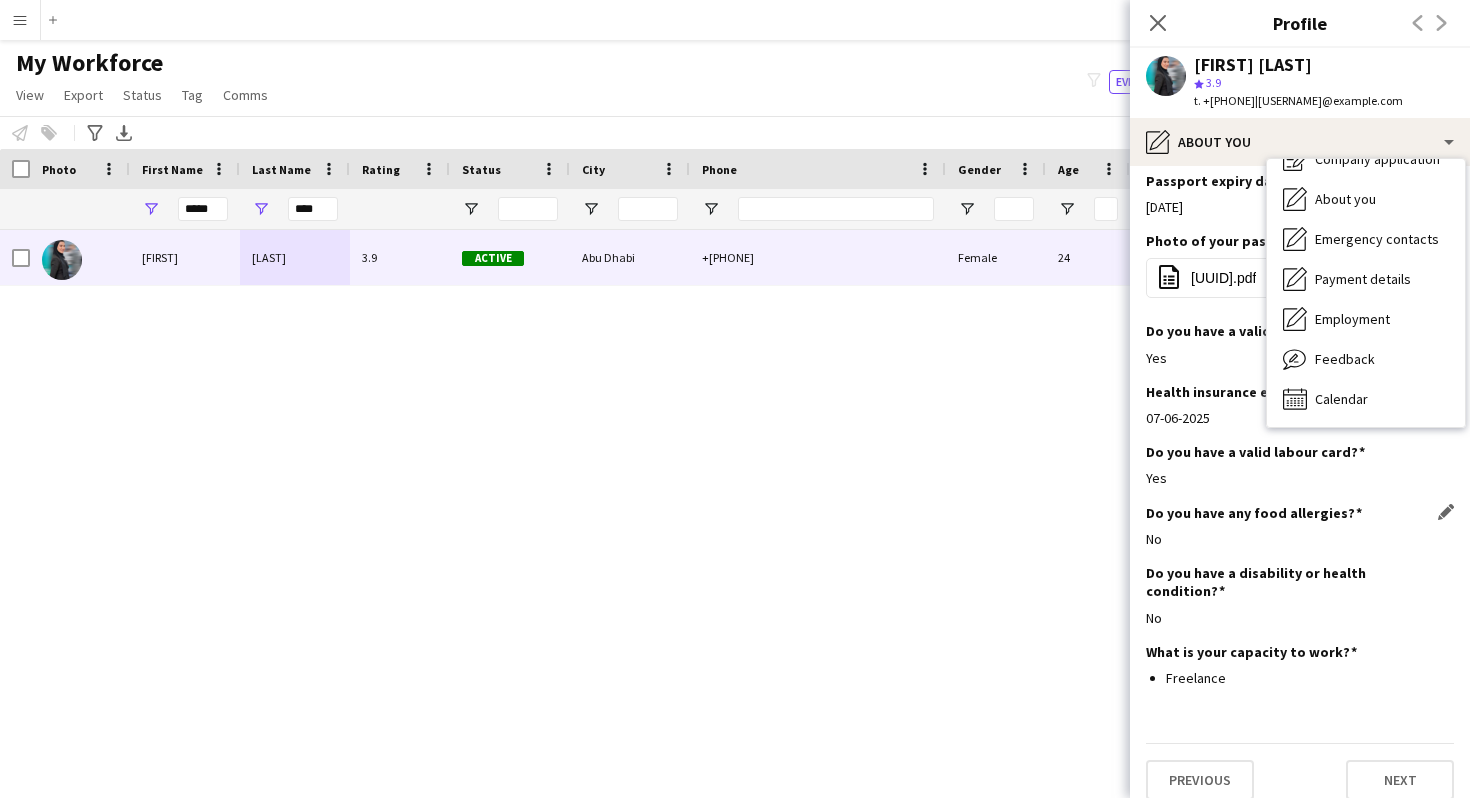 click on "No" 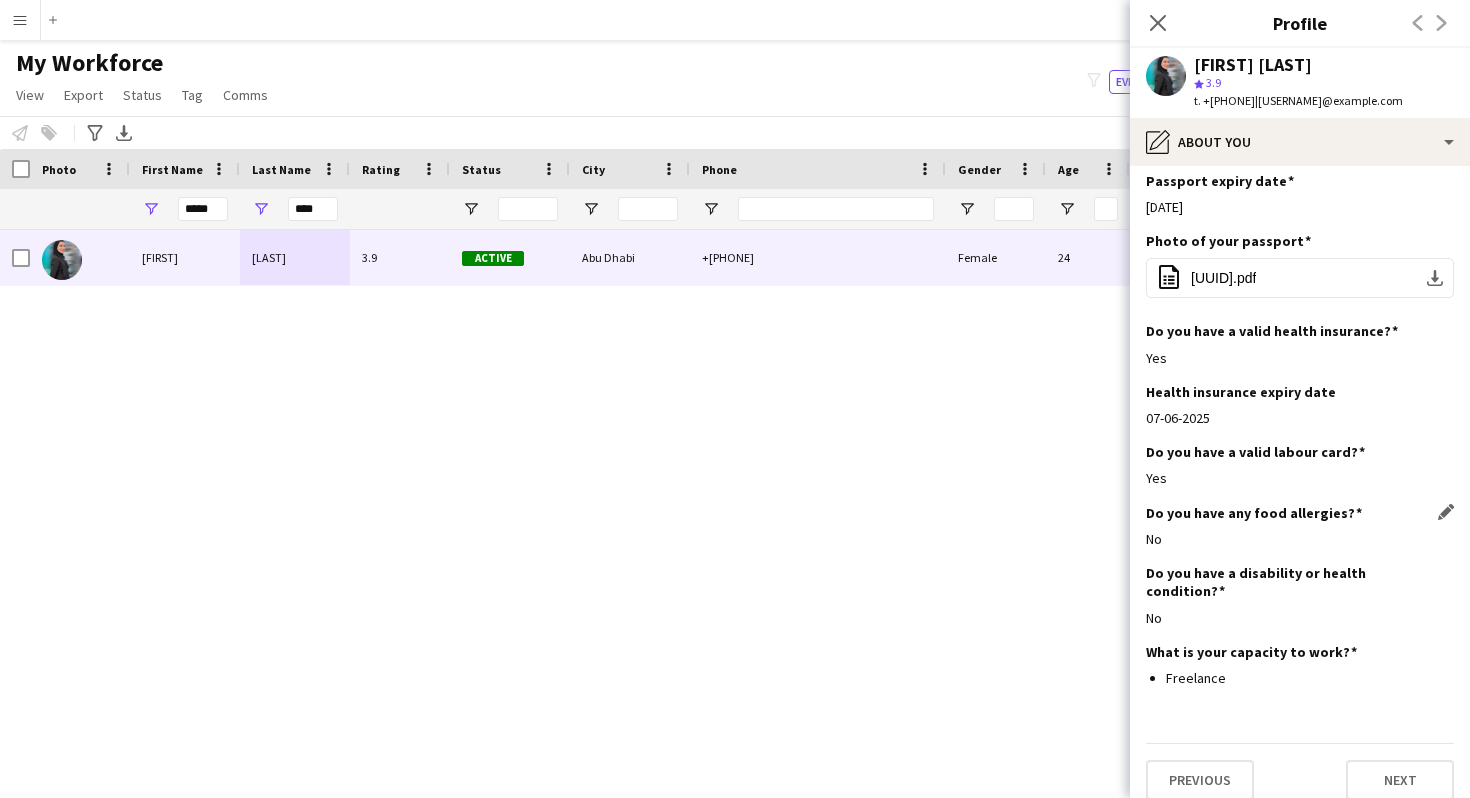 click on "No" 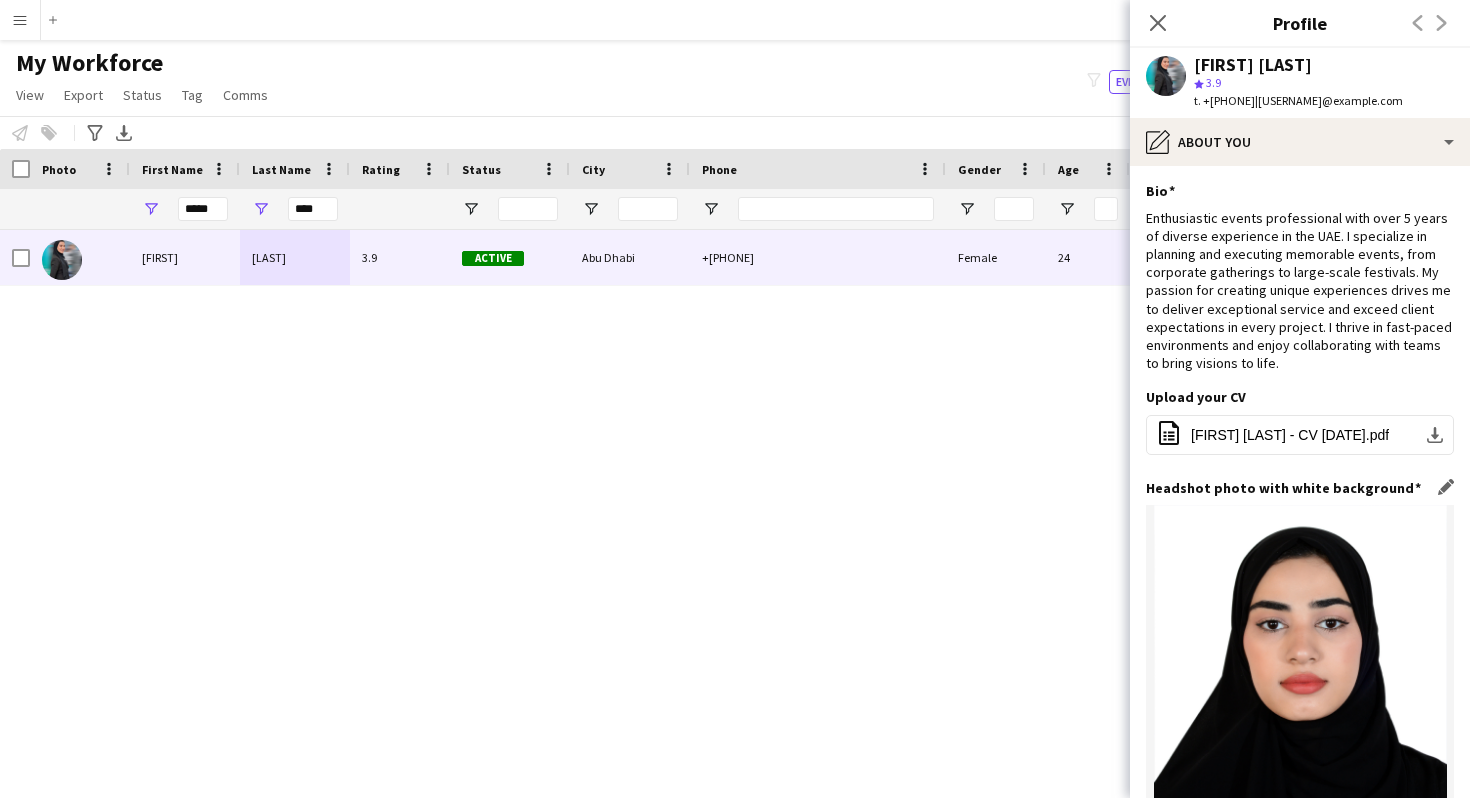 click 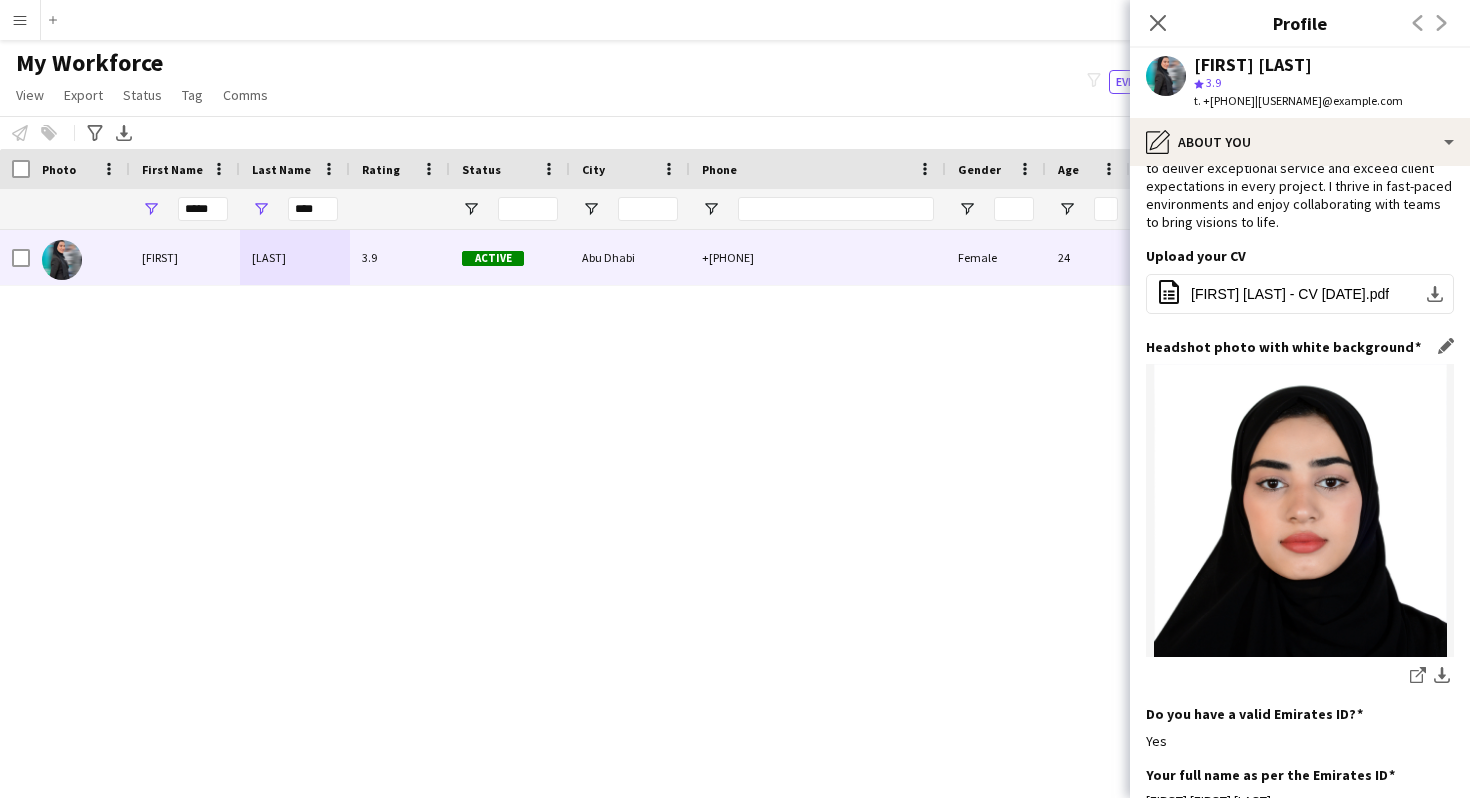 scroll, scrollTop: 144, scrollLeft: 0, axis: vertical 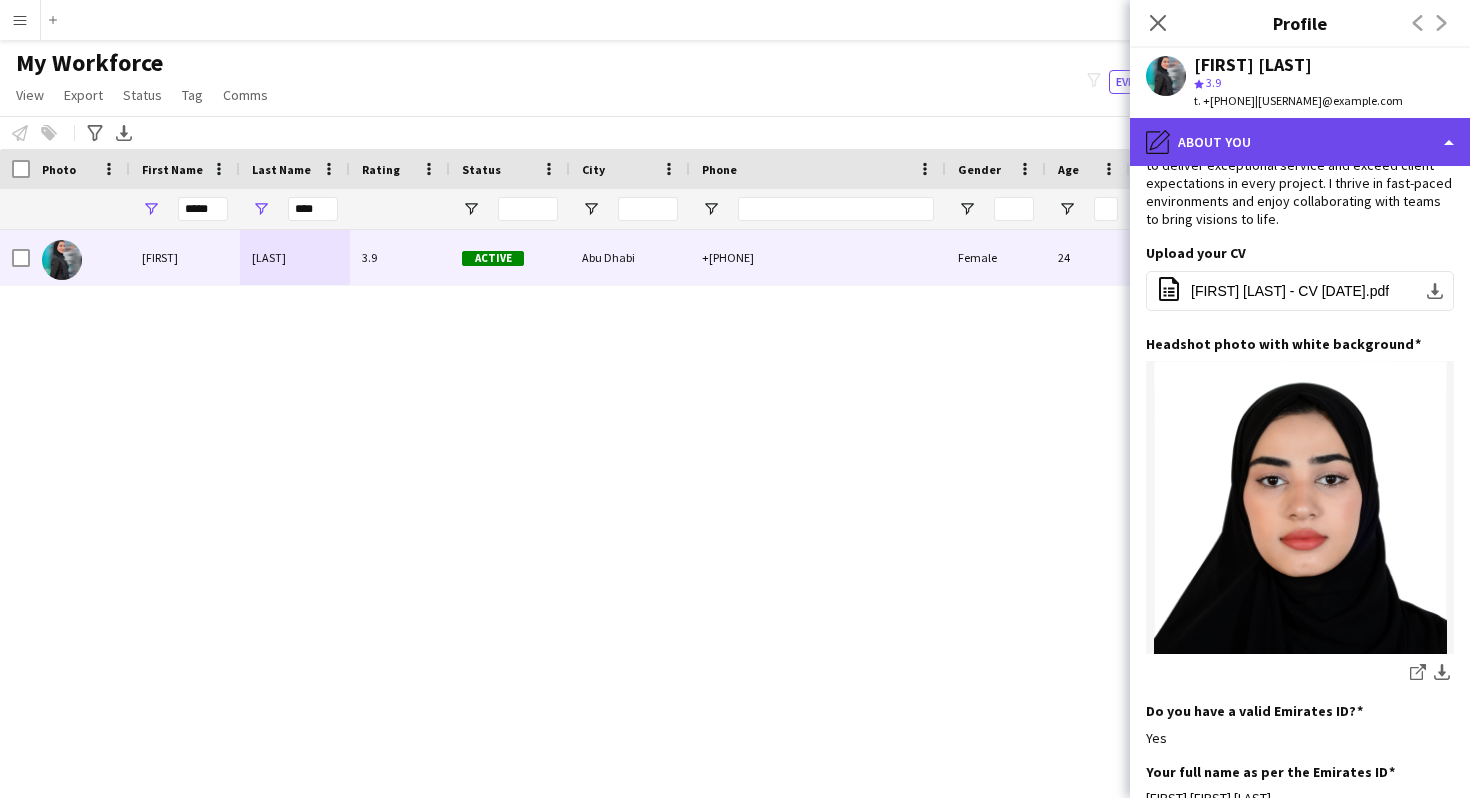 click on "pencil4
About you" 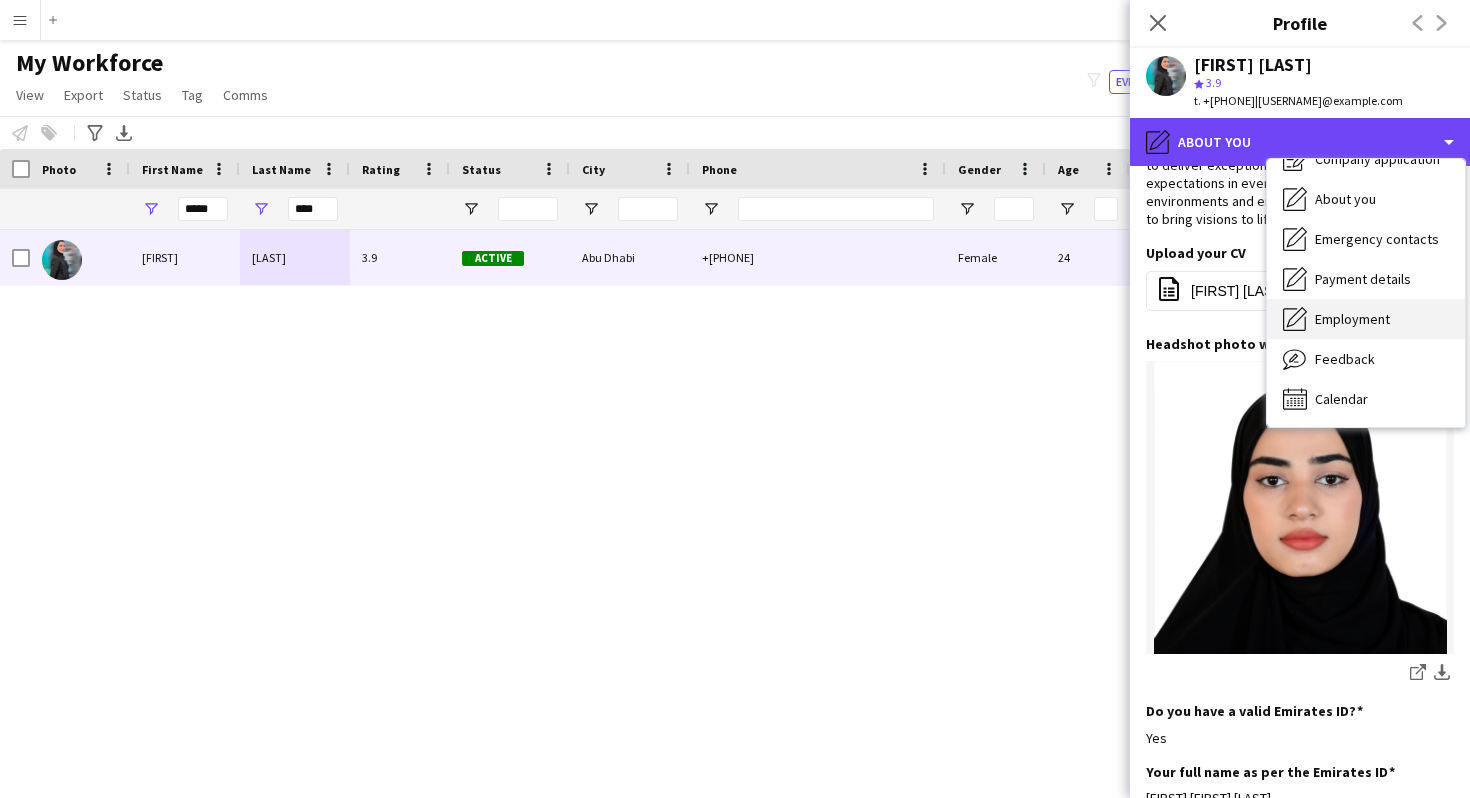 scroll, scrollTop: 0, scrollLeft: 0, axis: both 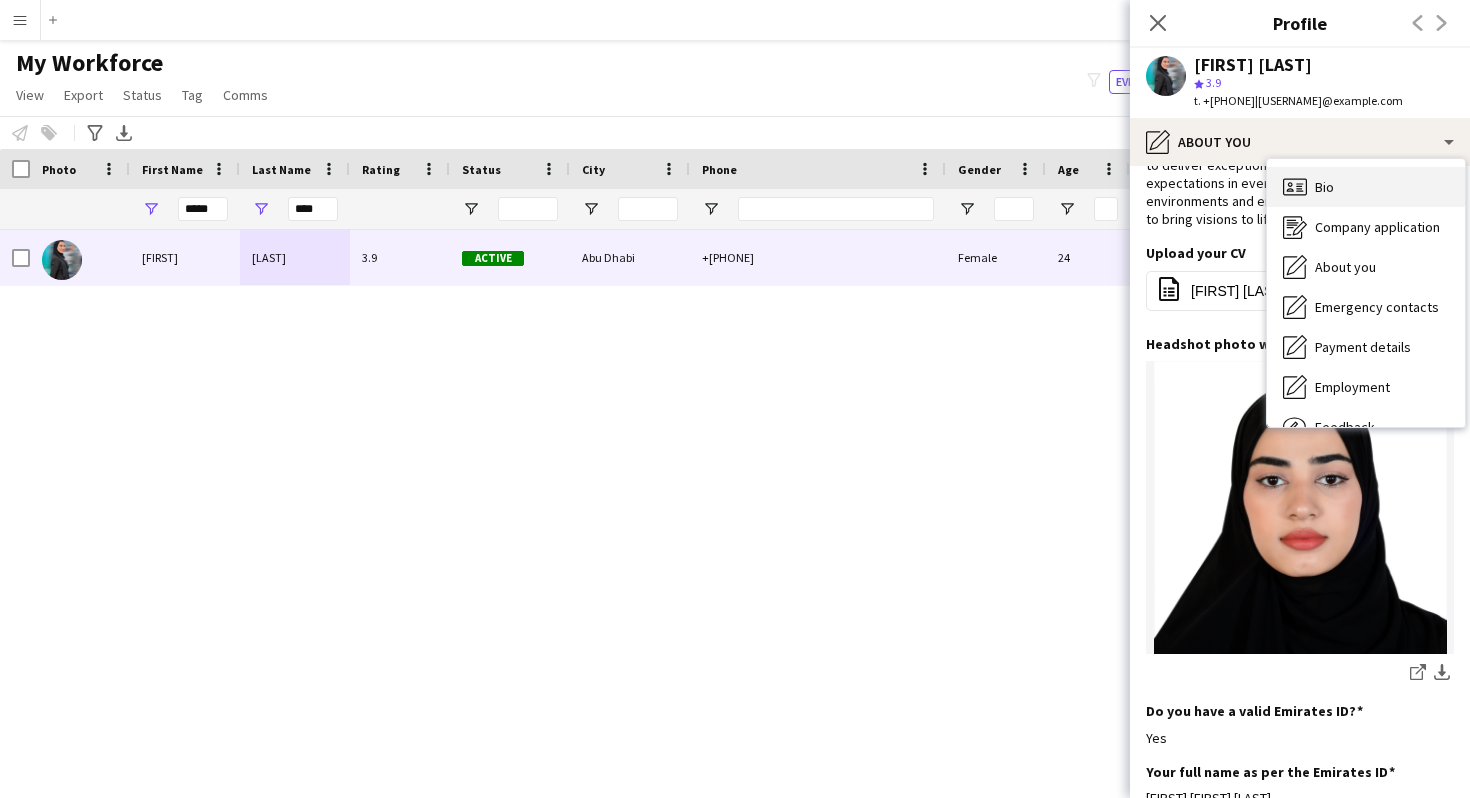 click on "Bio
Bio" at bounding box center (1366, 187) 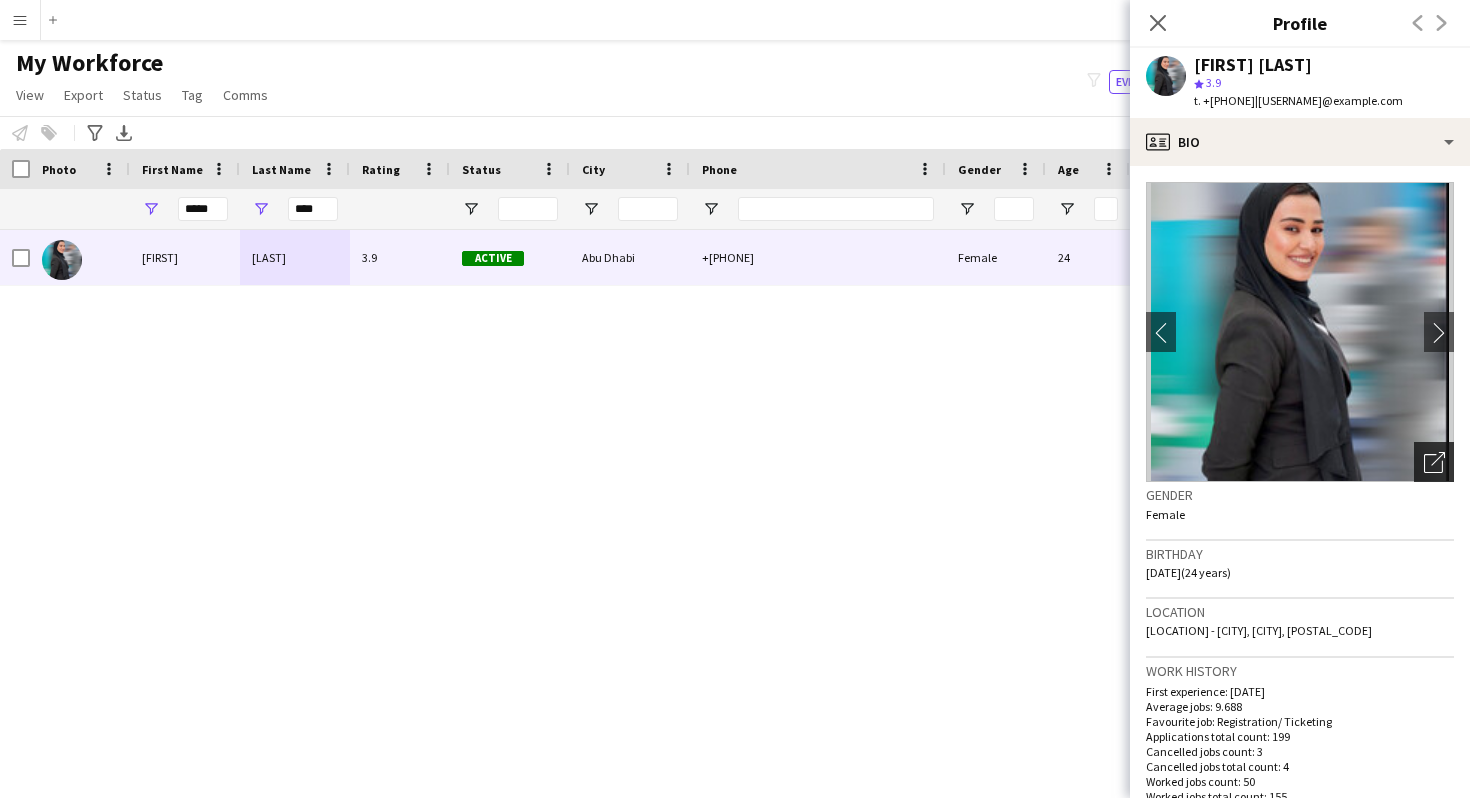 click on "Open photos pop-in" 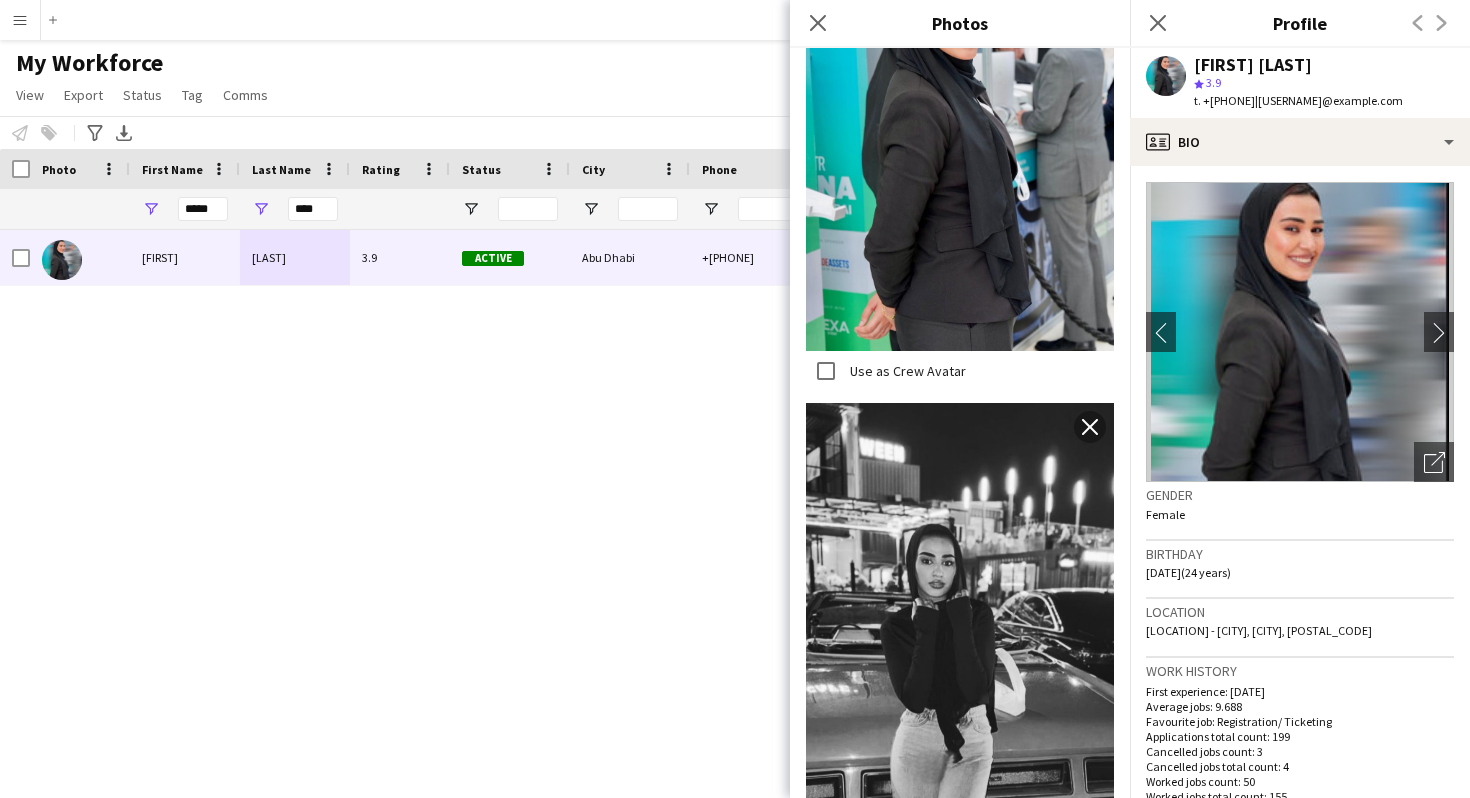 scroll, scrollTop: 0, scrollLeft: 0, axis: both 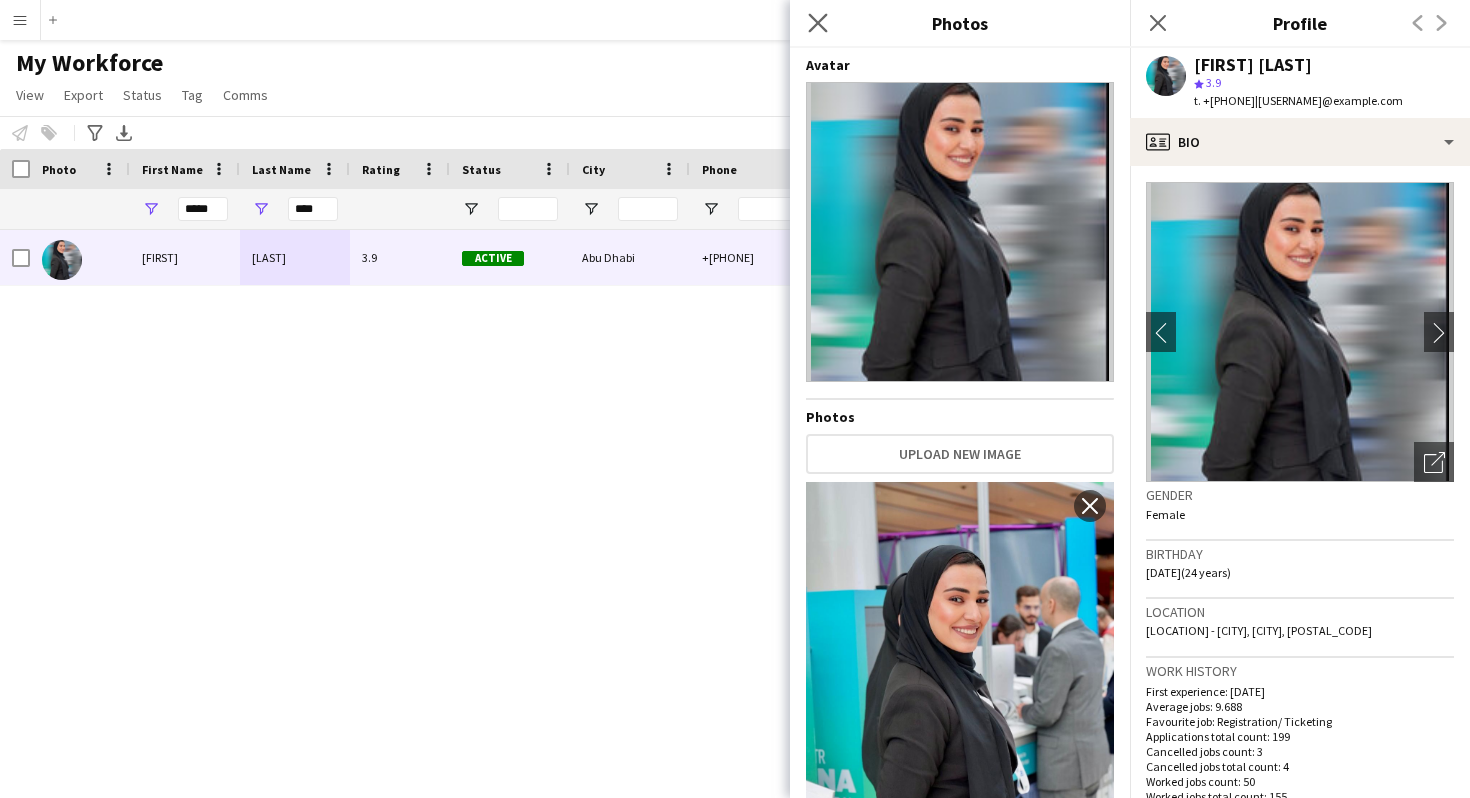 click on "Close pop-in" 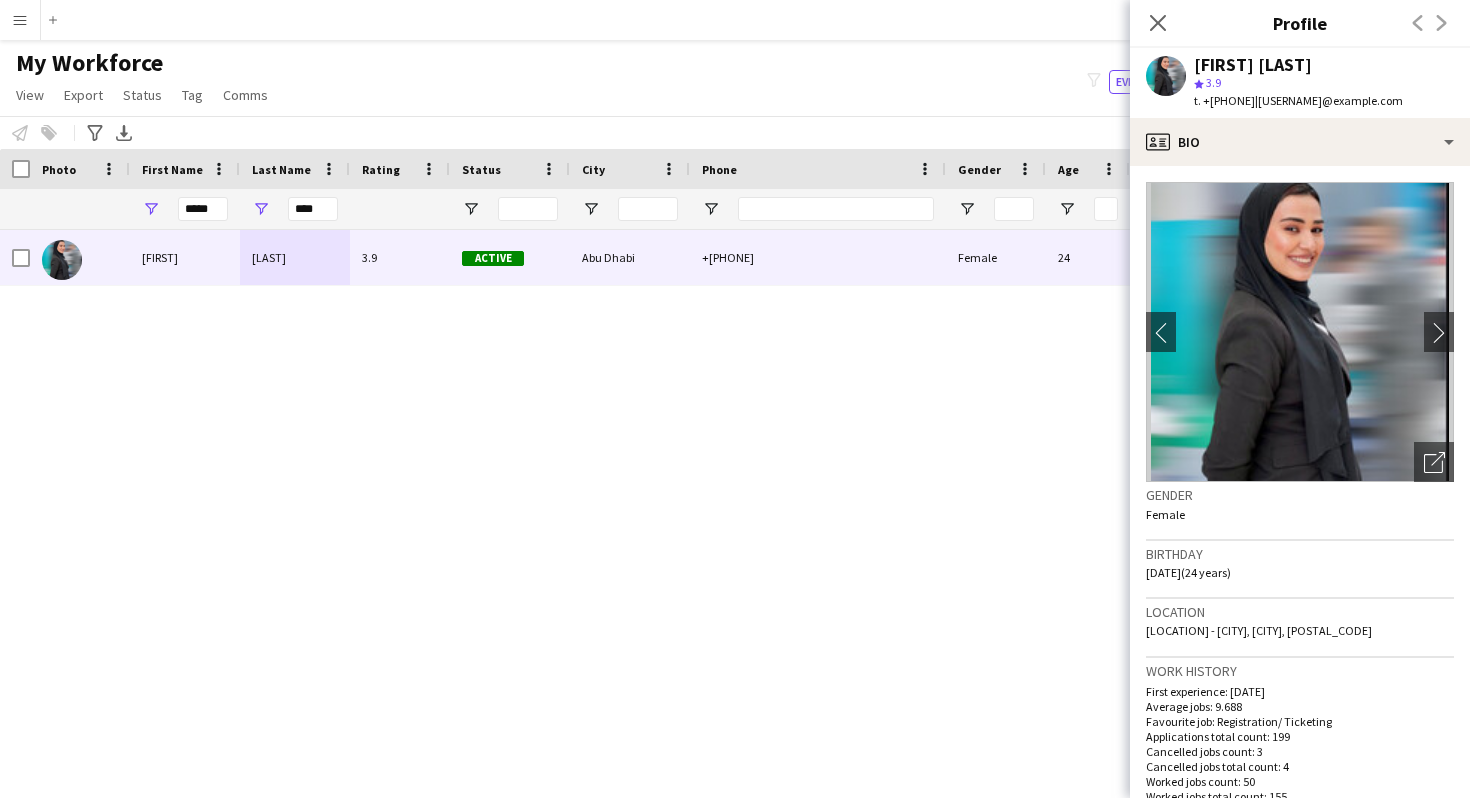 scroll, scrollTop: 28, scrollLeft: 0, axis: vertical 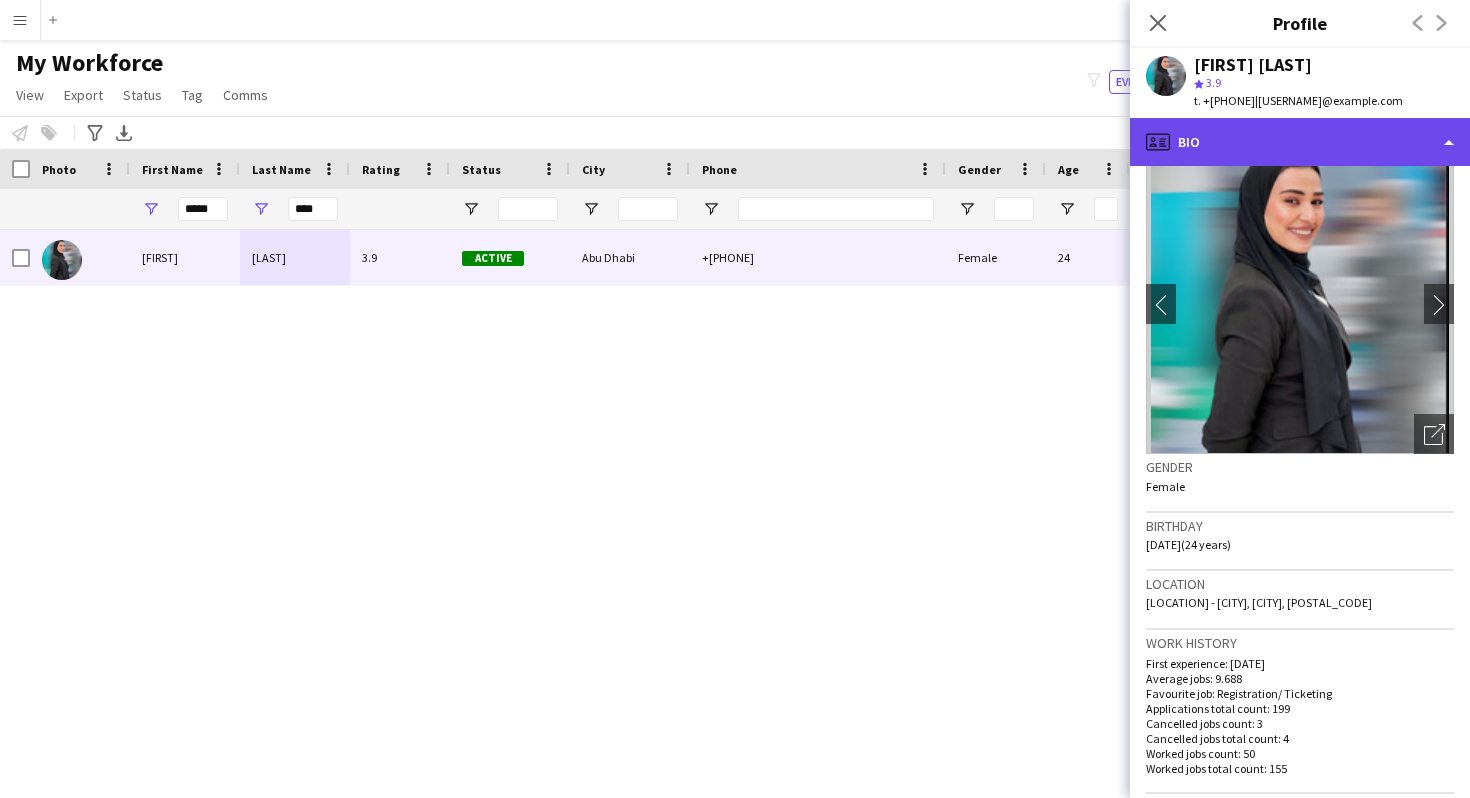 click on "profile
Bio" 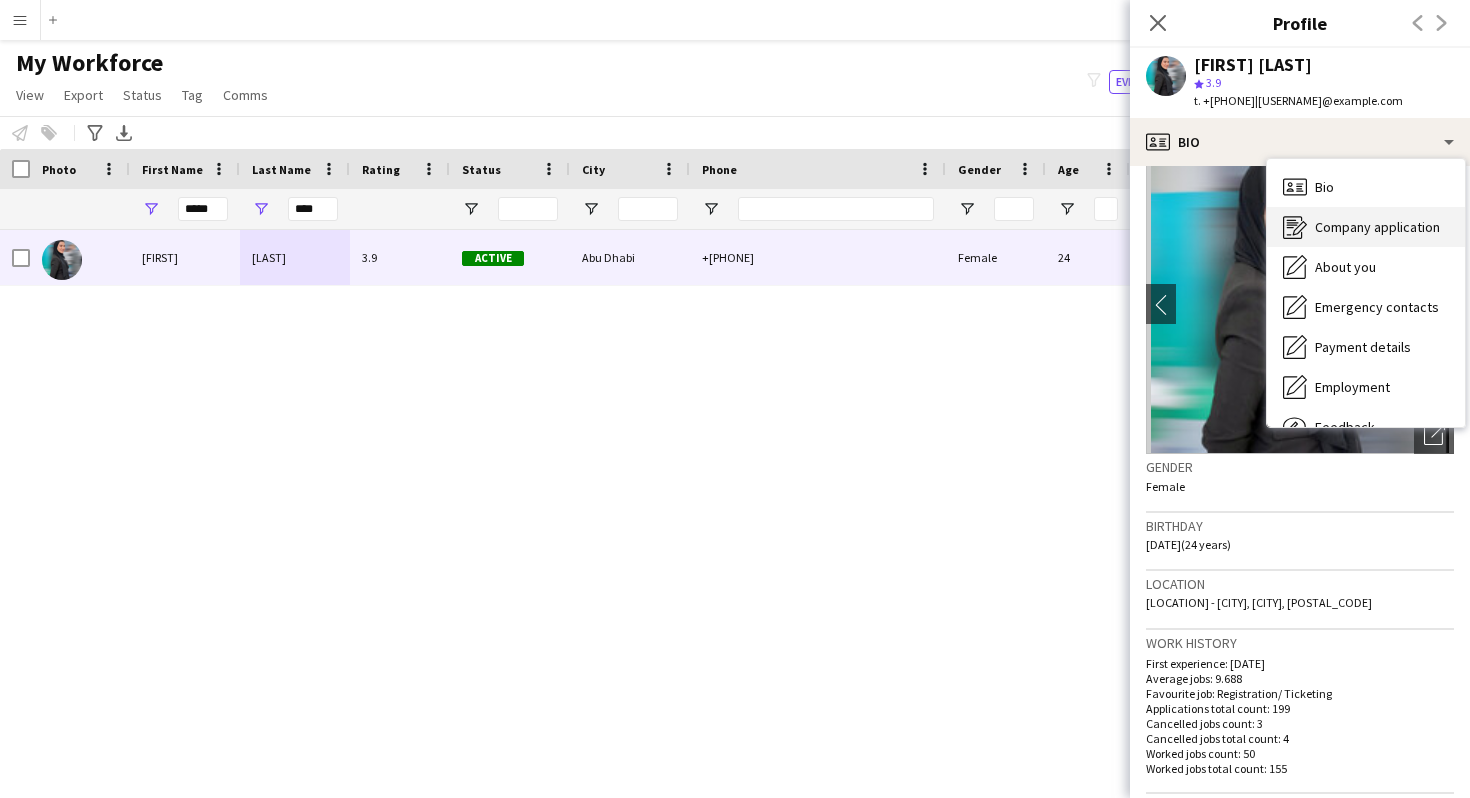 click on "Company application" at bounding box center [1377, 227] 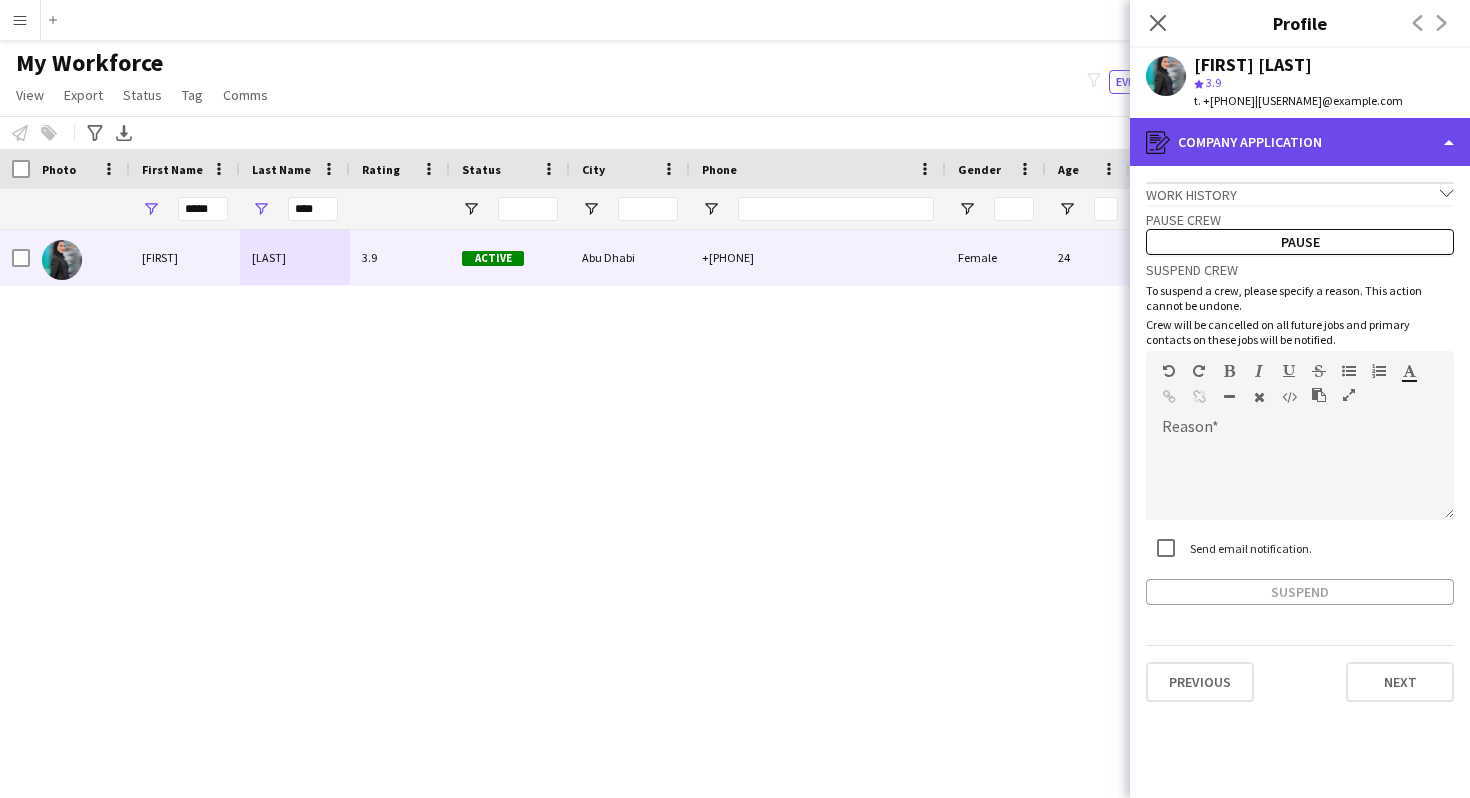 click on "register
Company application" 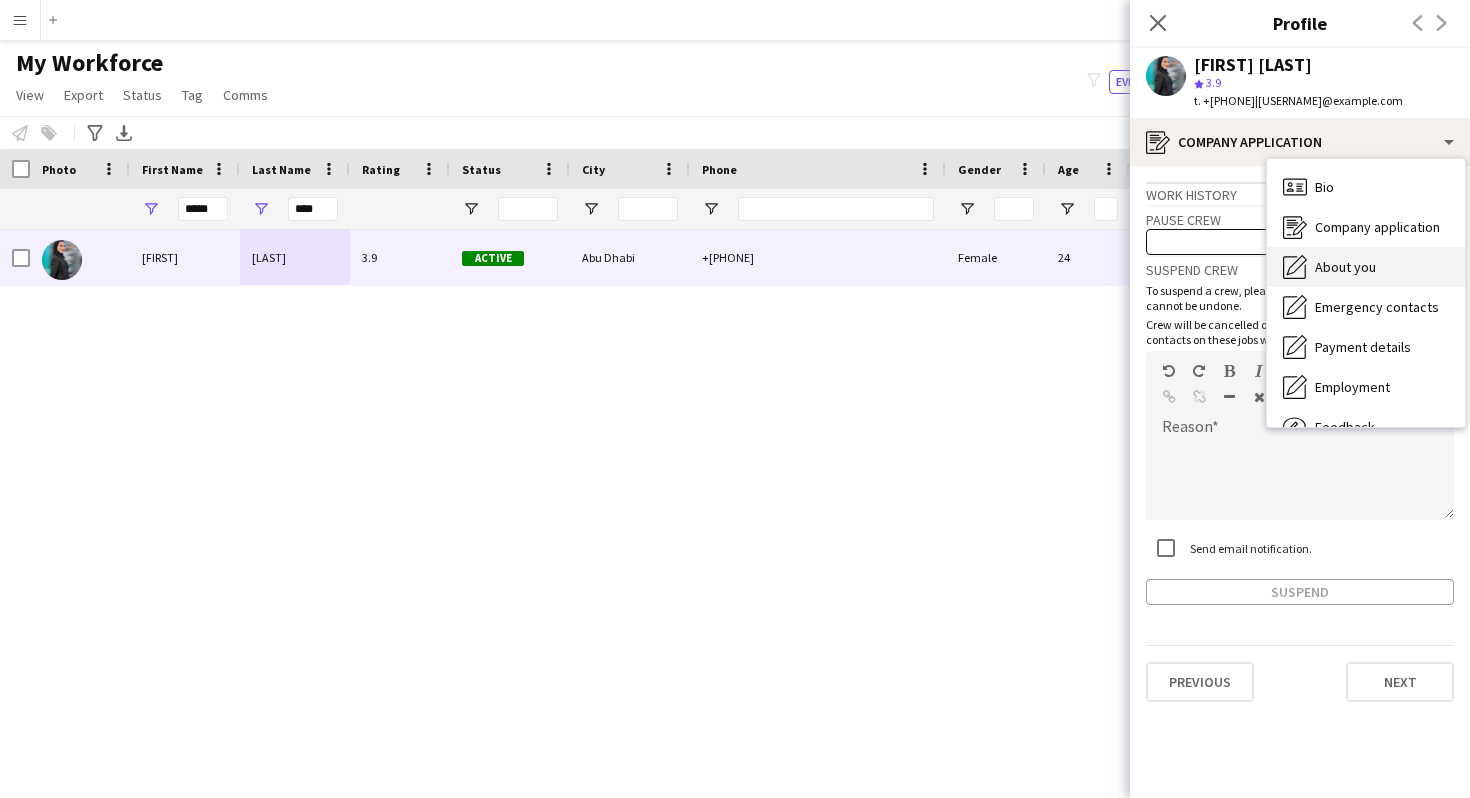 click on "About you
About you" at bounding box center [1366, 267] 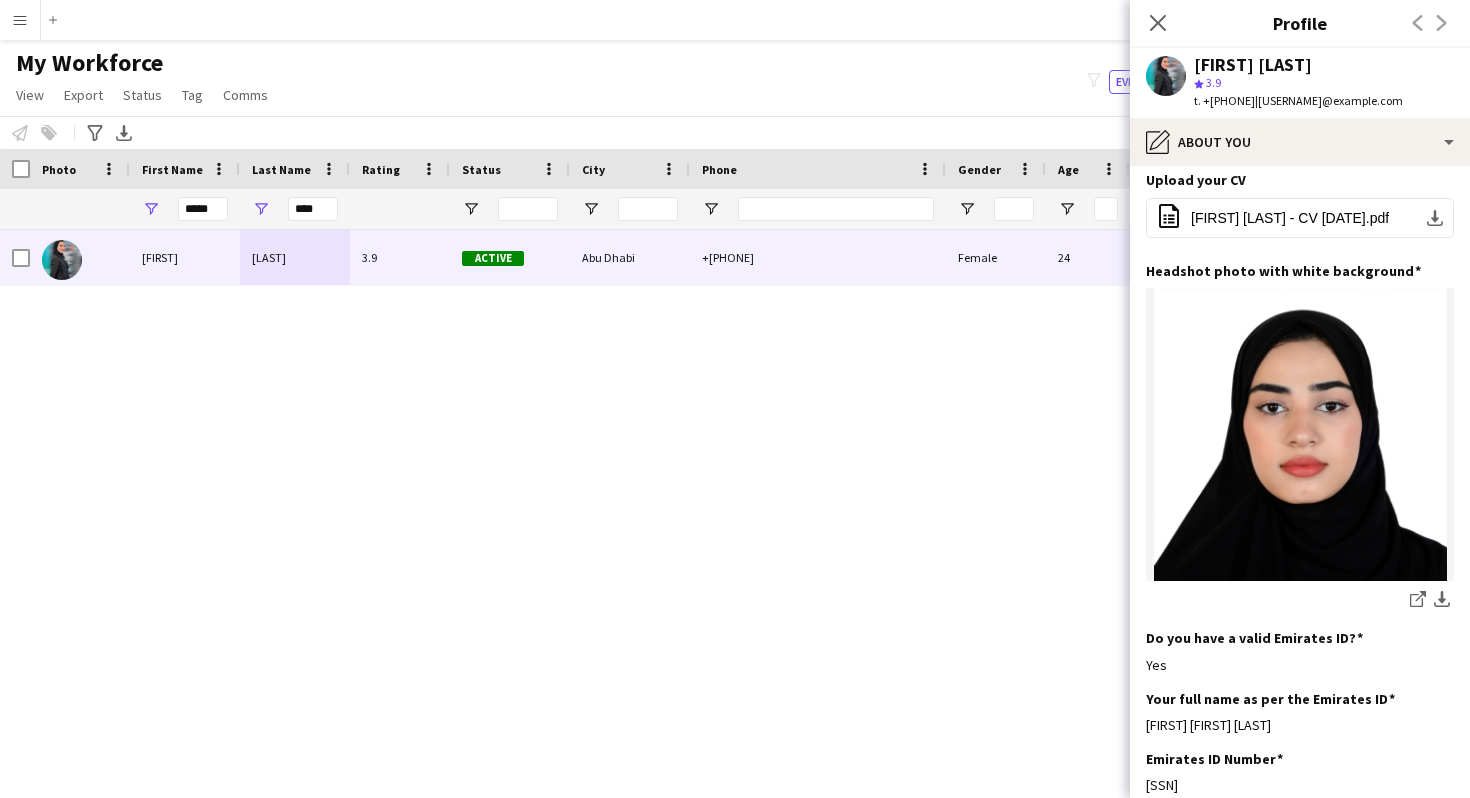 scroll, scrollTop: 230, scrollLeft: 0, axis: vertical 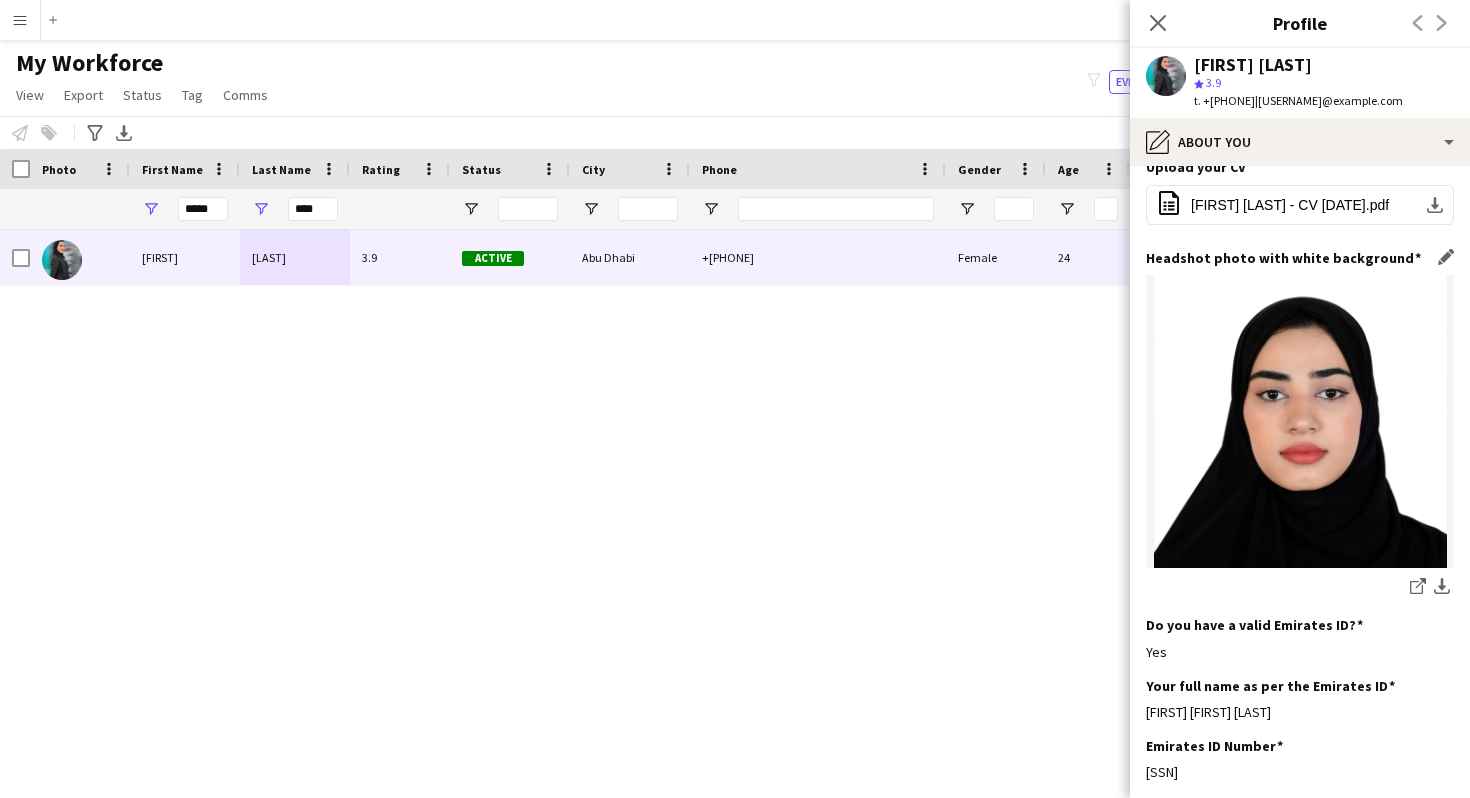 click 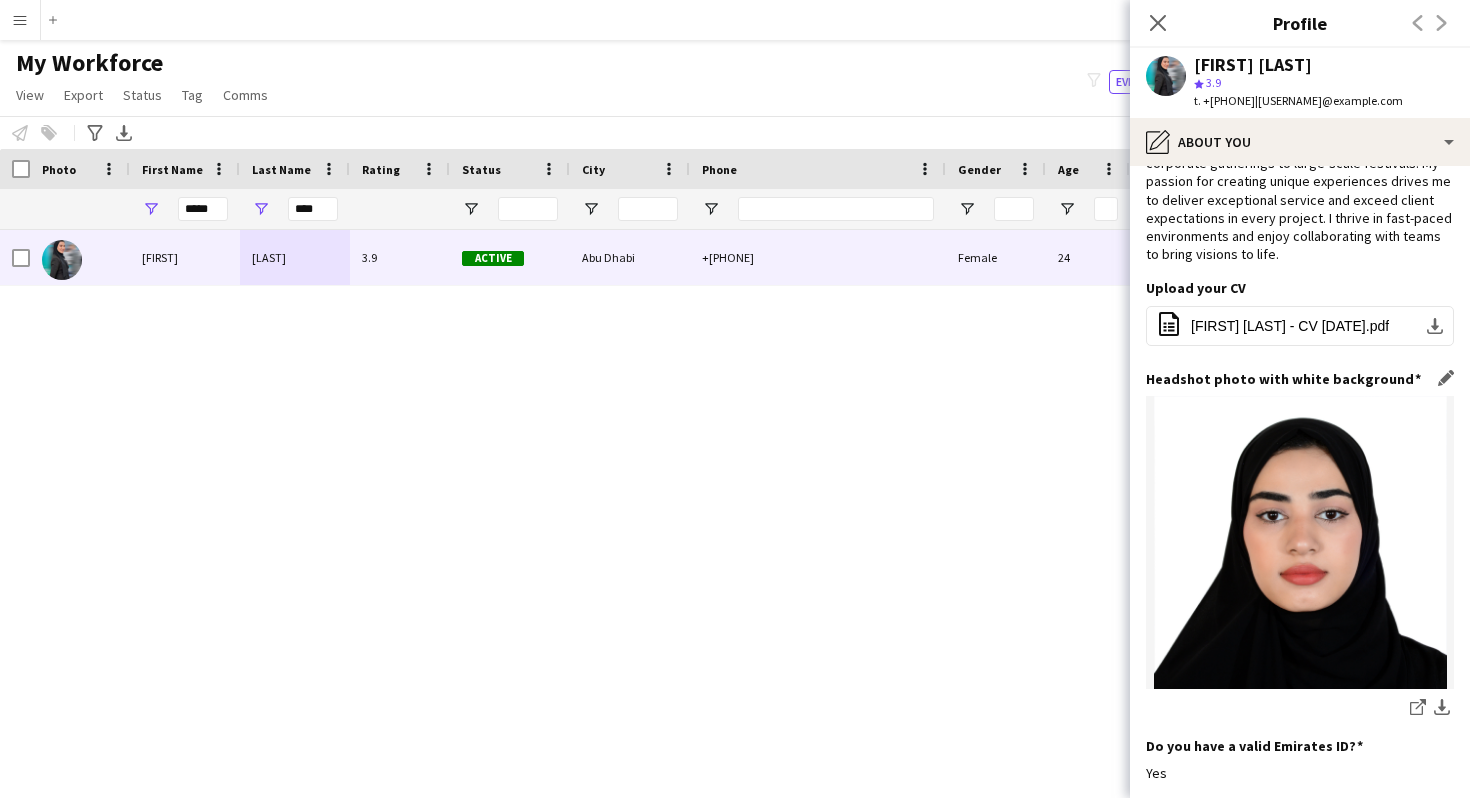 scroll, scrollTop: 0, scrollLeft: 0, axis: both 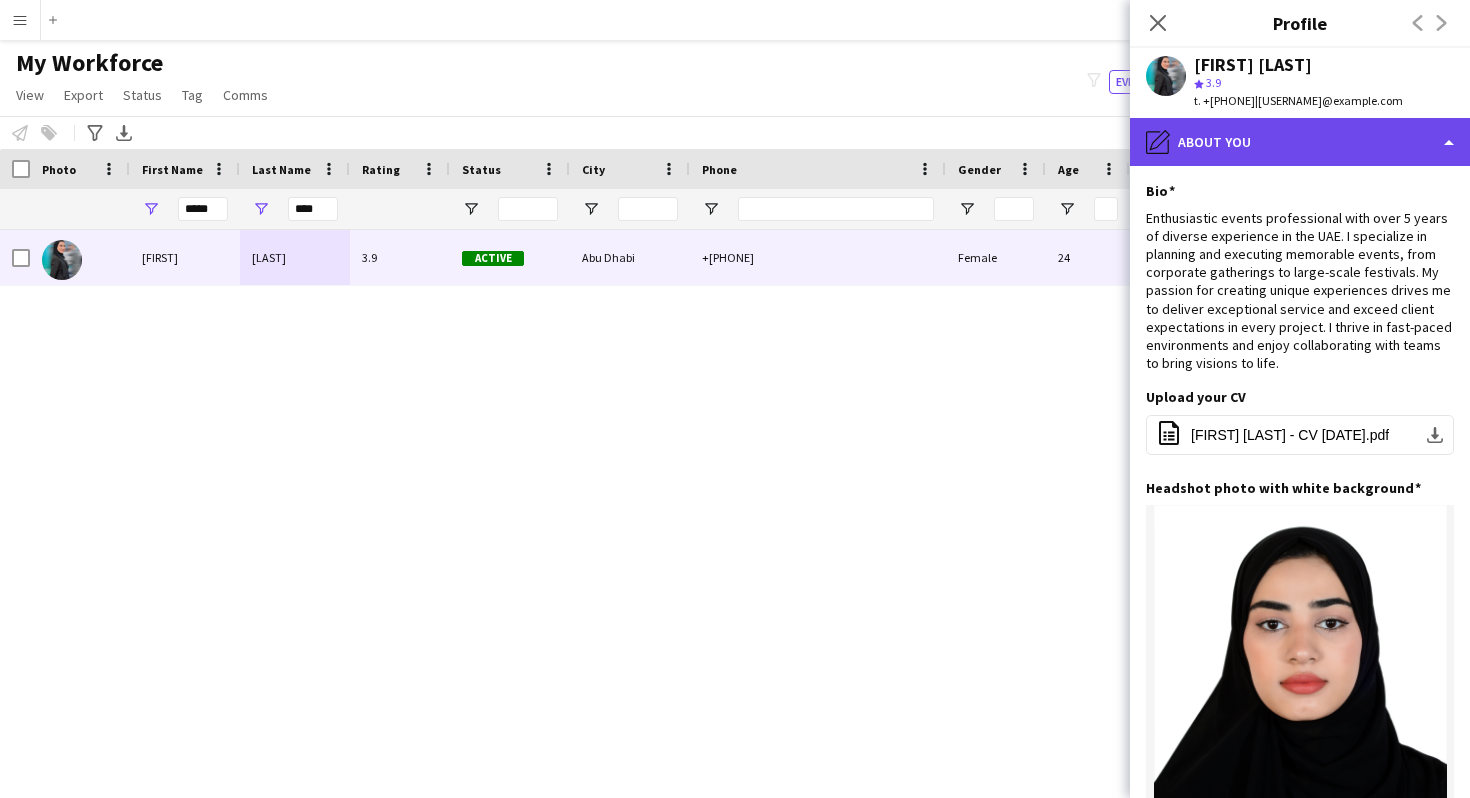 click on "pencil4
About you" 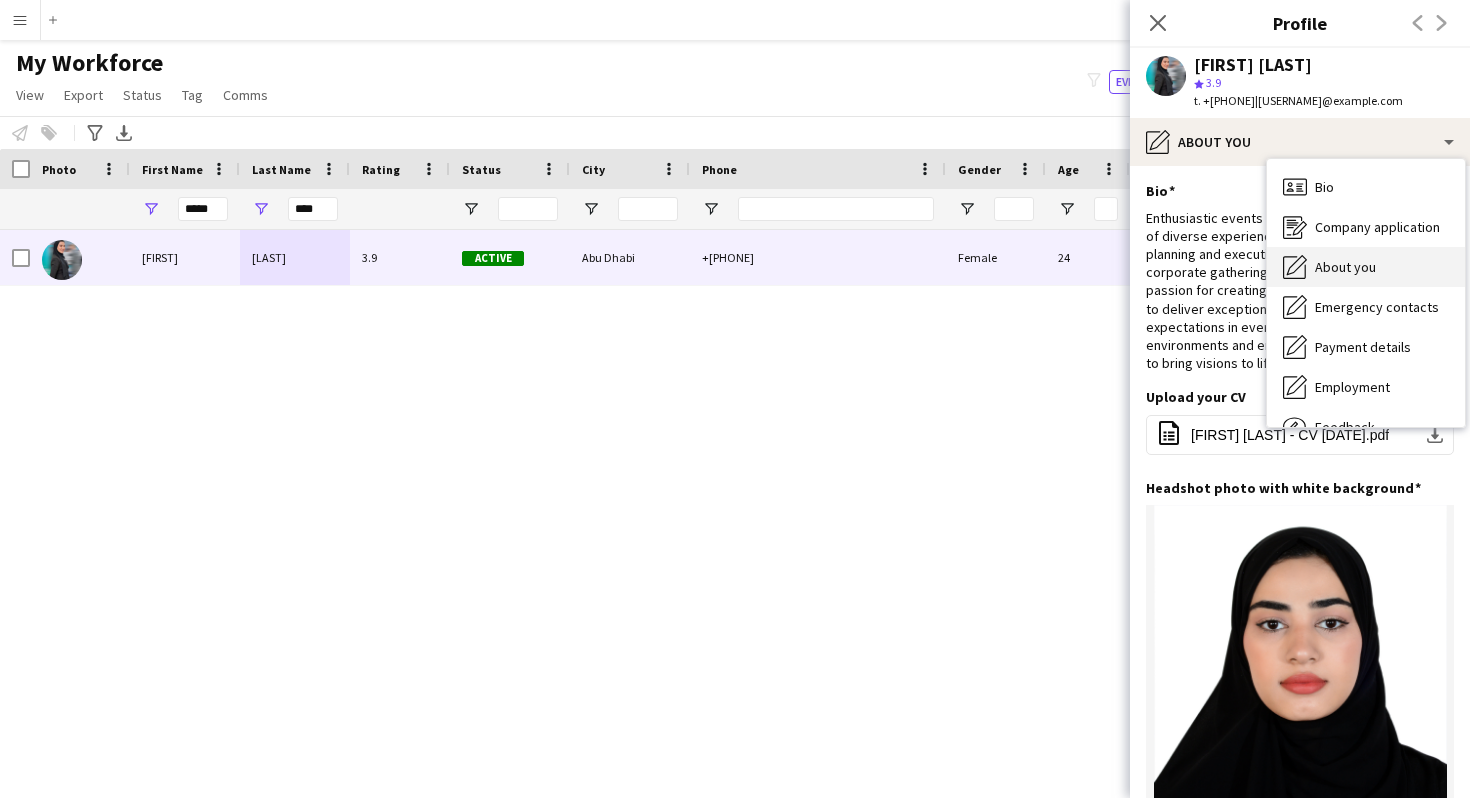 click on "About you
About you" at bounding box center [1366, 267] 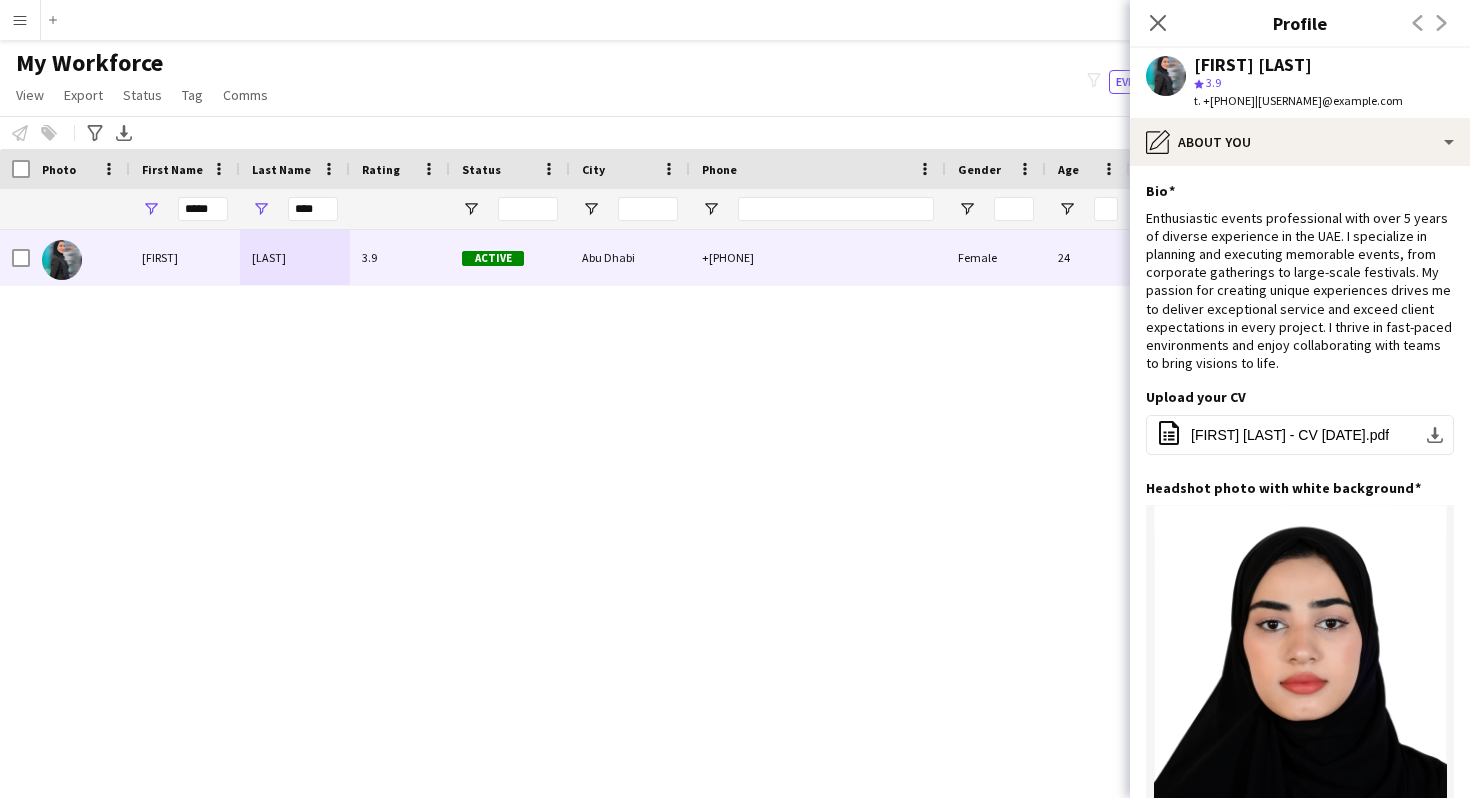 click on "|   [EMAIL]" 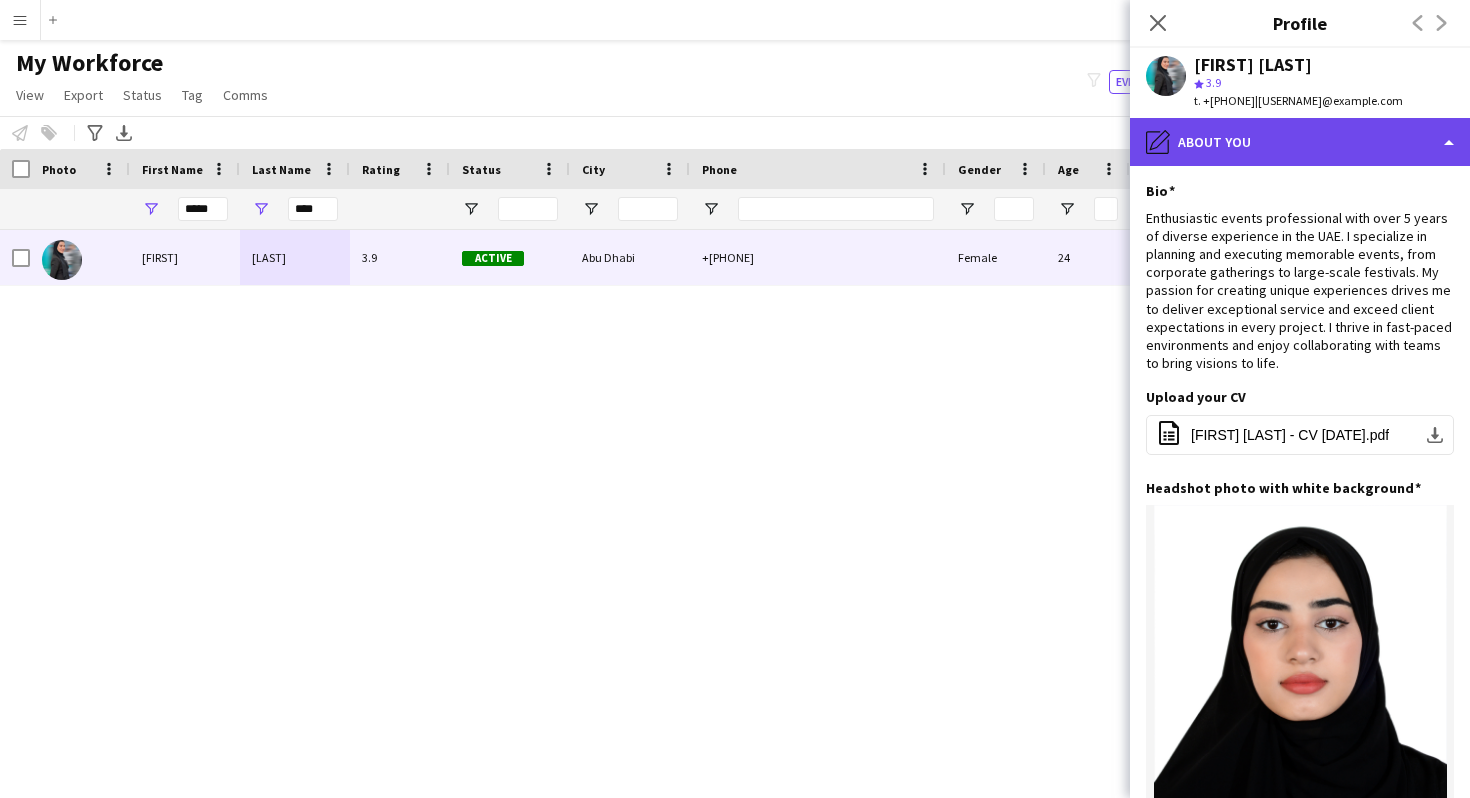 click on "pencil4
About you" 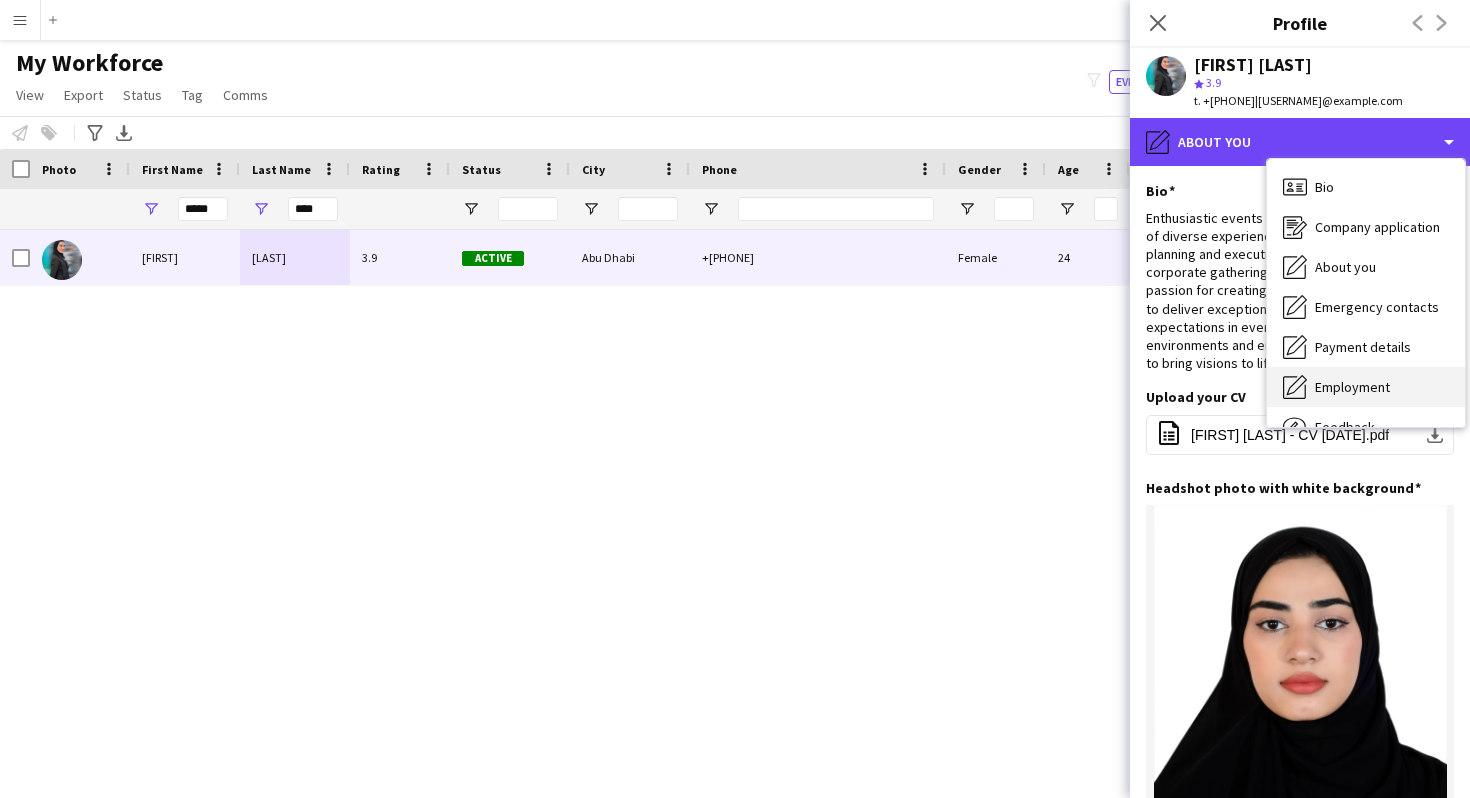 scroll, scrollTop: 68, scrollLeft: 0, axis: vertical 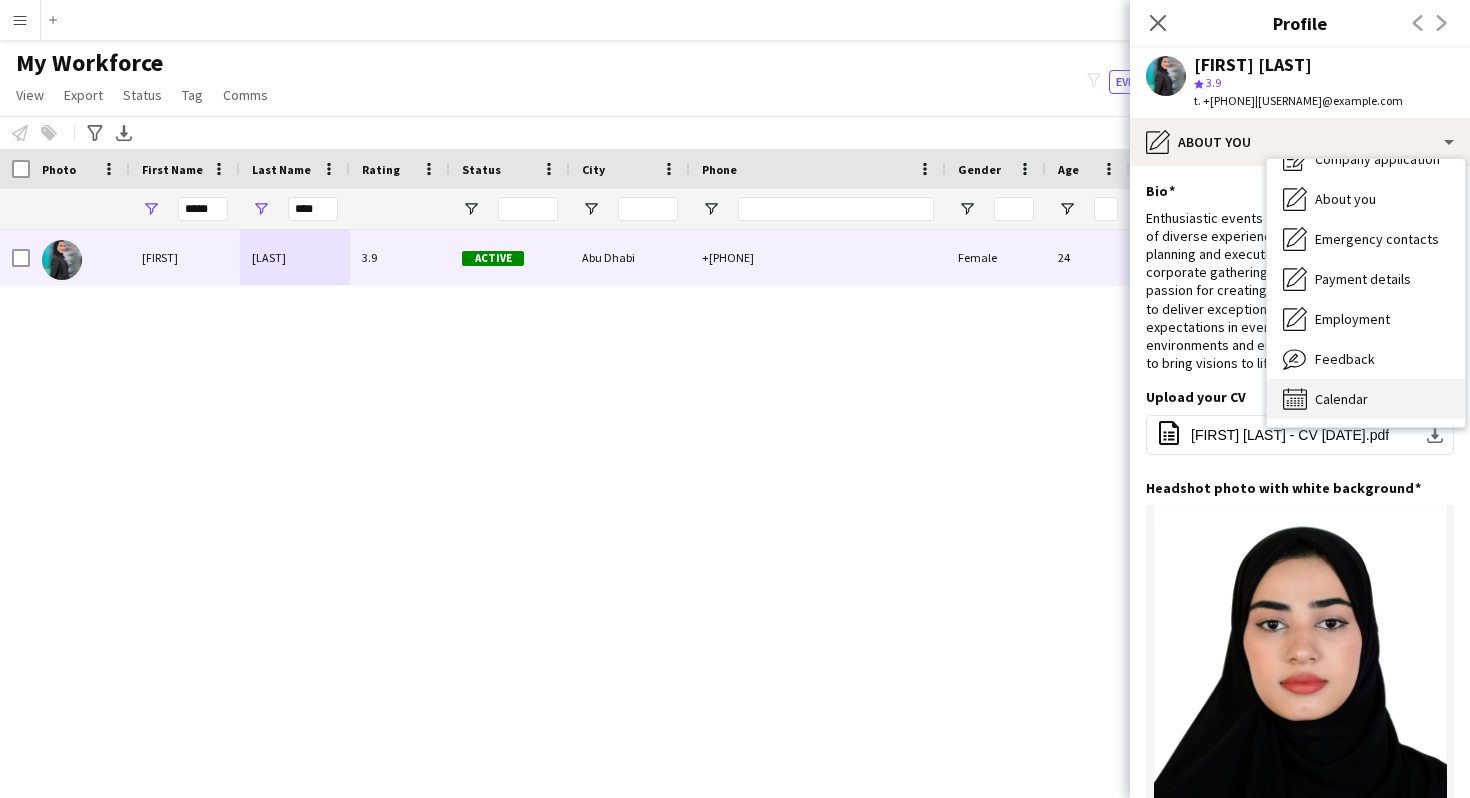 click on "Calendar
Calendar" at bounding box center (1366, 399) 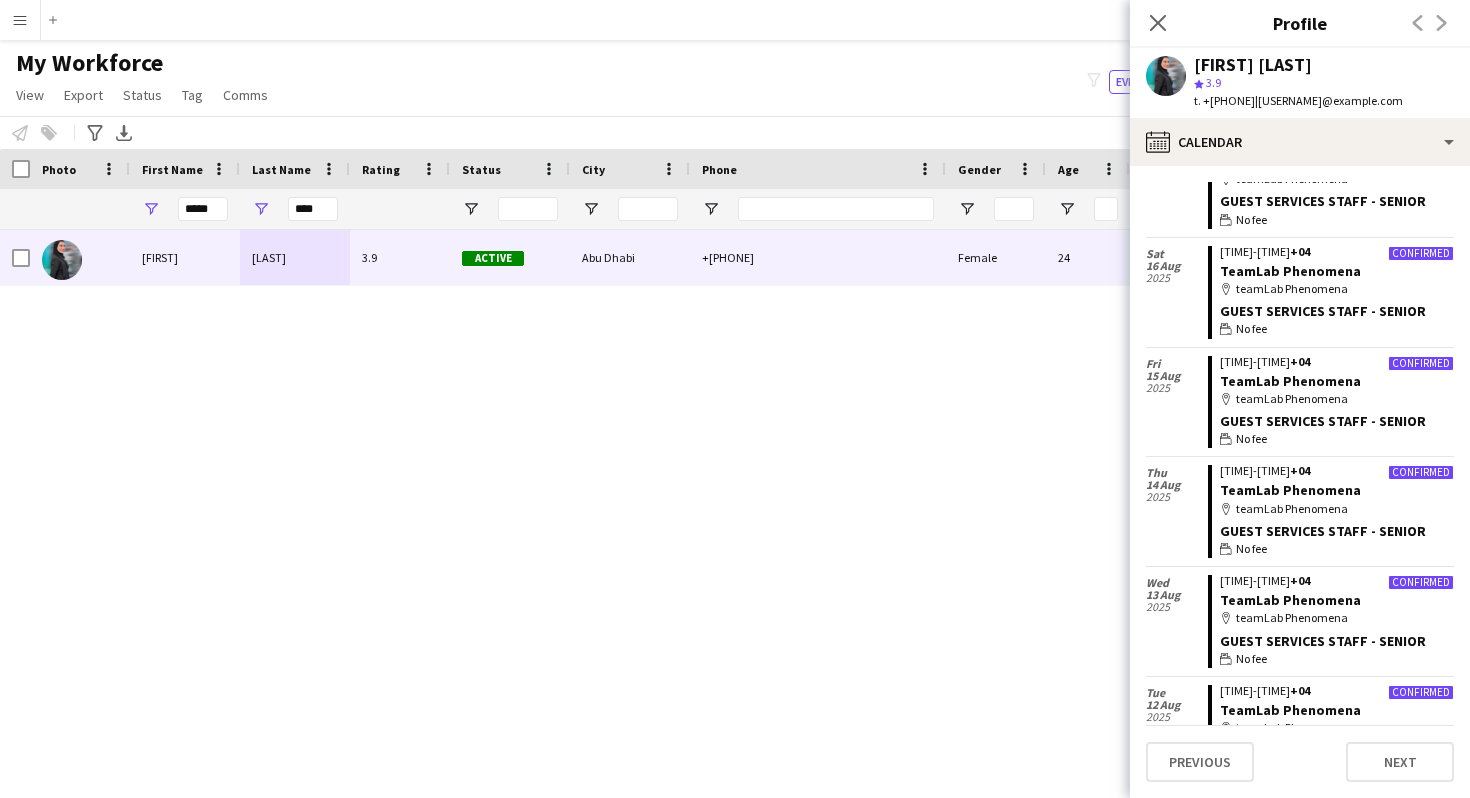 scroll, scrollTop: 0, scrollLeft: 0, axis: both 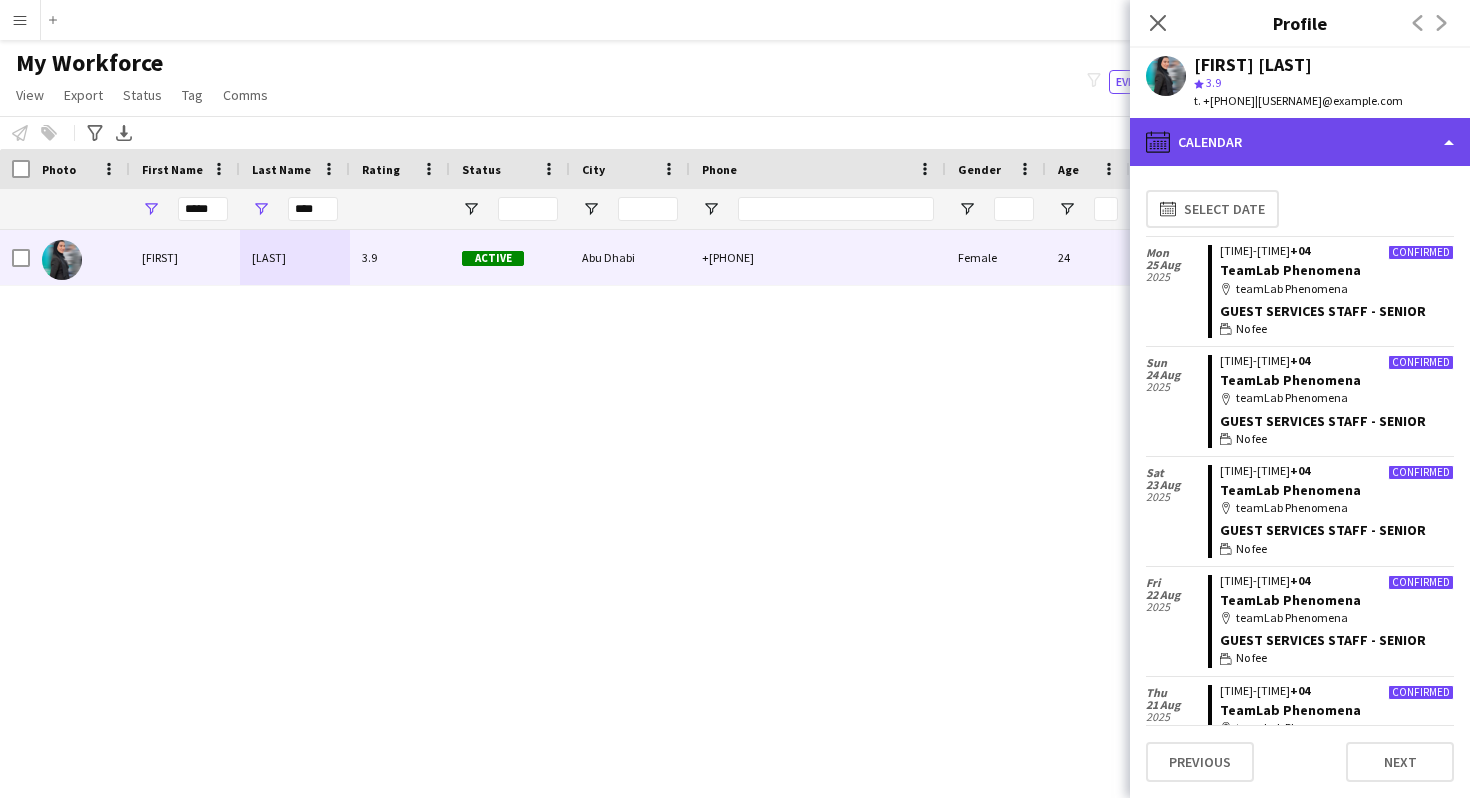 click on "calendar-full
Calendar" 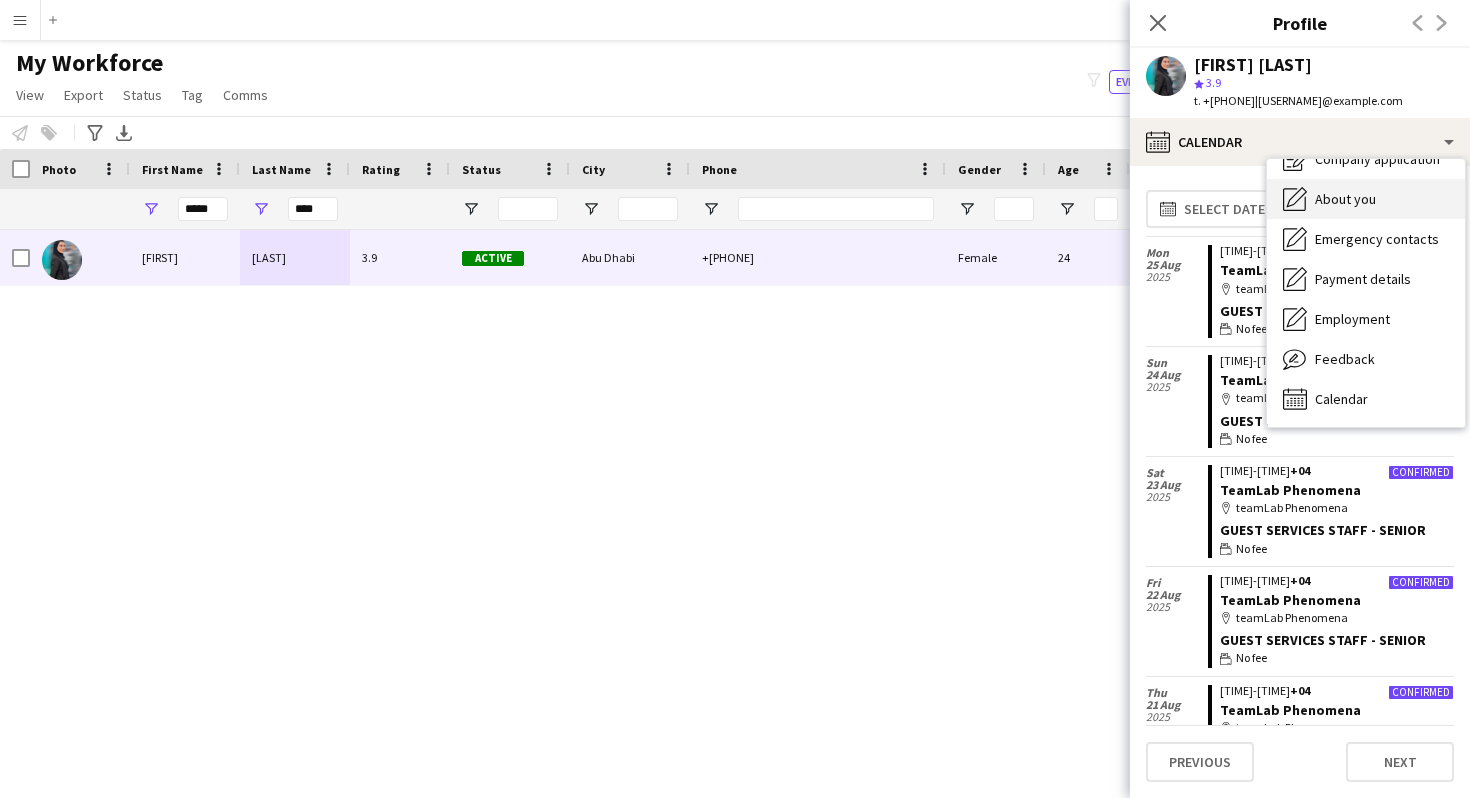 click on "About you
About you" at bounding box center (1366, 199) 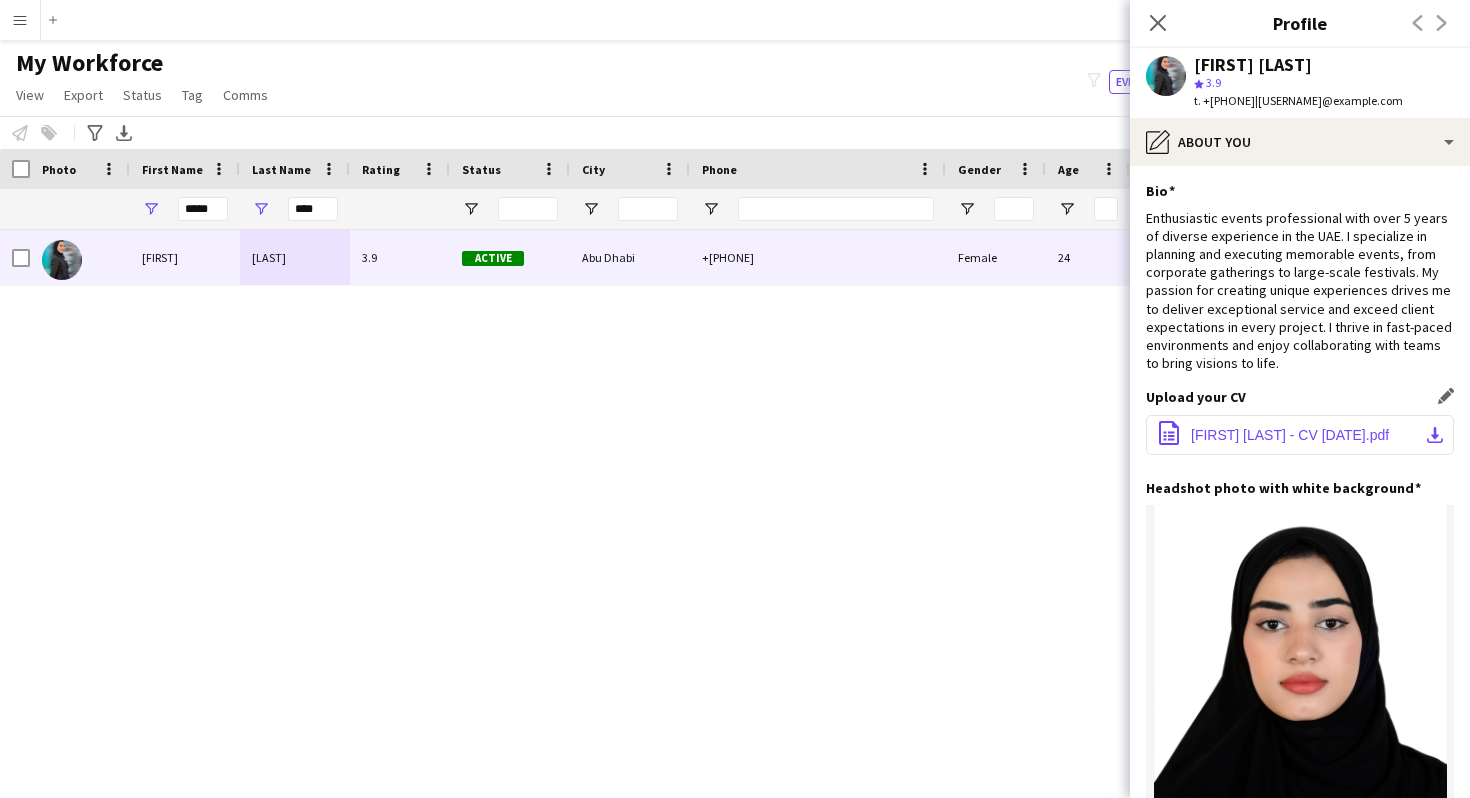 click on "office-file-sheet
[FIRST] [LAST] - CV [DATE].pdf
download-bottom" 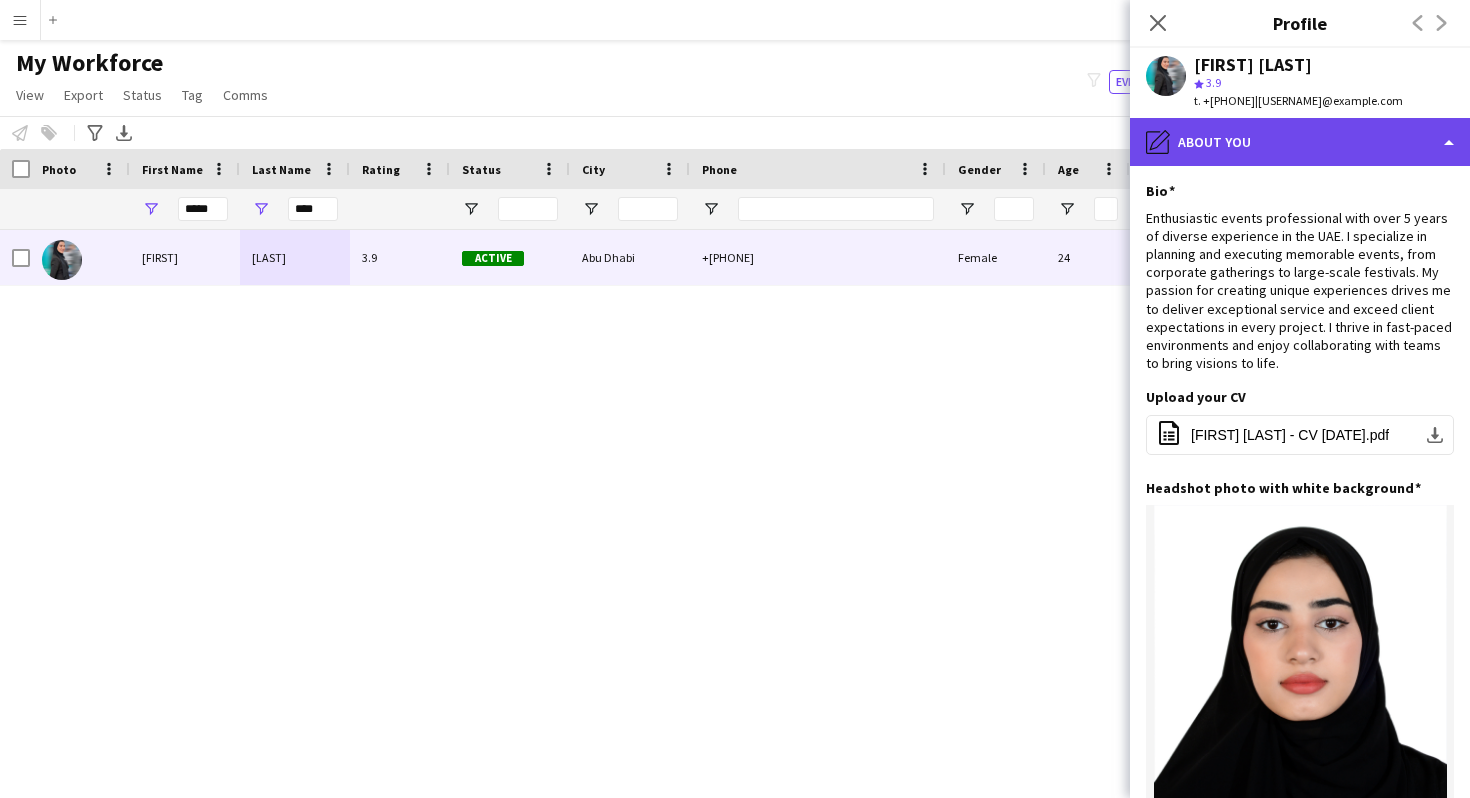 click on "pencil4
About you" 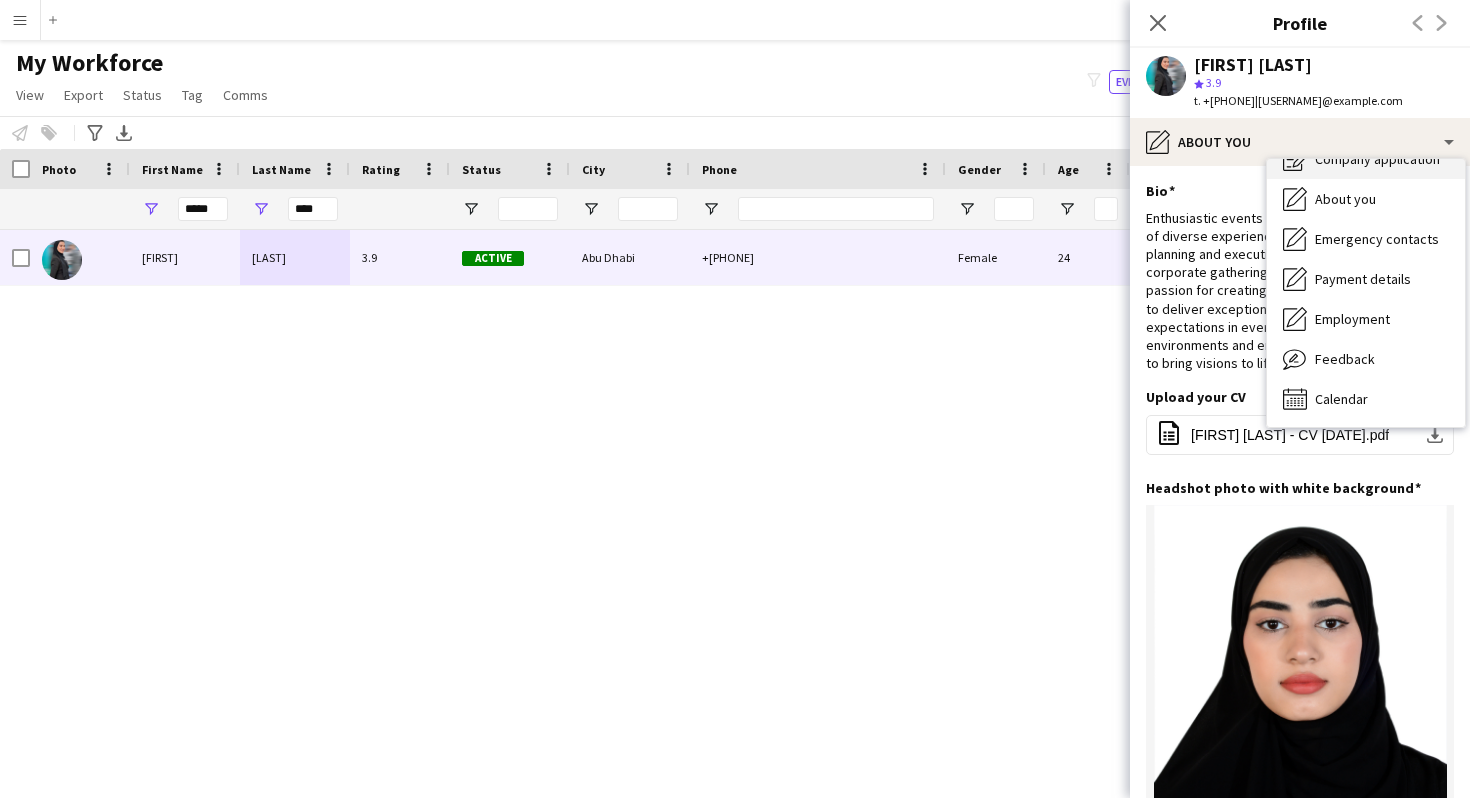 click on "Company application
Company application" at bounding box center [1366, 159] 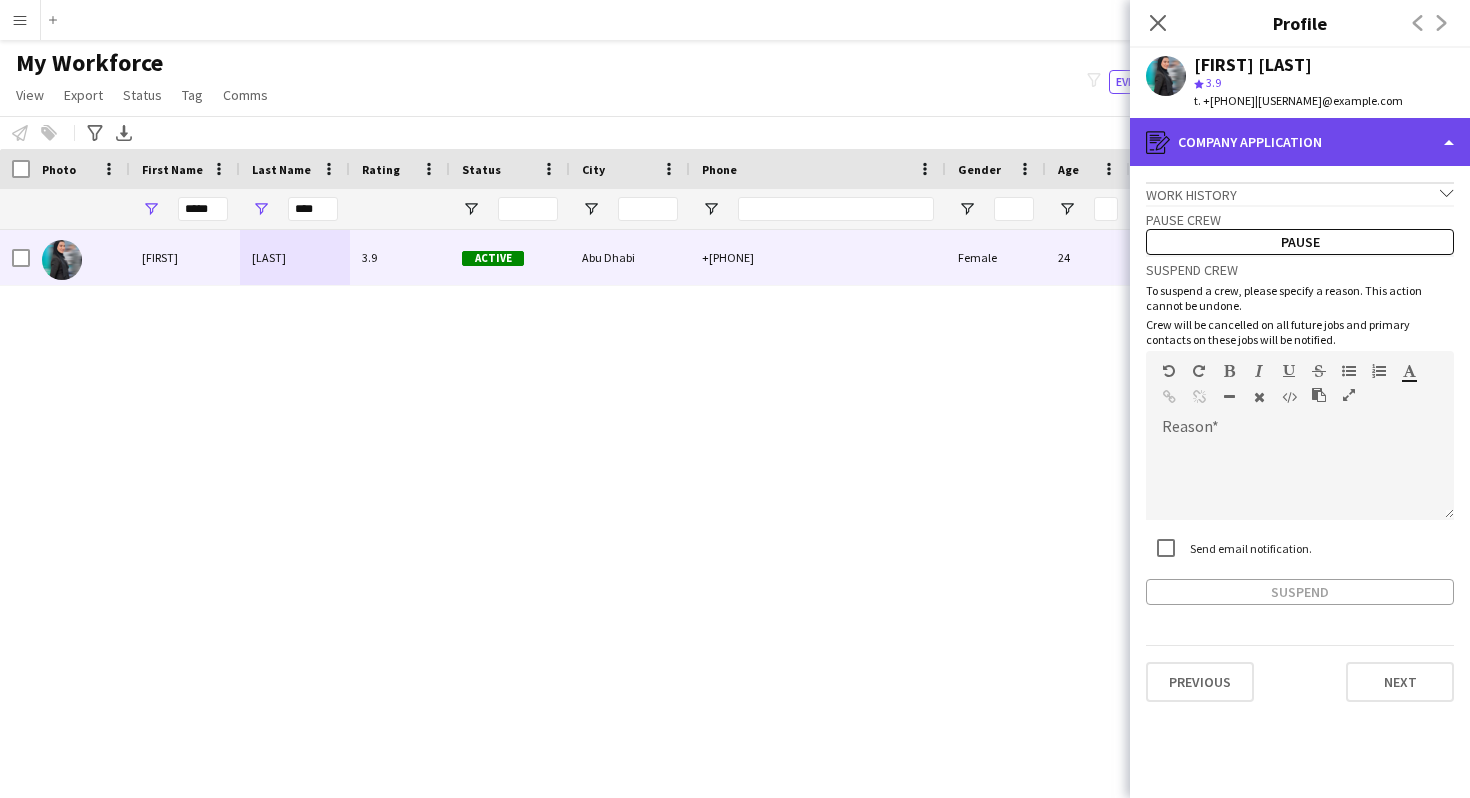 click on "register
Company application" 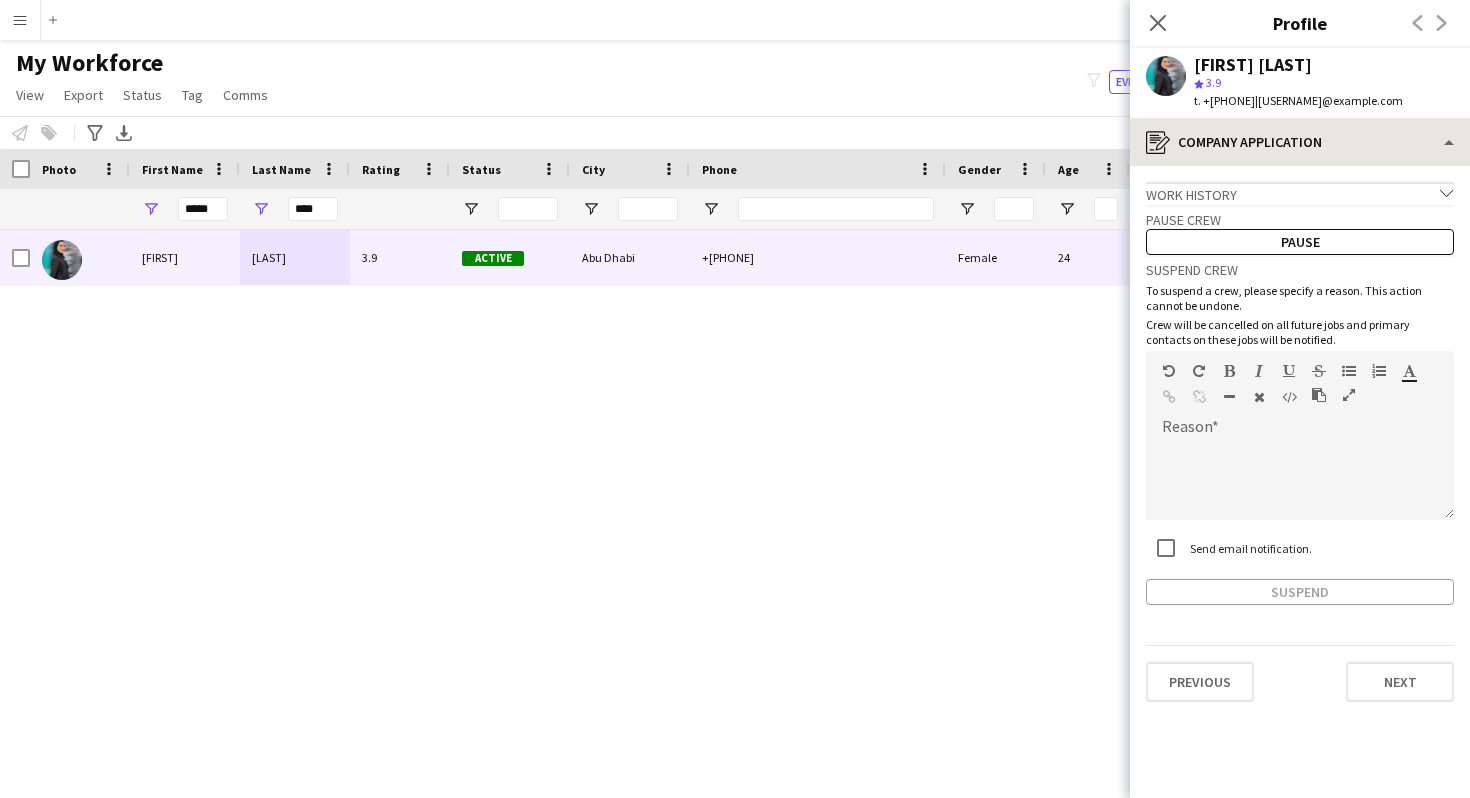 click on "Bio
Bio
Company application
Company application
About you
About you
Emergency contacts
Emergency contacts
Payment details
Payment details
Employment
Employment
Feedback
Feedback
Calendar
Calendar" at bounding box center (0, 0) 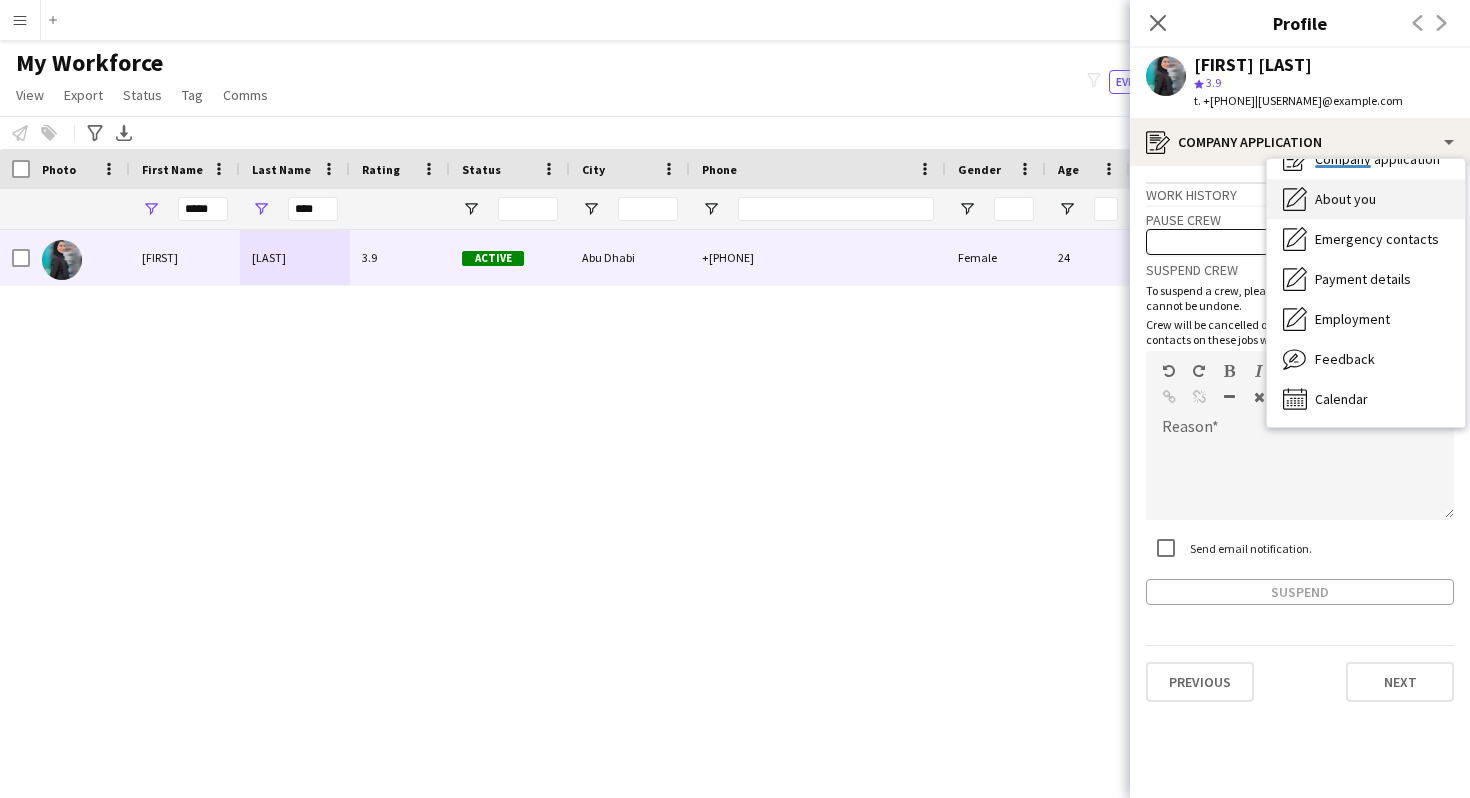 click on "About you
About you" at bounding box center [1366, 199] 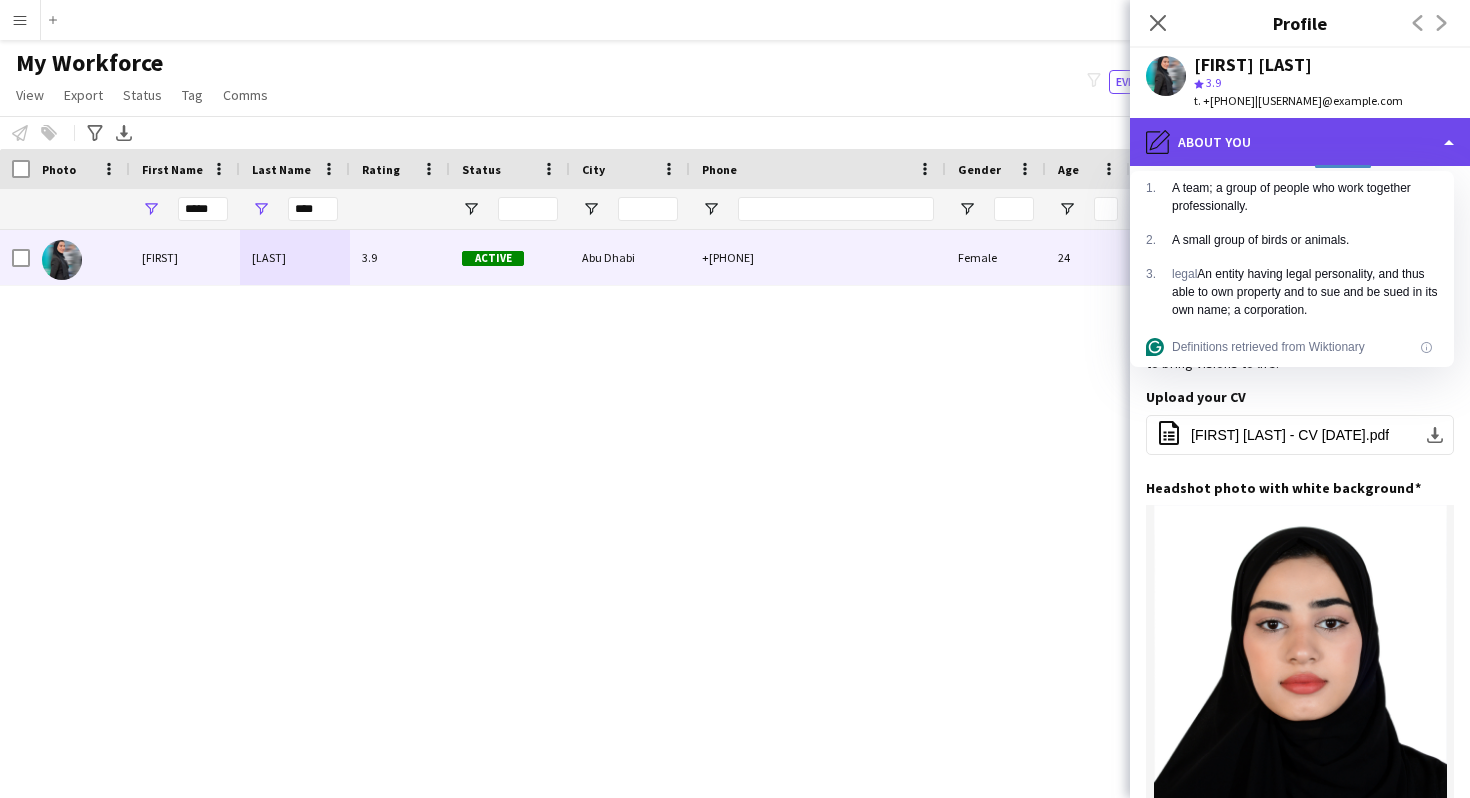 click on "pencil4
About you" 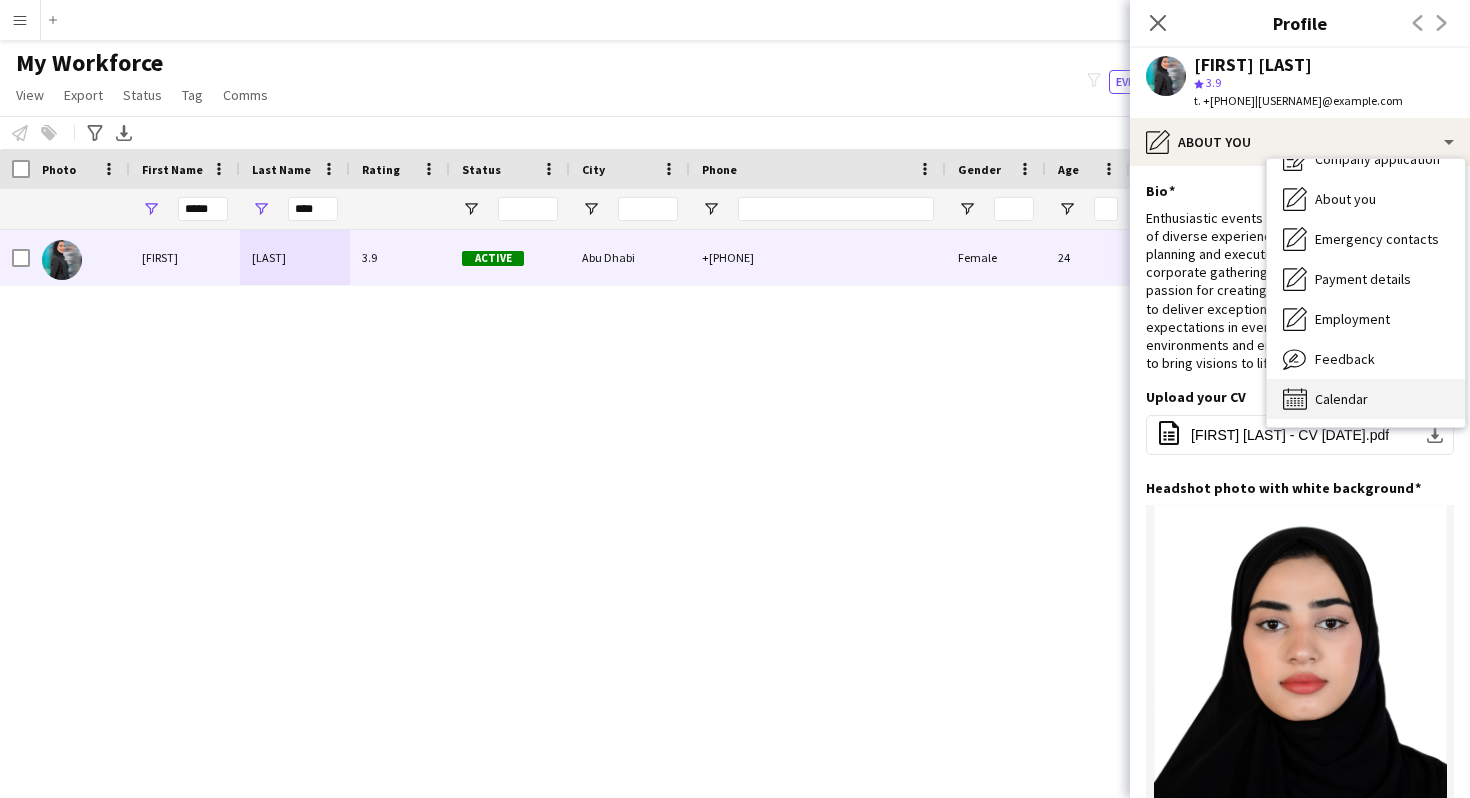 click on "Calendar" at bounding box center [1341, 399] 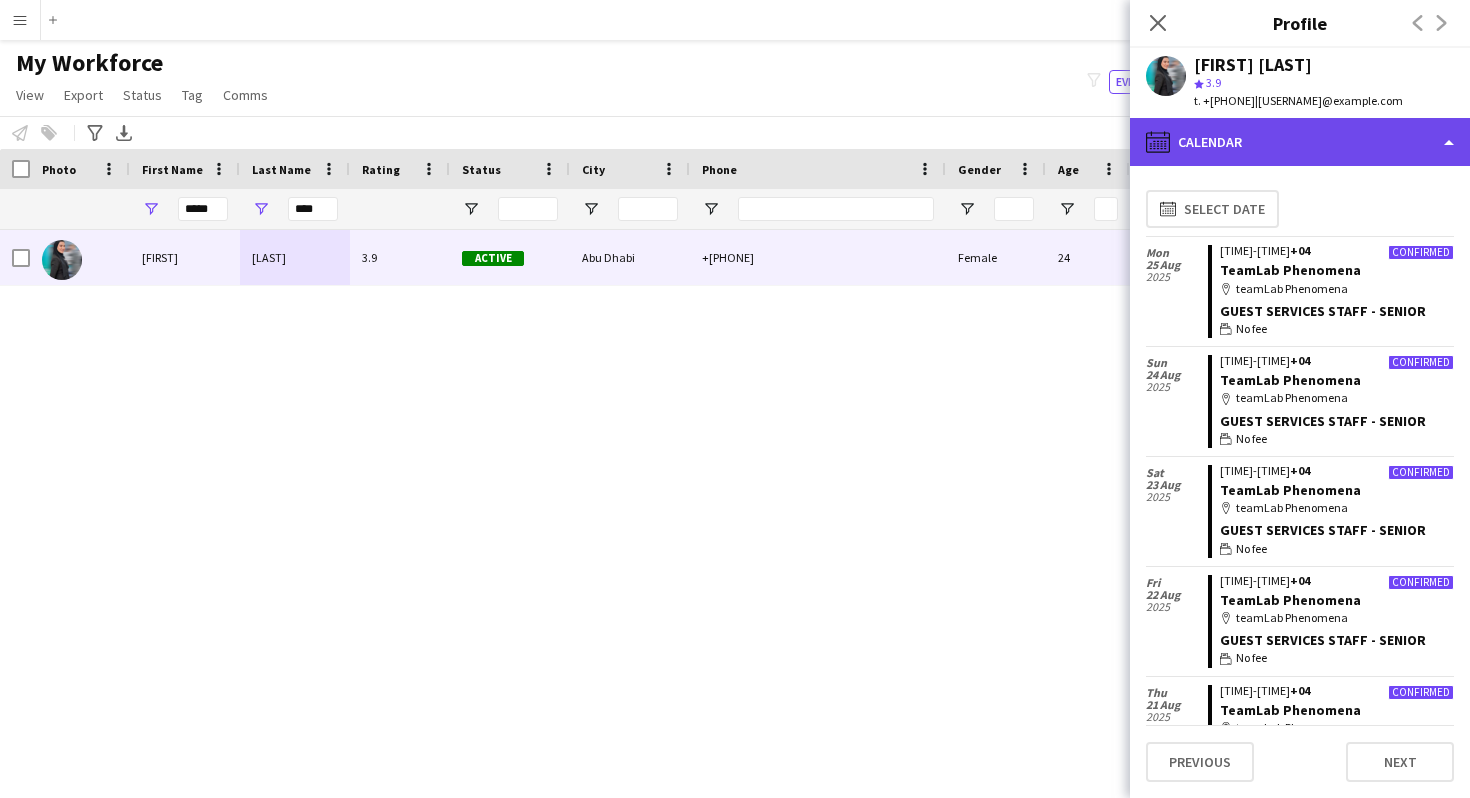 click on "calendar-full
Calendar" 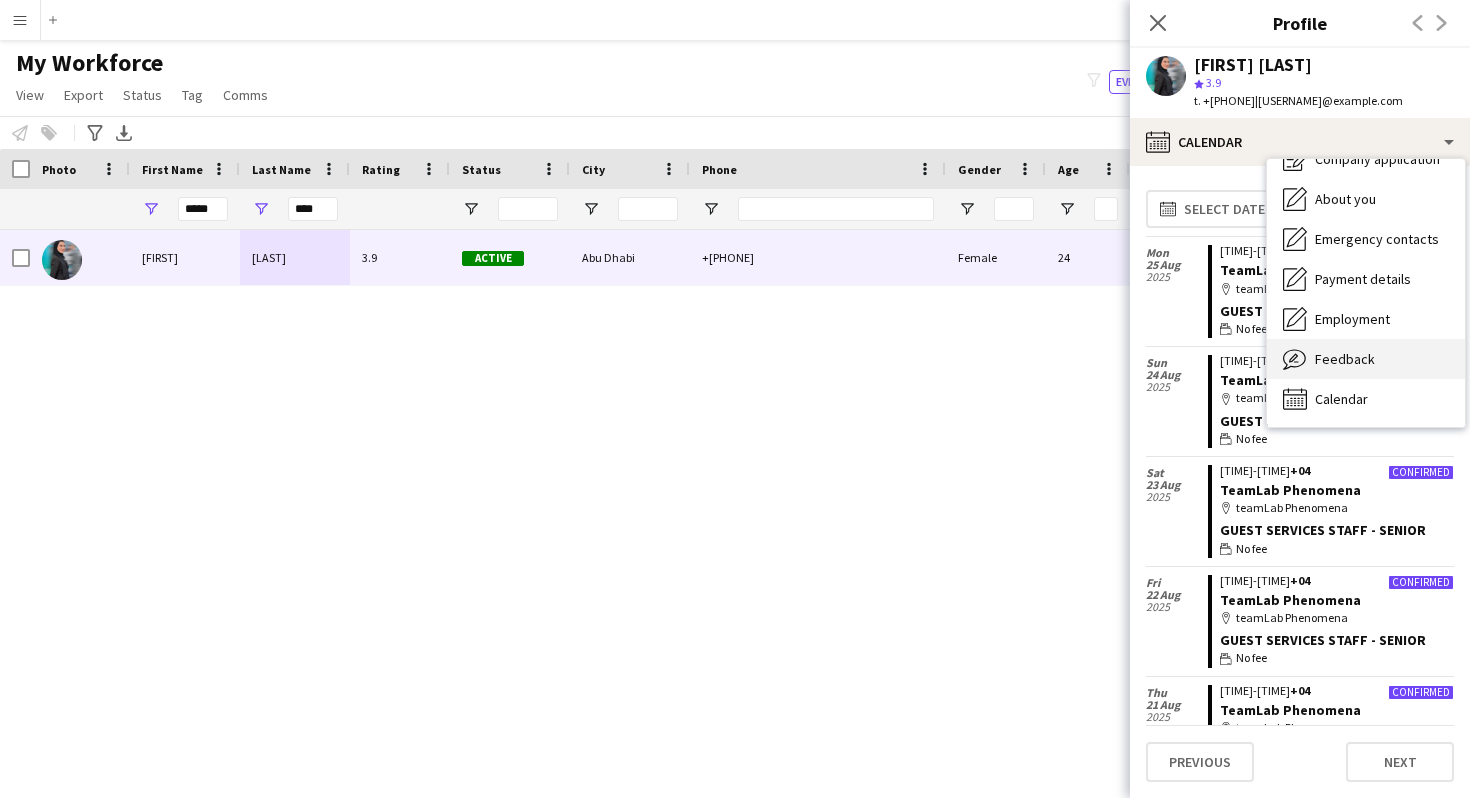 click on "Feedback" at bounding box center (1345, 359) 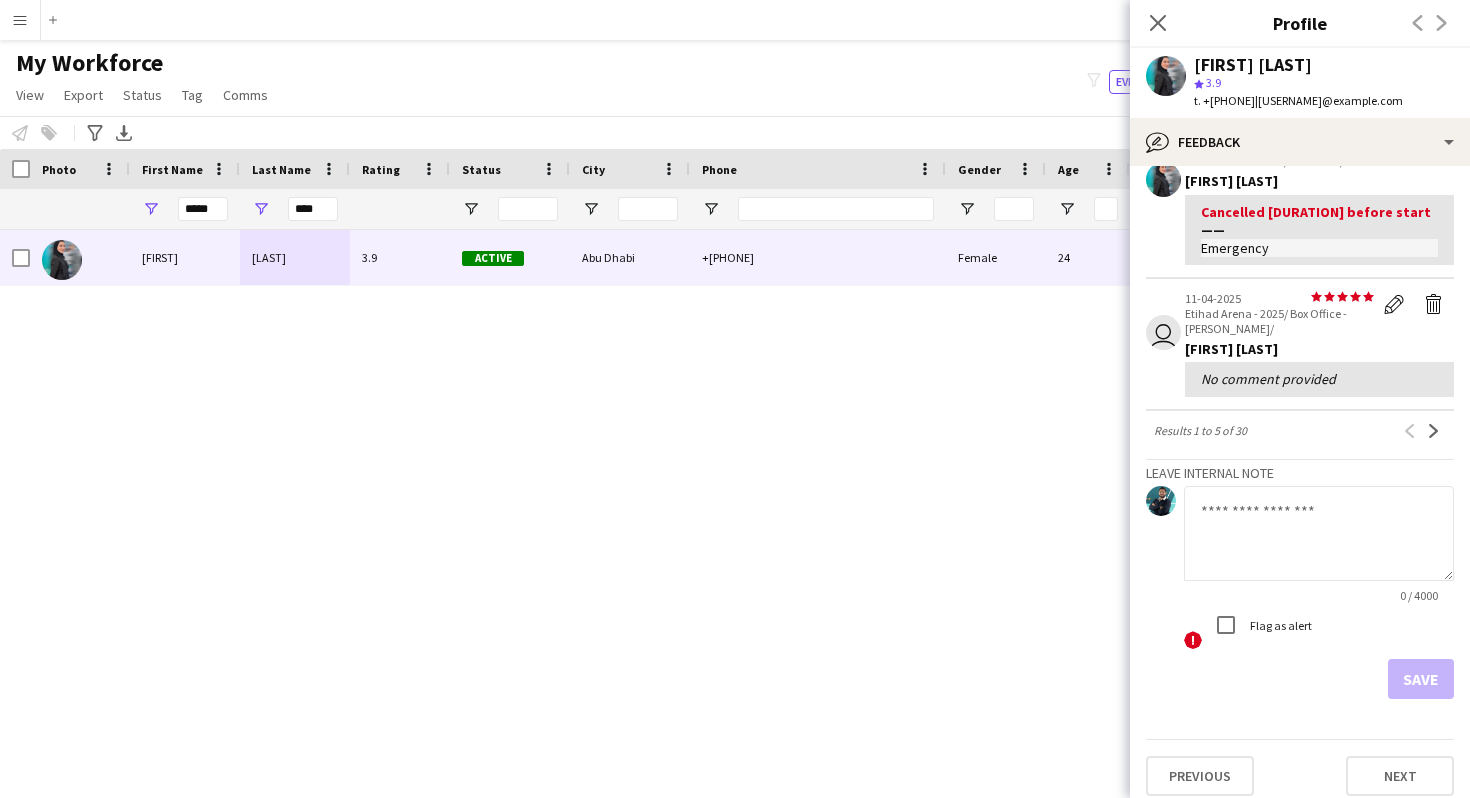 scroll, scrollTop: 0, scrollLeft: 0, axis: both 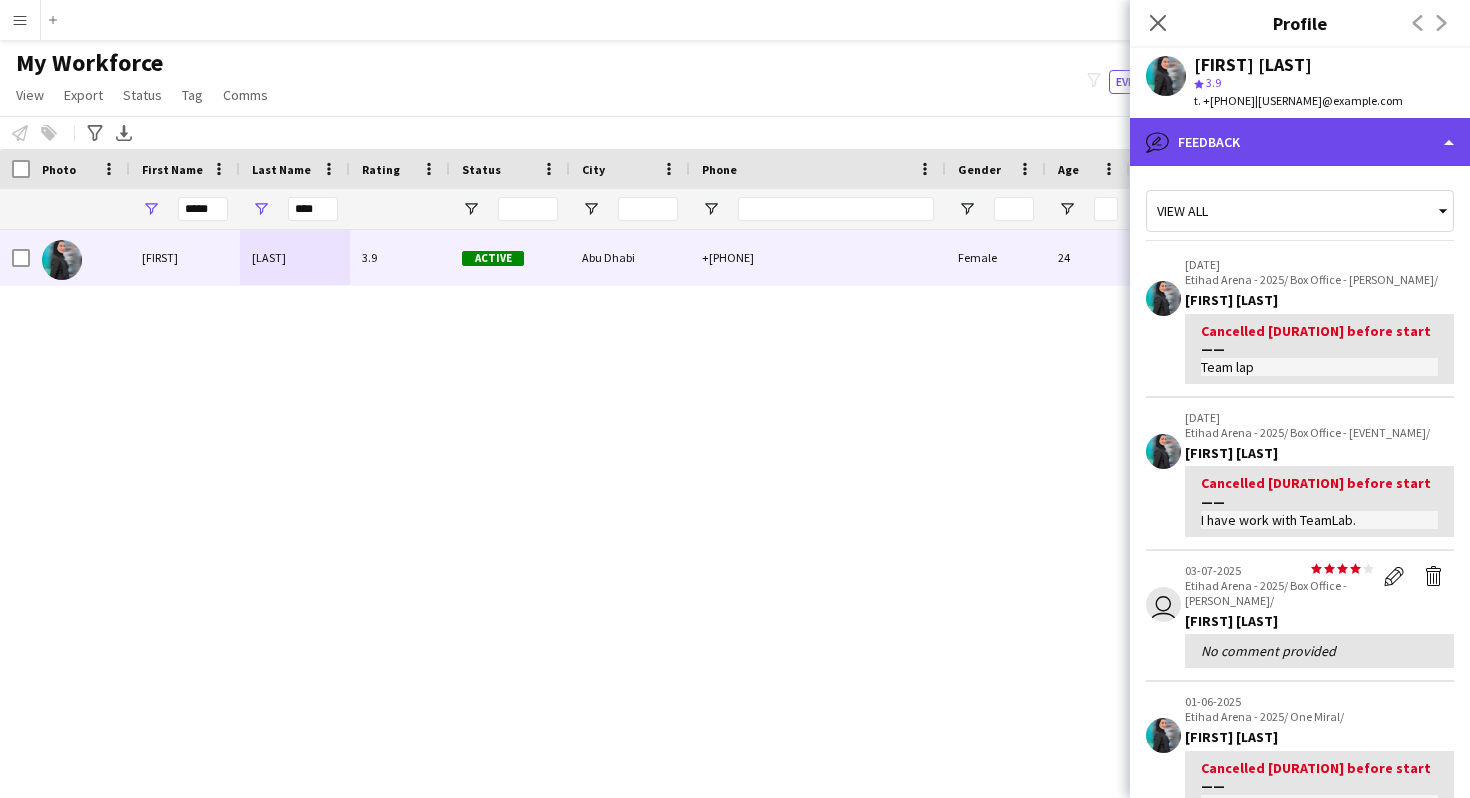 click on "bubble-pencil
Feedback" 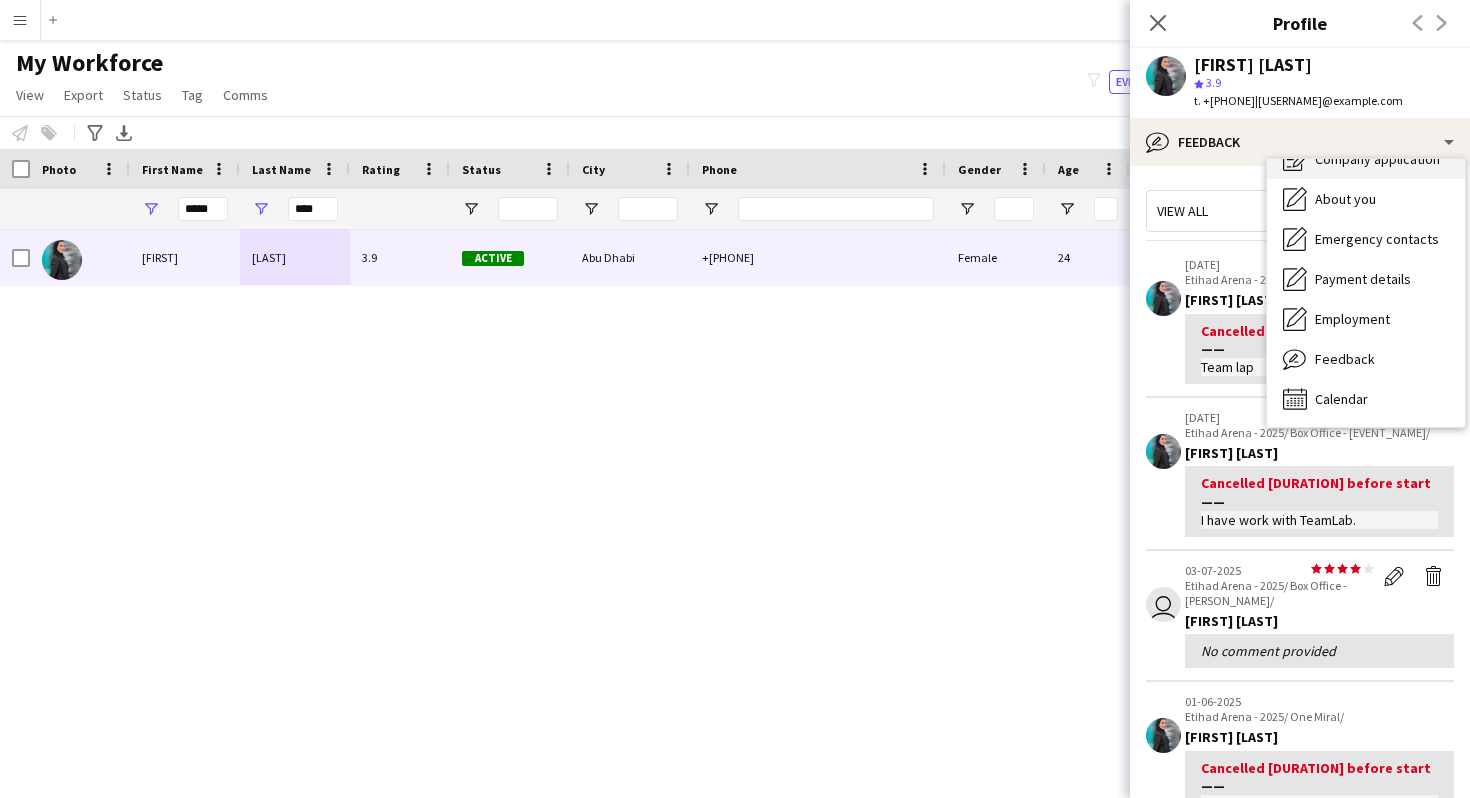 click on "Company application
Company application" at bounding box center (1366, 159) 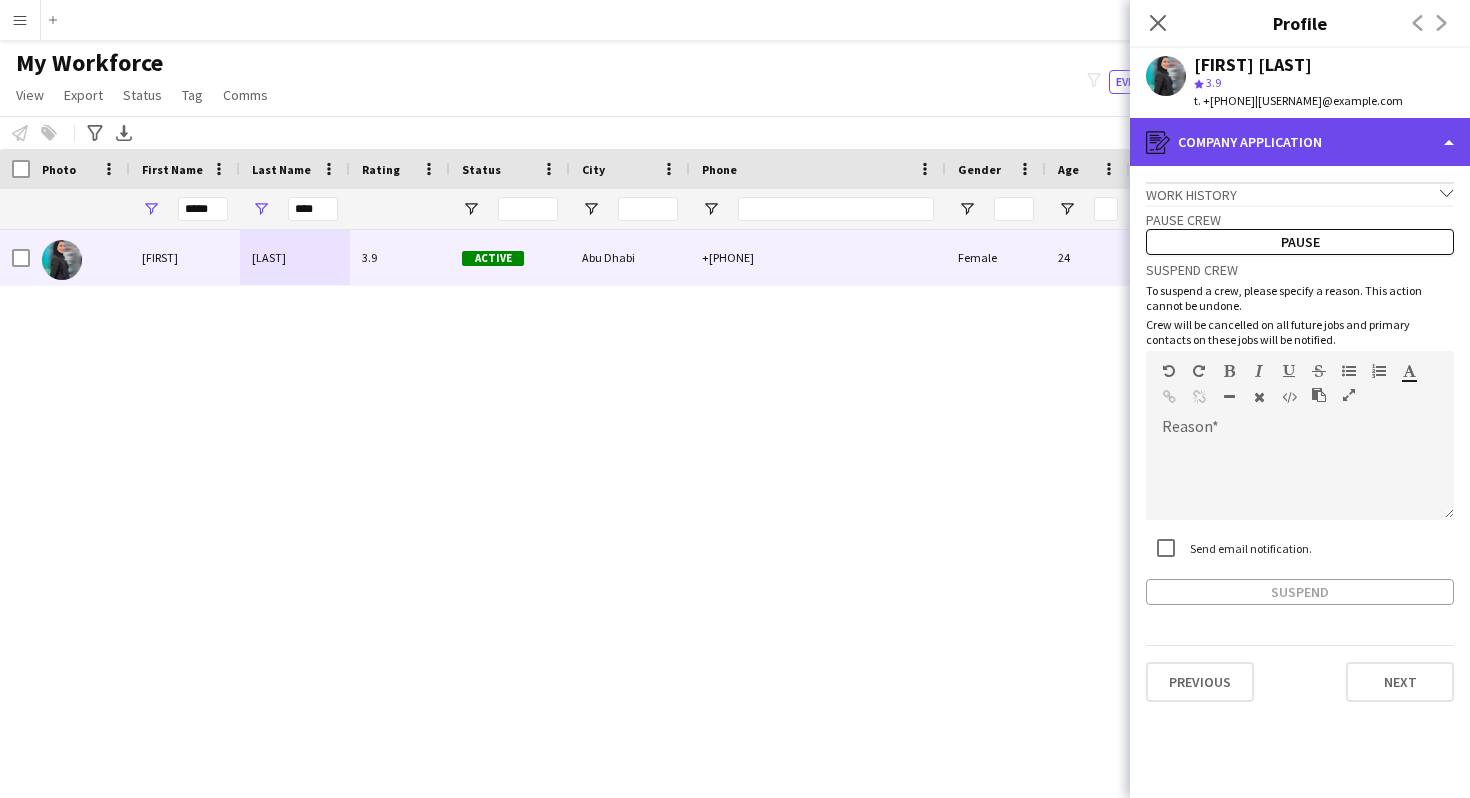 click on "register
Company application" 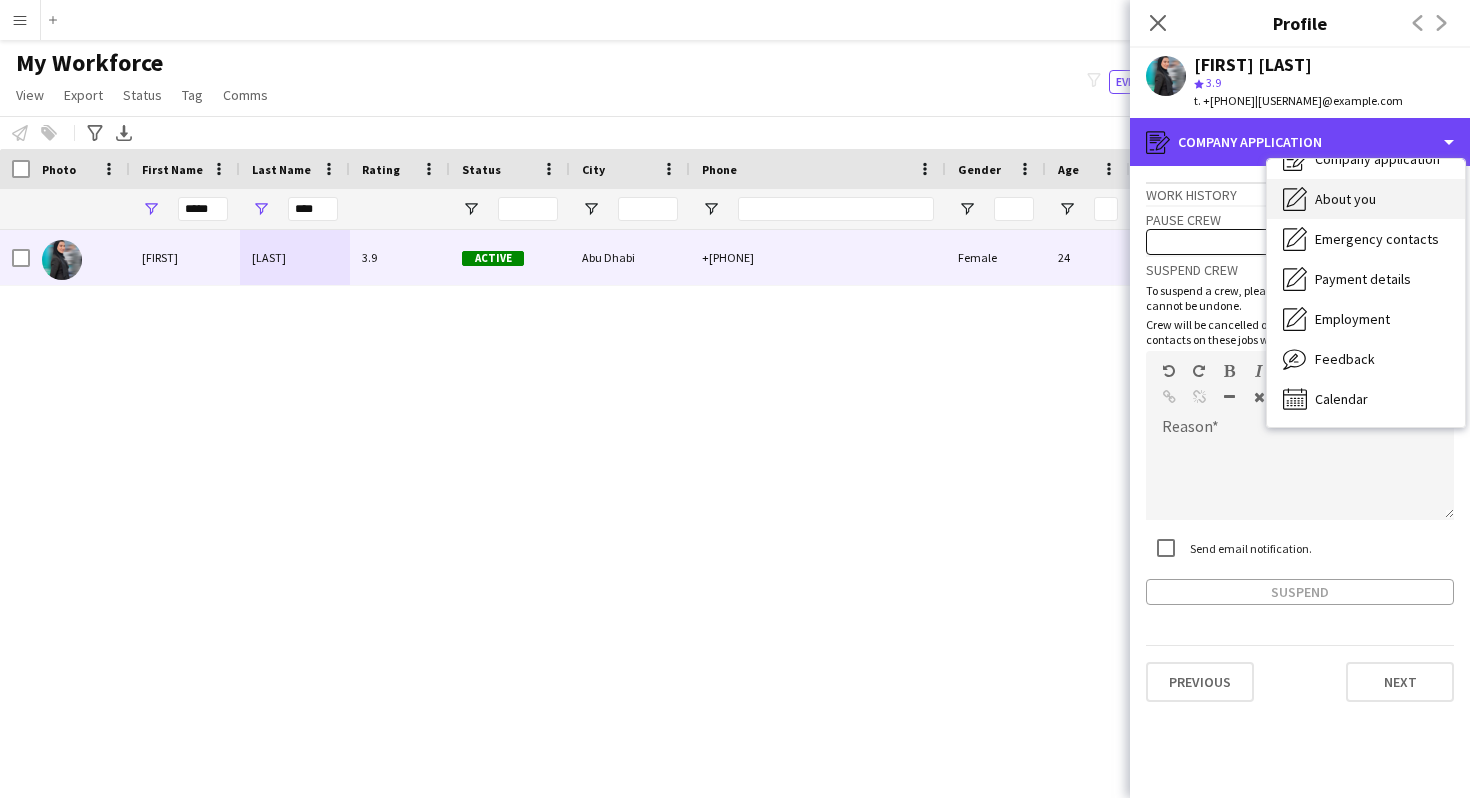 scroll, scrollTop: 0, scrollLeft: 0, axis: both 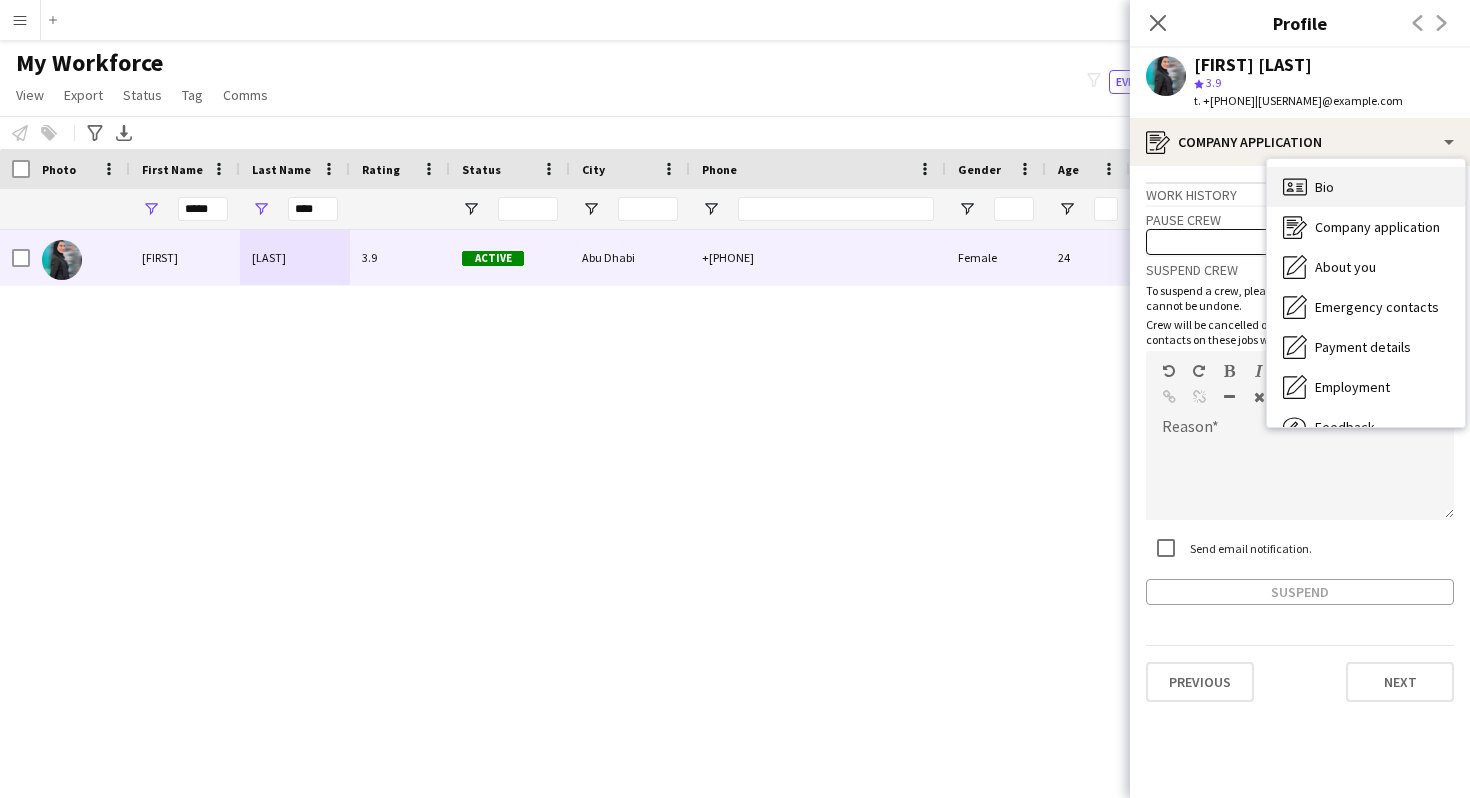 click on "Bio
Bio" at bounding box center [1366, 187] 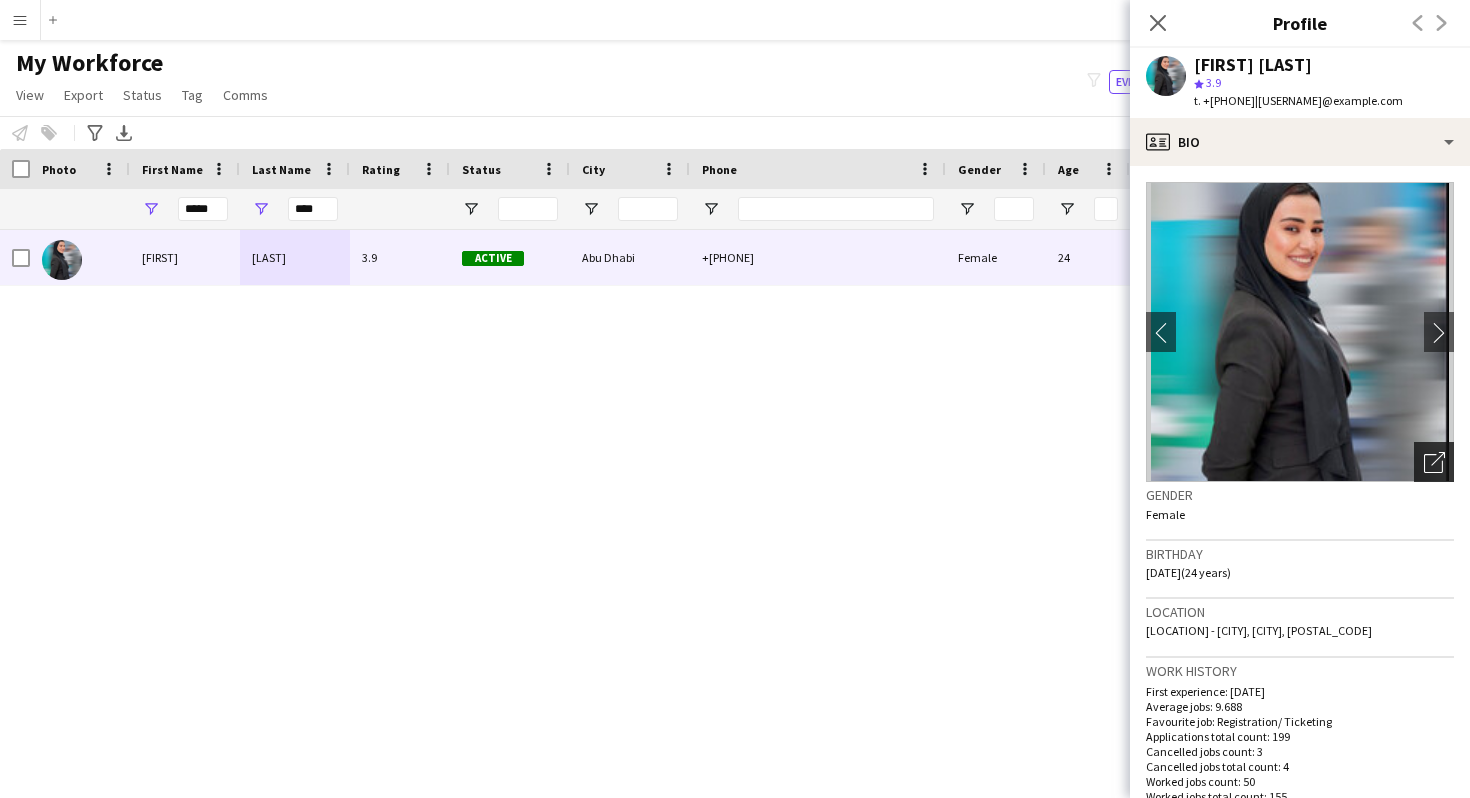 click on "Open photos pop-in" 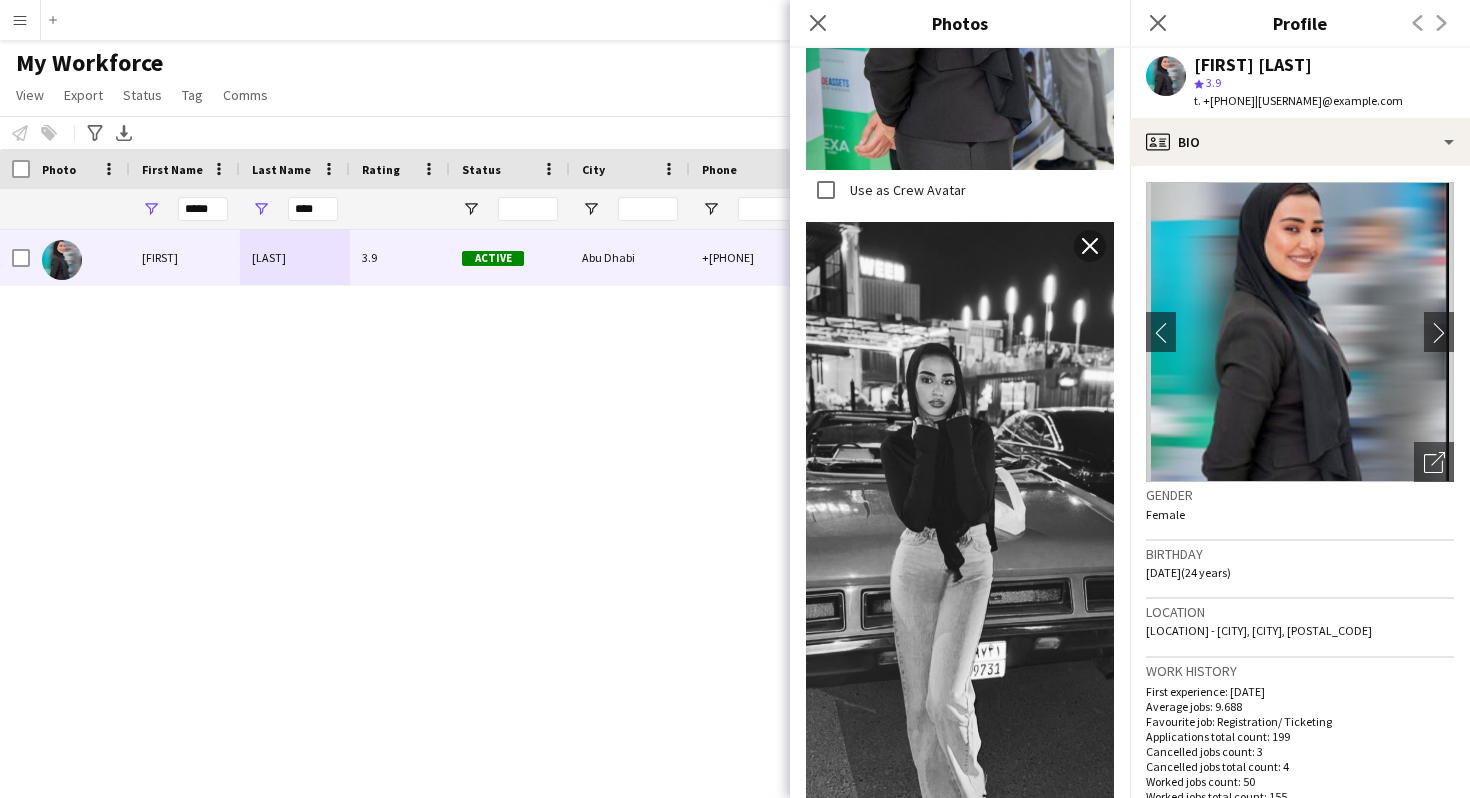 scroll, scrollTop: 0, scrollLeft: 0, axis: both 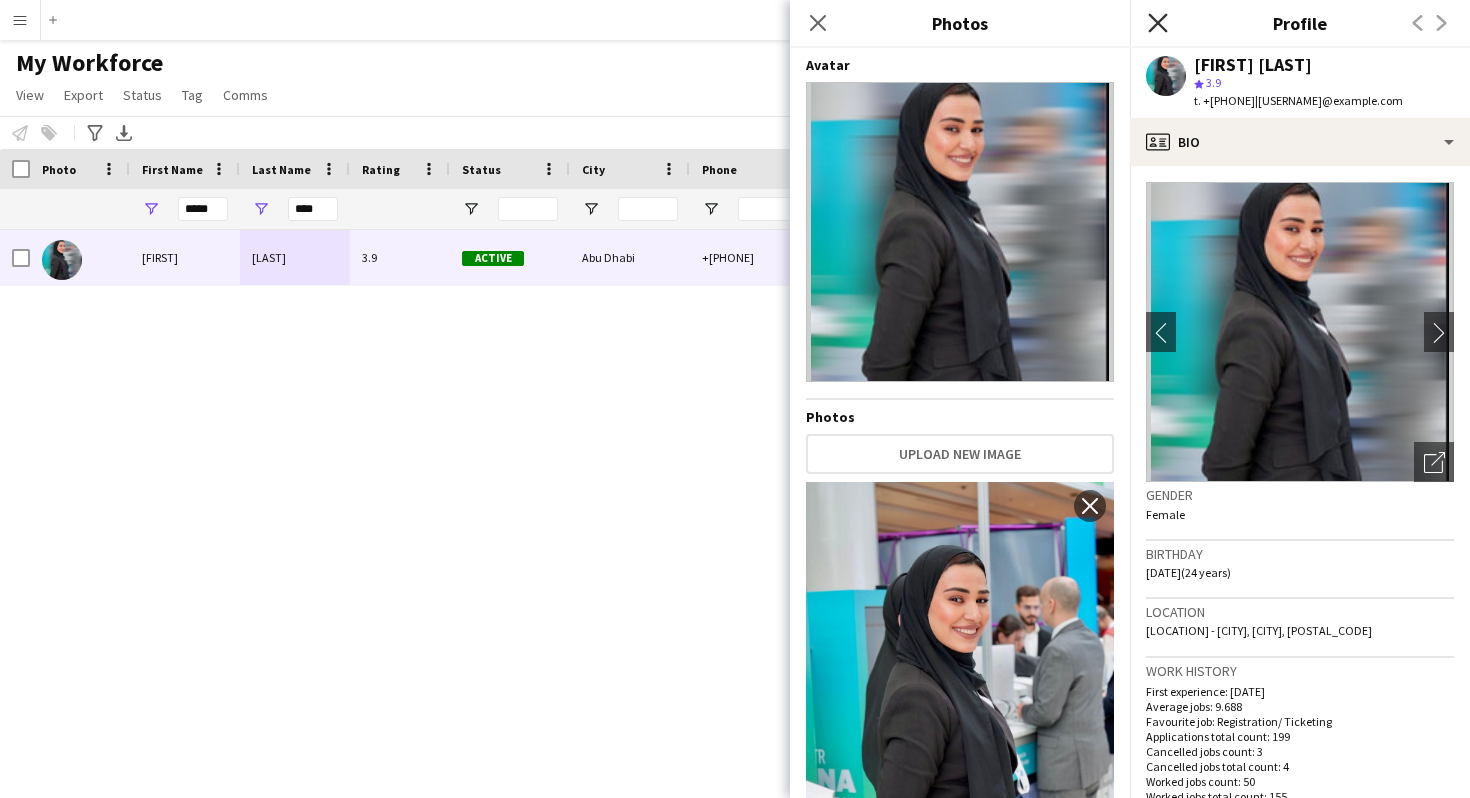 click on "Close pop-in" 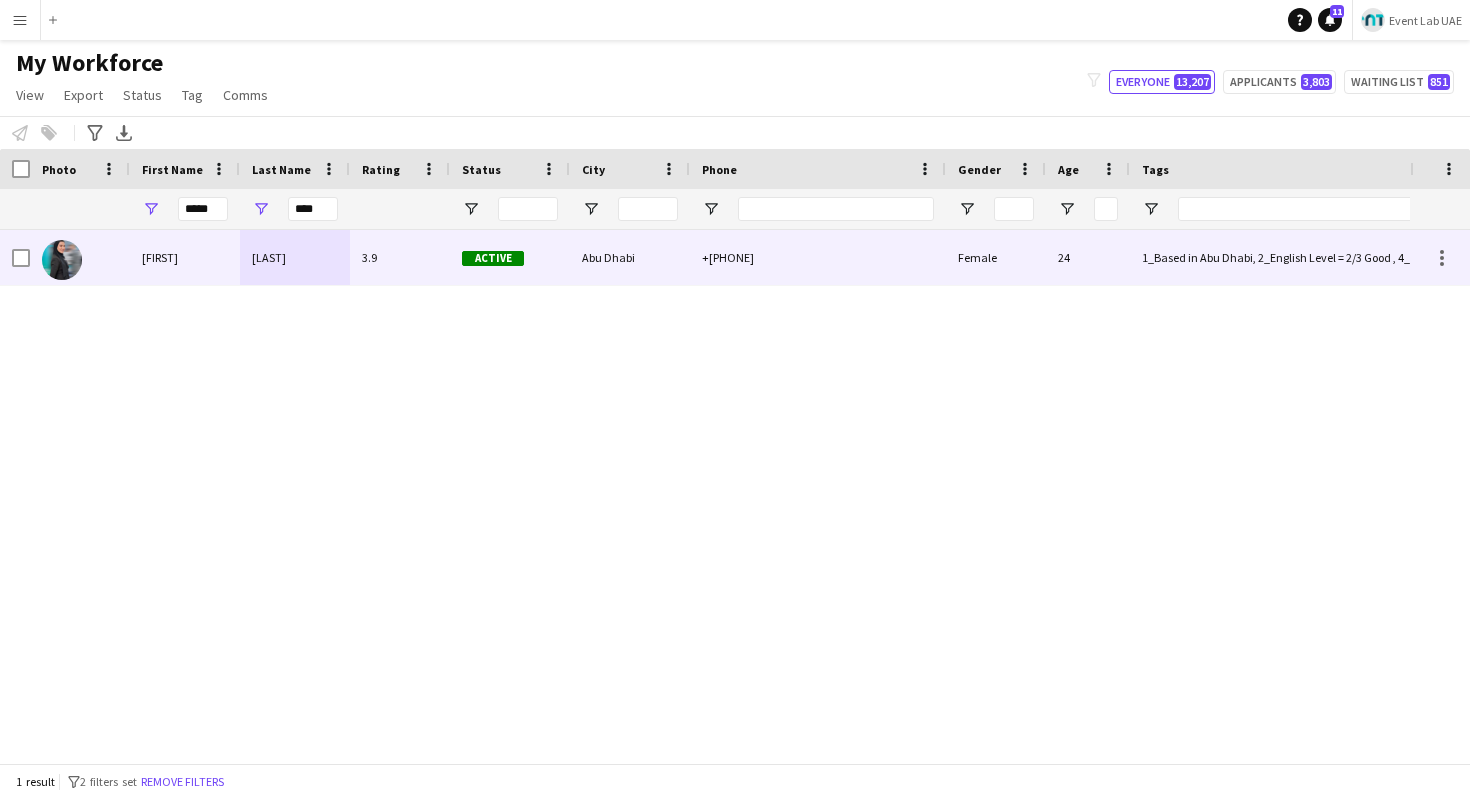 click on "Abu Dhabi" at bounding box center (630, 257) 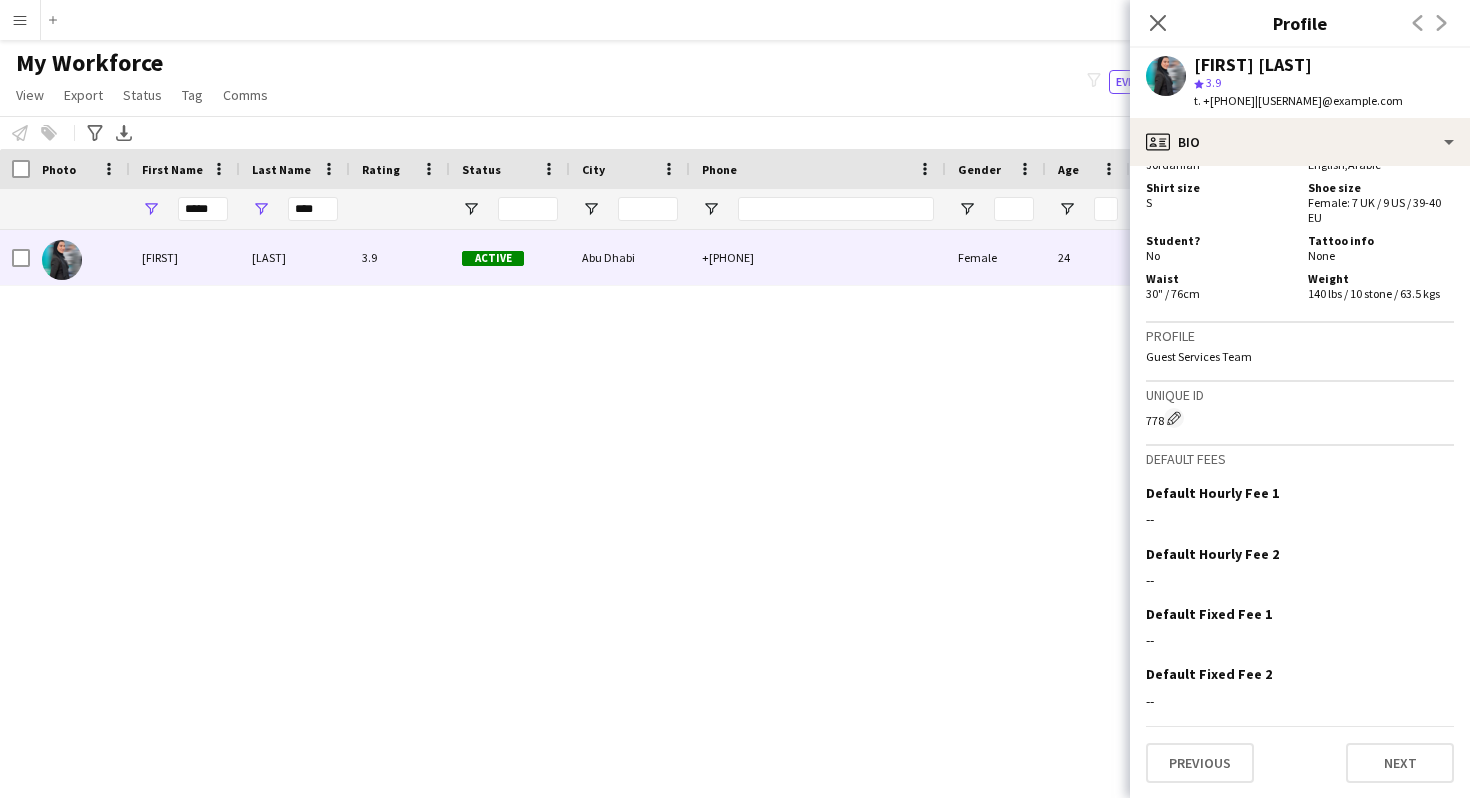 scroll, scrollTop: 1257, scrollLeft: 0, axis: vertical 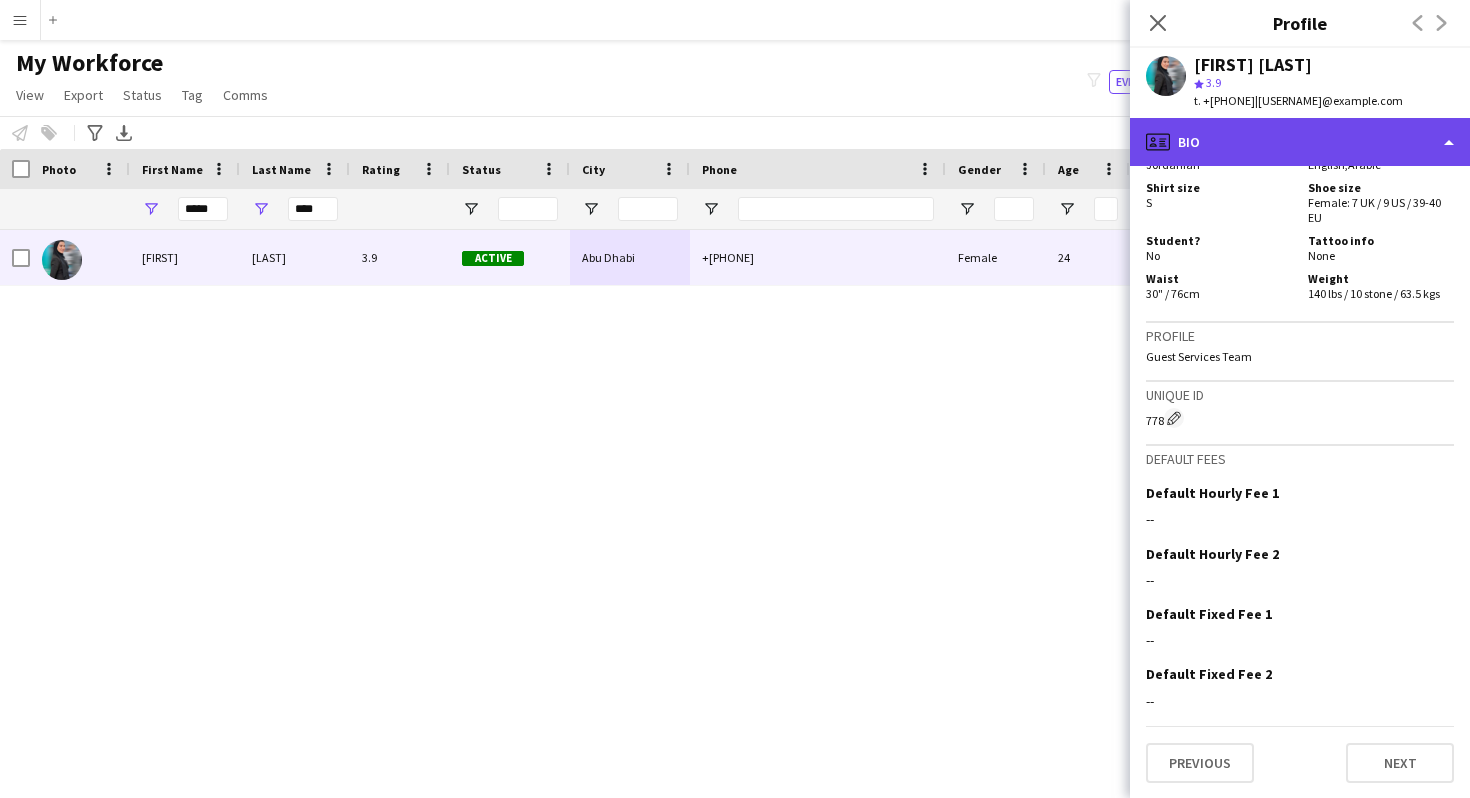 click on "profile
Bio" 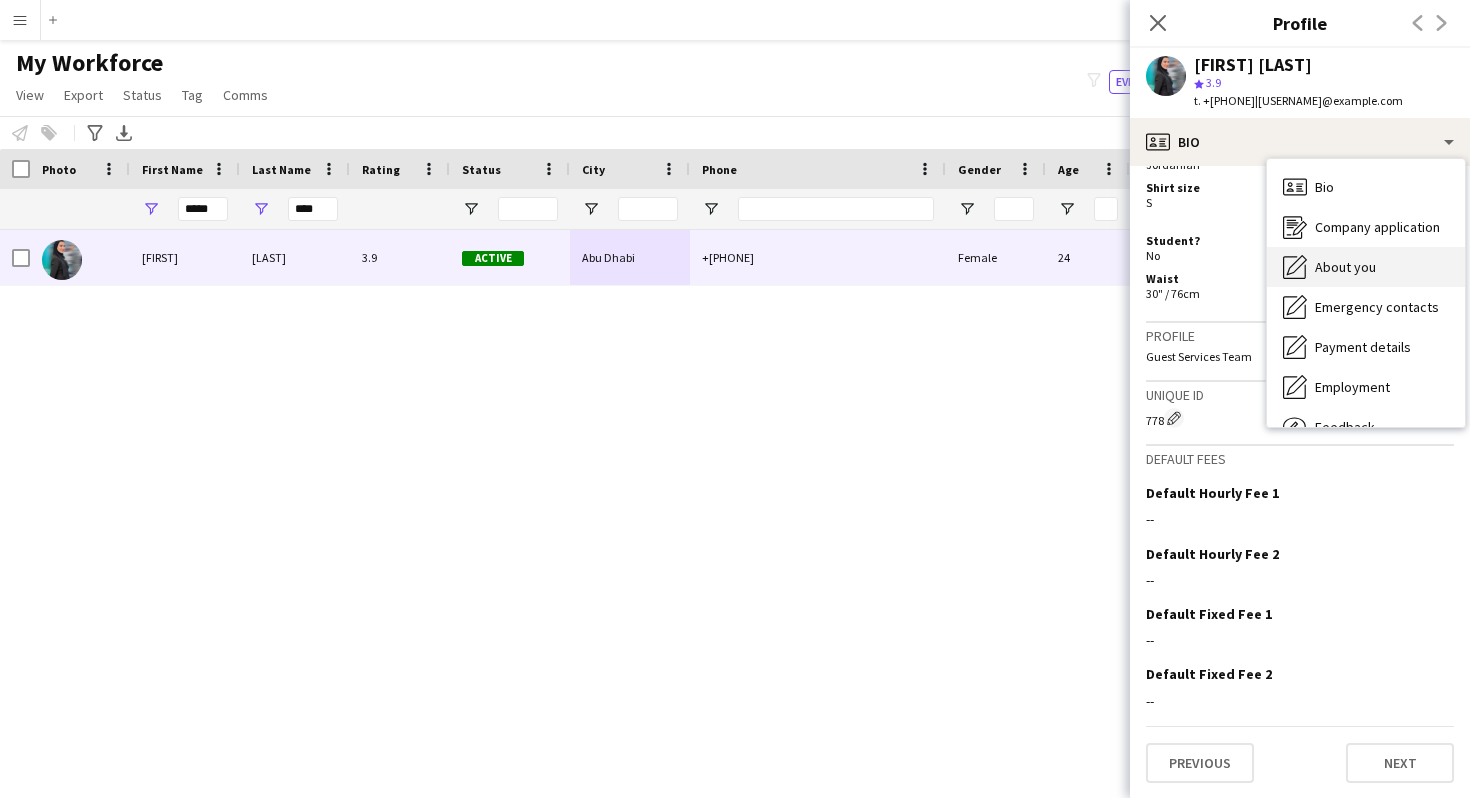 click on "About you" at bounding box center (1345, 267) 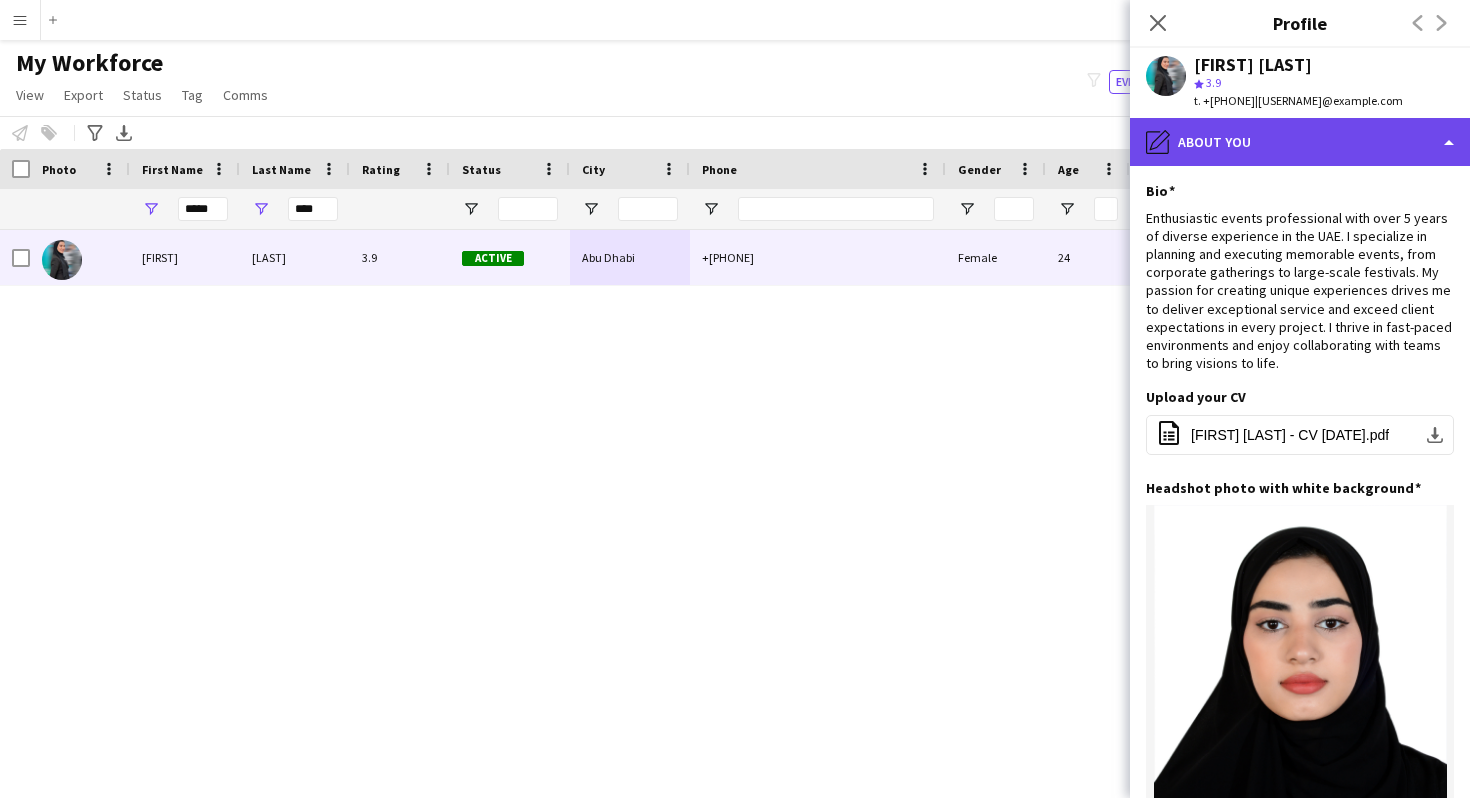 click on "pencil4
About you" 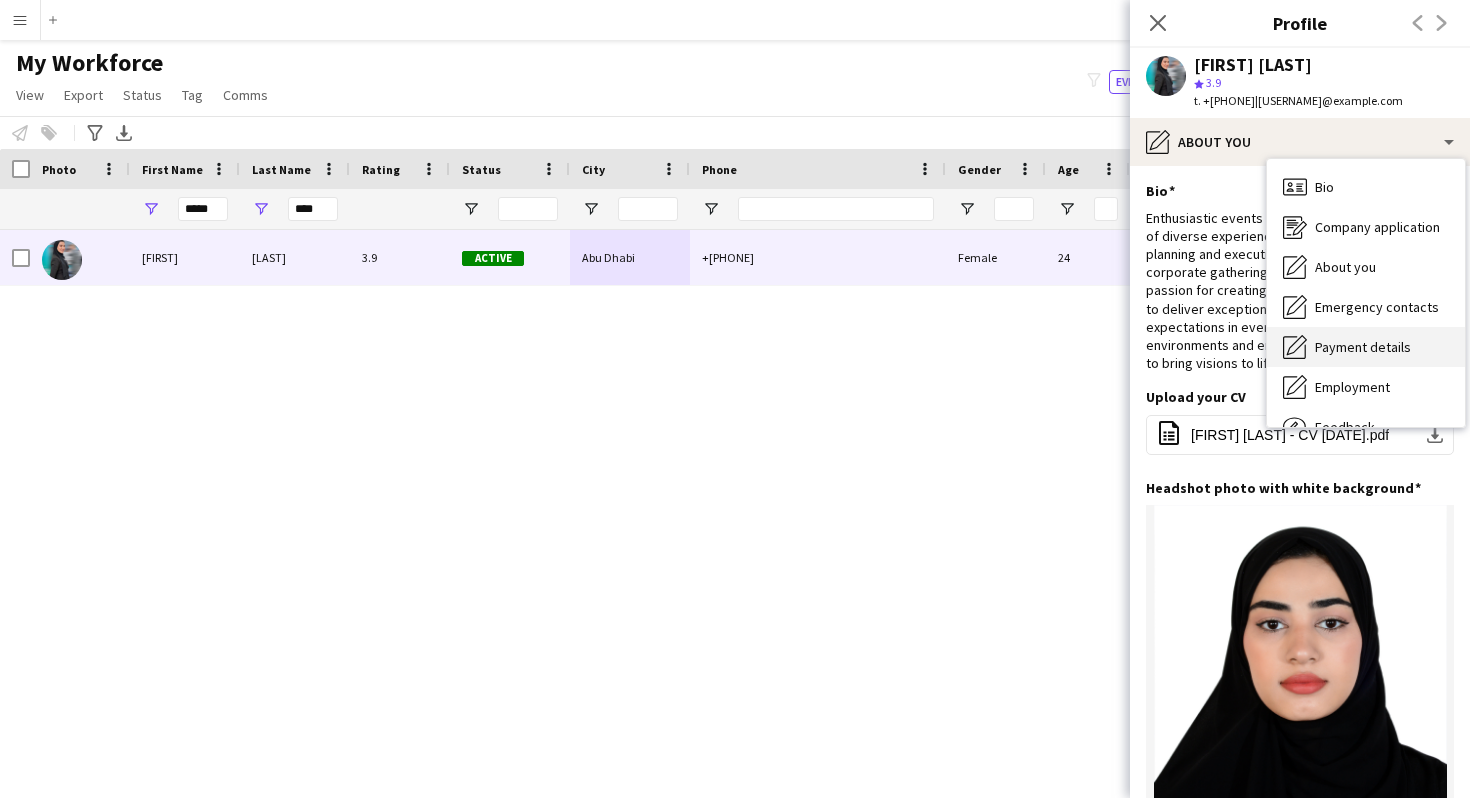 click on "Payment details
Payment details" at bounding box center [1366, 347] 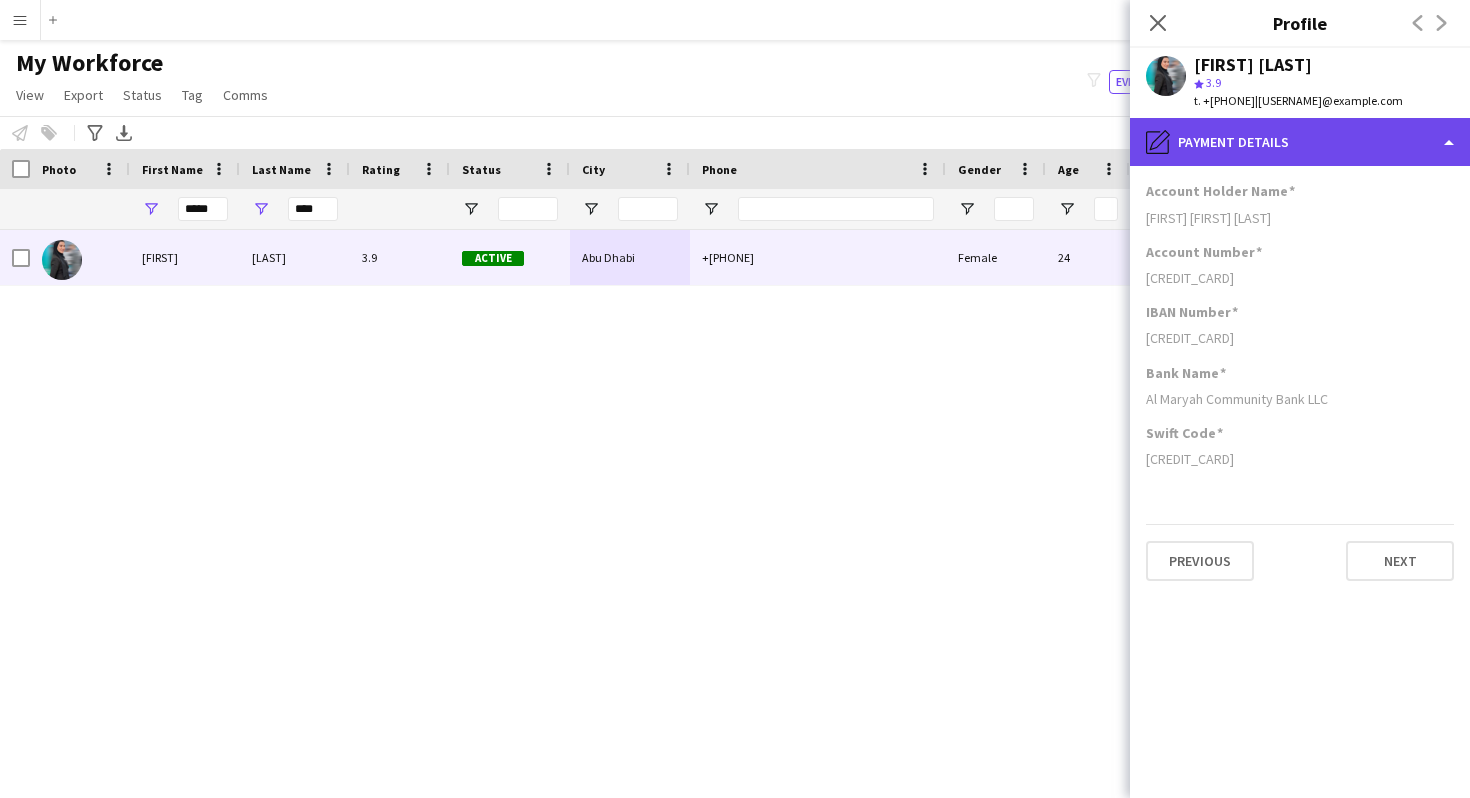 click on "pencil4
Payment details" 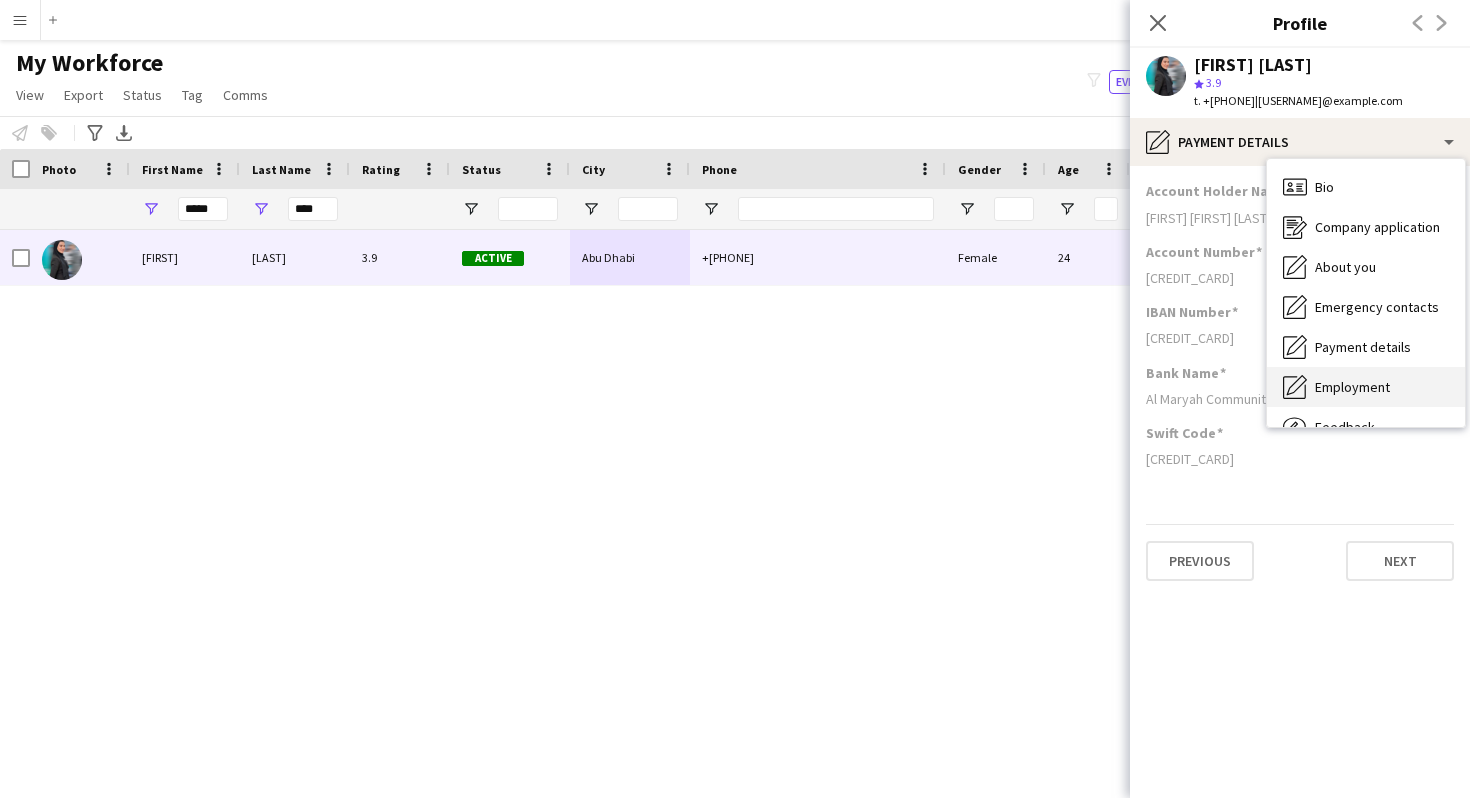 click on "Employment" at bounding box center (1352, 387) 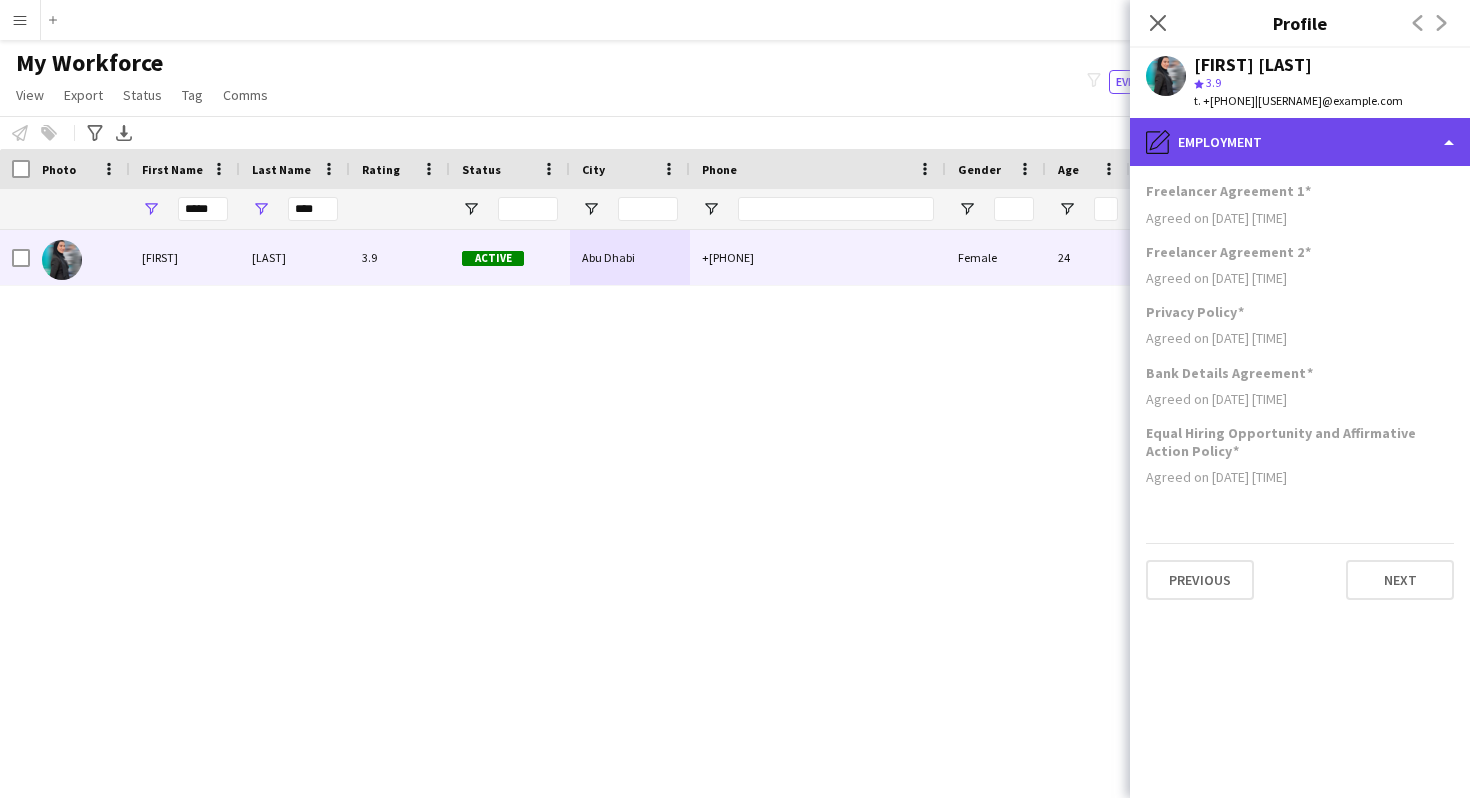 click on "pencil4
Employment" 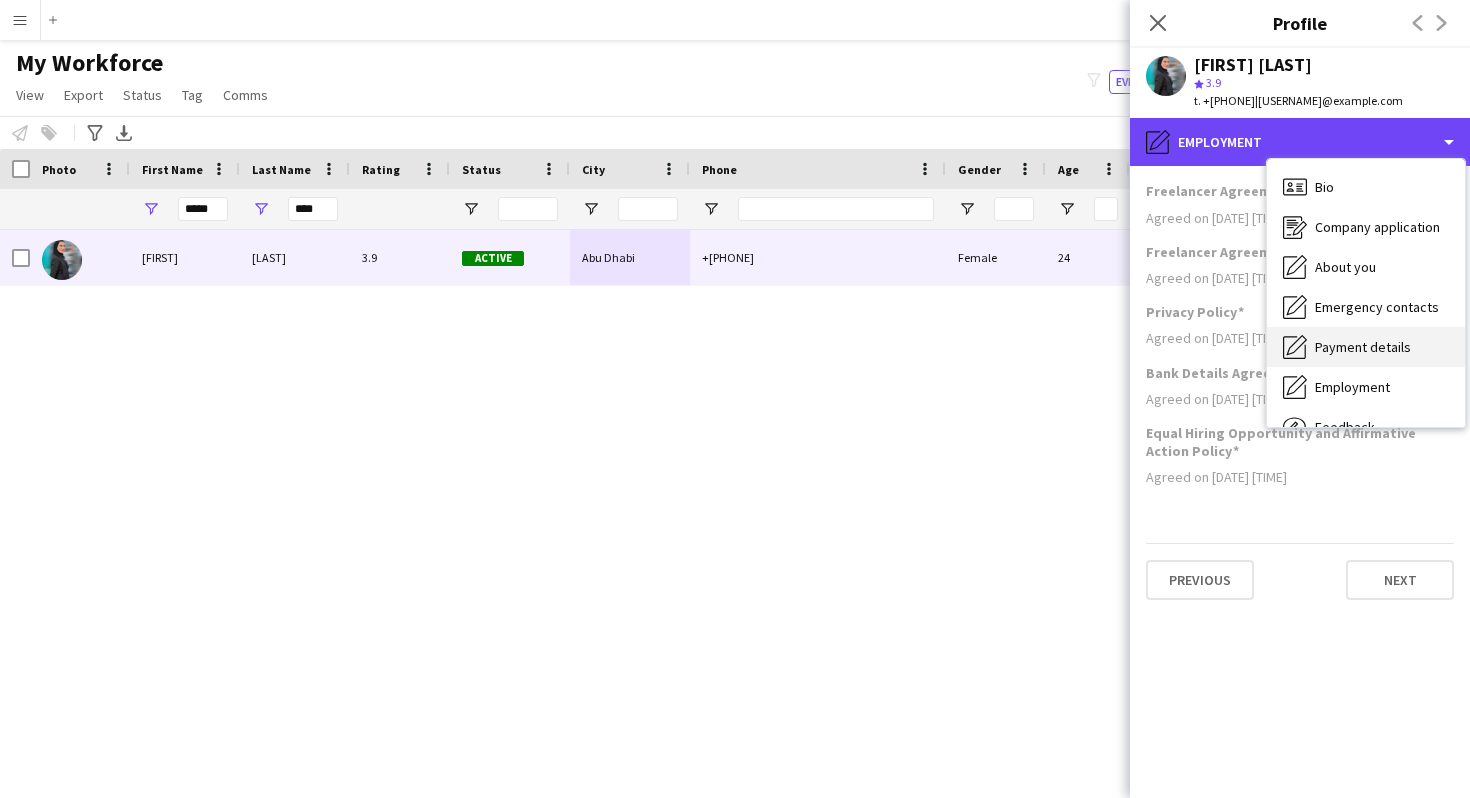 scroll, scrollTop: 68, scrollLeft: 0, axis: vertical 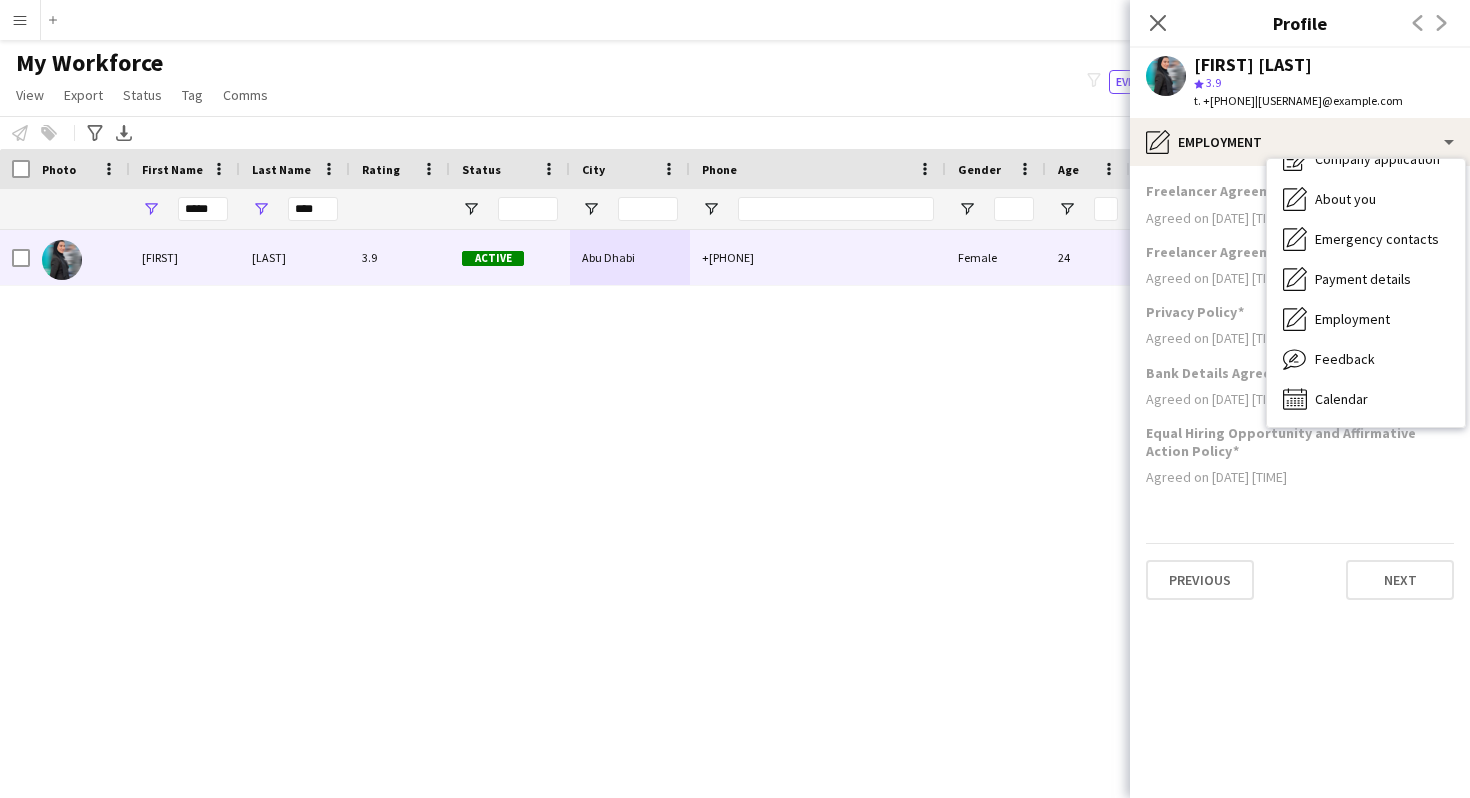 click on "Agreed on [DATE] [TIME]" 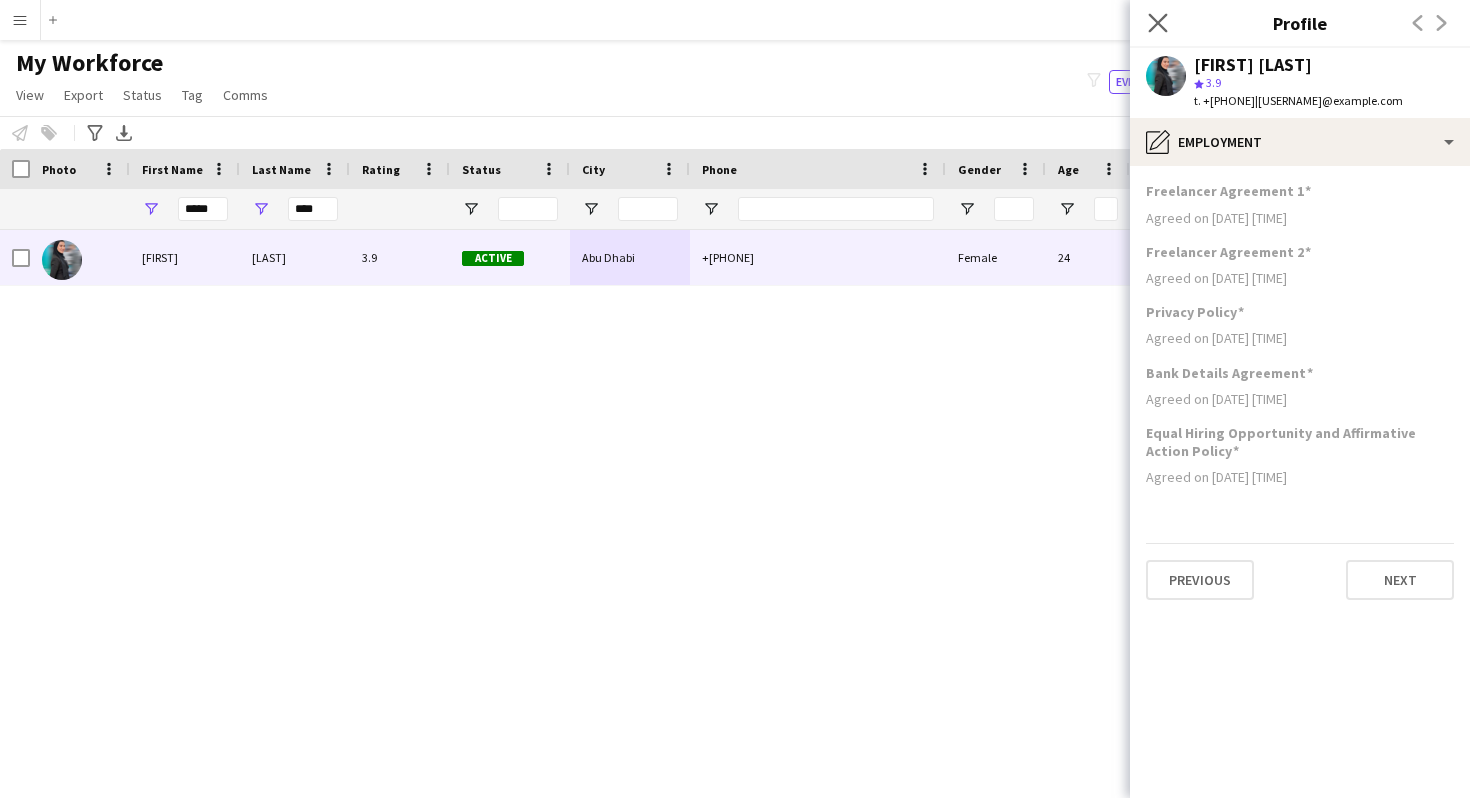 click on "Close pop-in" 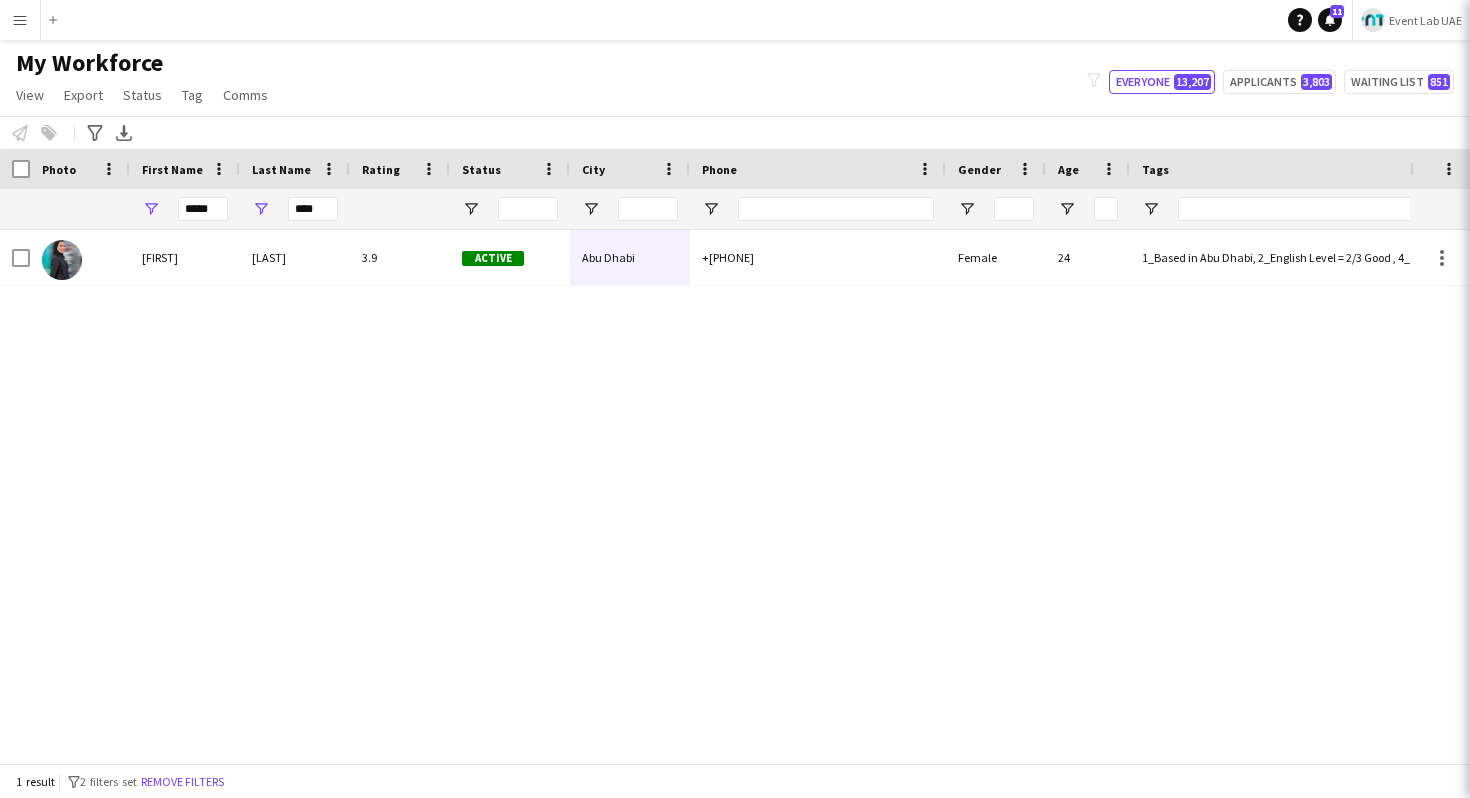 click on "1_ Based in Other Emirates (31) 1_Based in Abu Dhabi (3996) 1_Based in Al Ain (233) 1_Based in Dubai/Sharjah/Ajman (3052) 2_English Level = 2/3 Good  (3909) 2_English Level = 3/3 Excellent (3095) 4_CCA (1635) 4_CCA Active (272) 4_Etihad Arena  (2473) 4_POD (3) 5_Interview_GS (596) 5_Interview_Host (188) ADCB (12) ALAIA (14) interview now  (20) Interviews 4th week July (605) Missing Information (204) Mubadala - Host/Hostess (31) Mubadala - Host/Hostess Supervisors (15) Mubadala - Senior Host/Hostess (44) OMGAD_ALAIN (2) OMGAD_Team (13) Photoshoot  (49) Summer Nights: Ramy Sabry and Maha Ftouni - SUPERVISOR (10) Summer Nights: Ramy Sabry and Maha Ftouni - USHER STAFF (17) TEAM (10) TeamLab  (25) TeamLab Relievers  (5) WB Miral  (25) WPS Usher (5) Yas in School (11)" 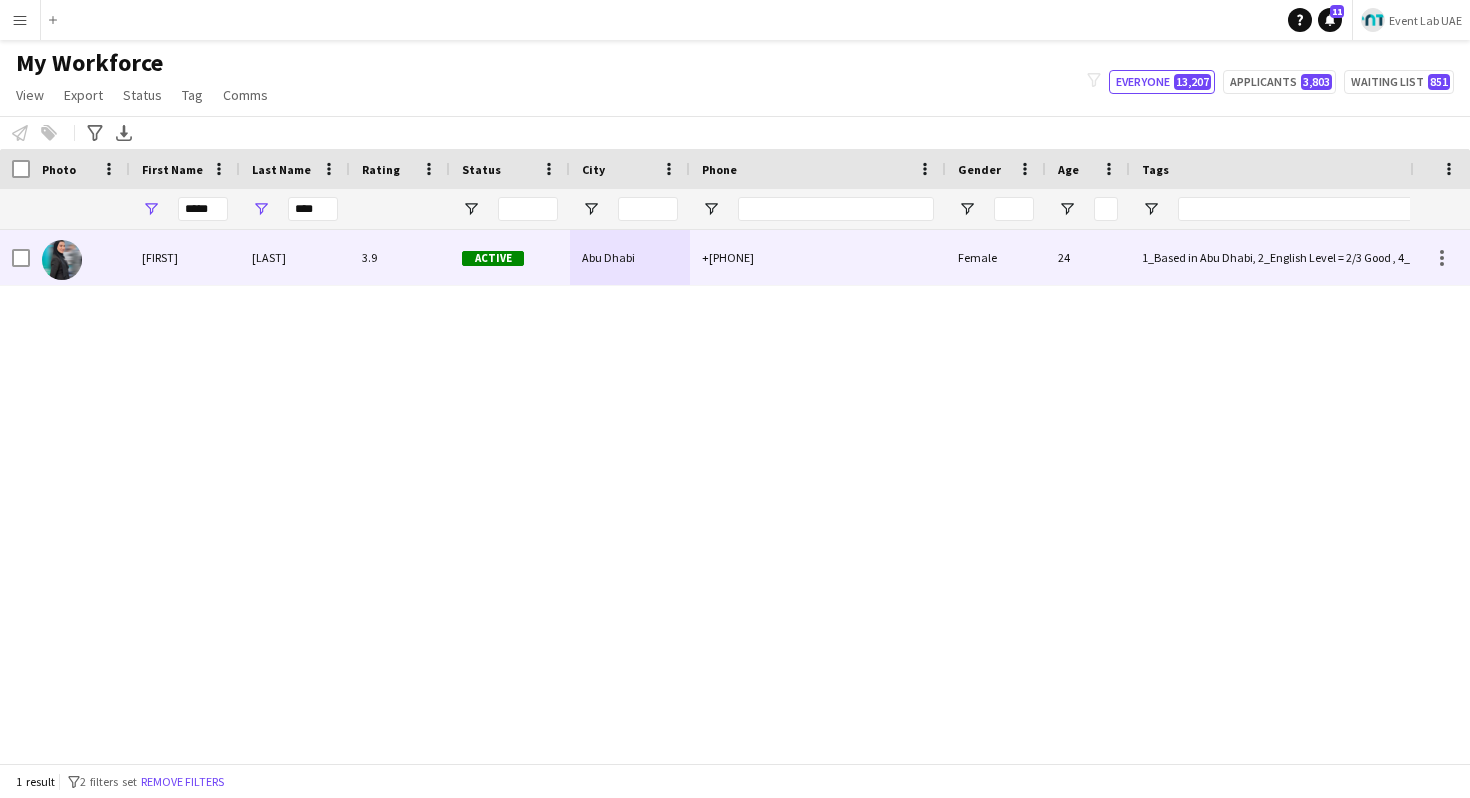 click on "[LAST]" at bounding box center (295, 257) 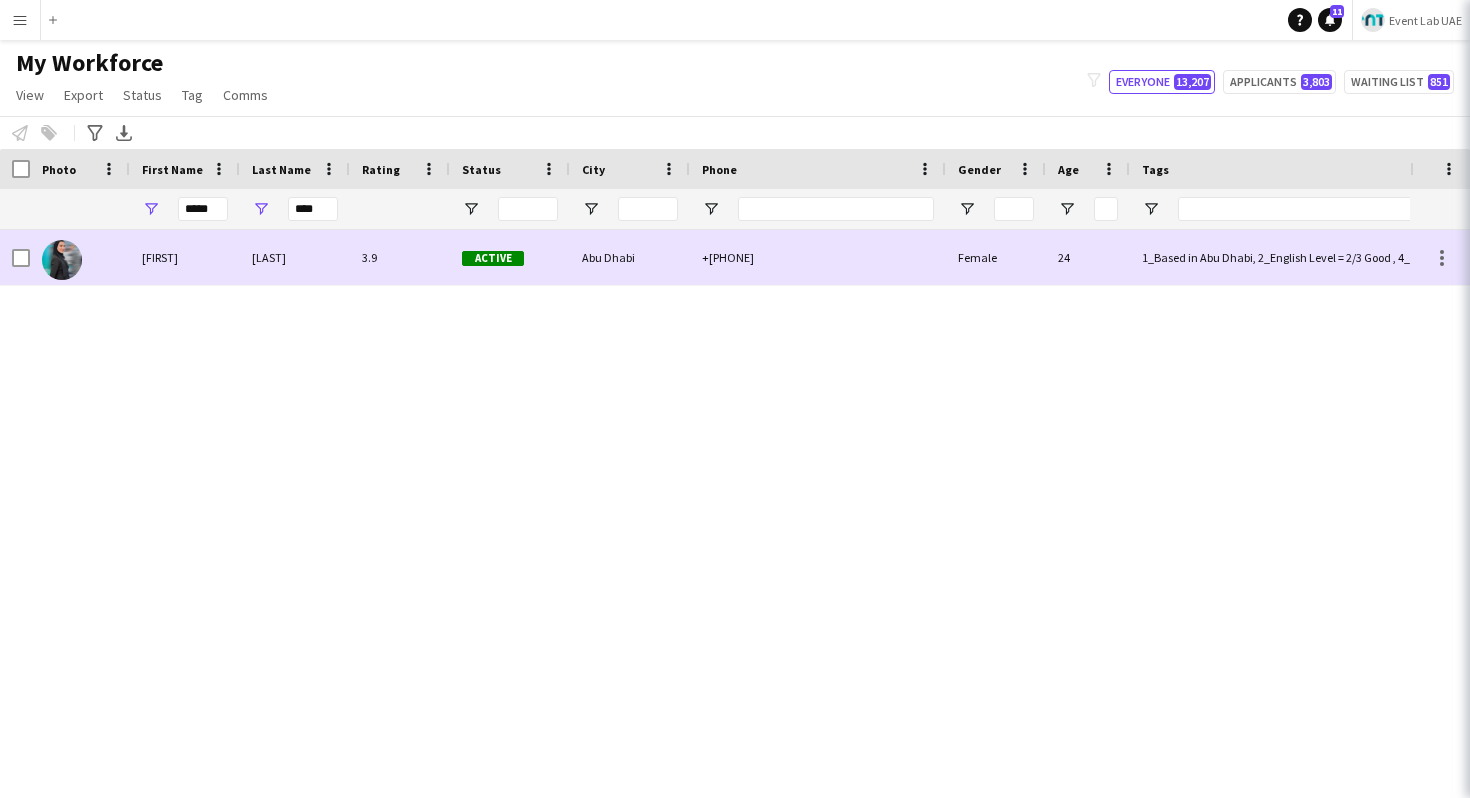 click on "[LAST]" at bounding box center [295, 257] 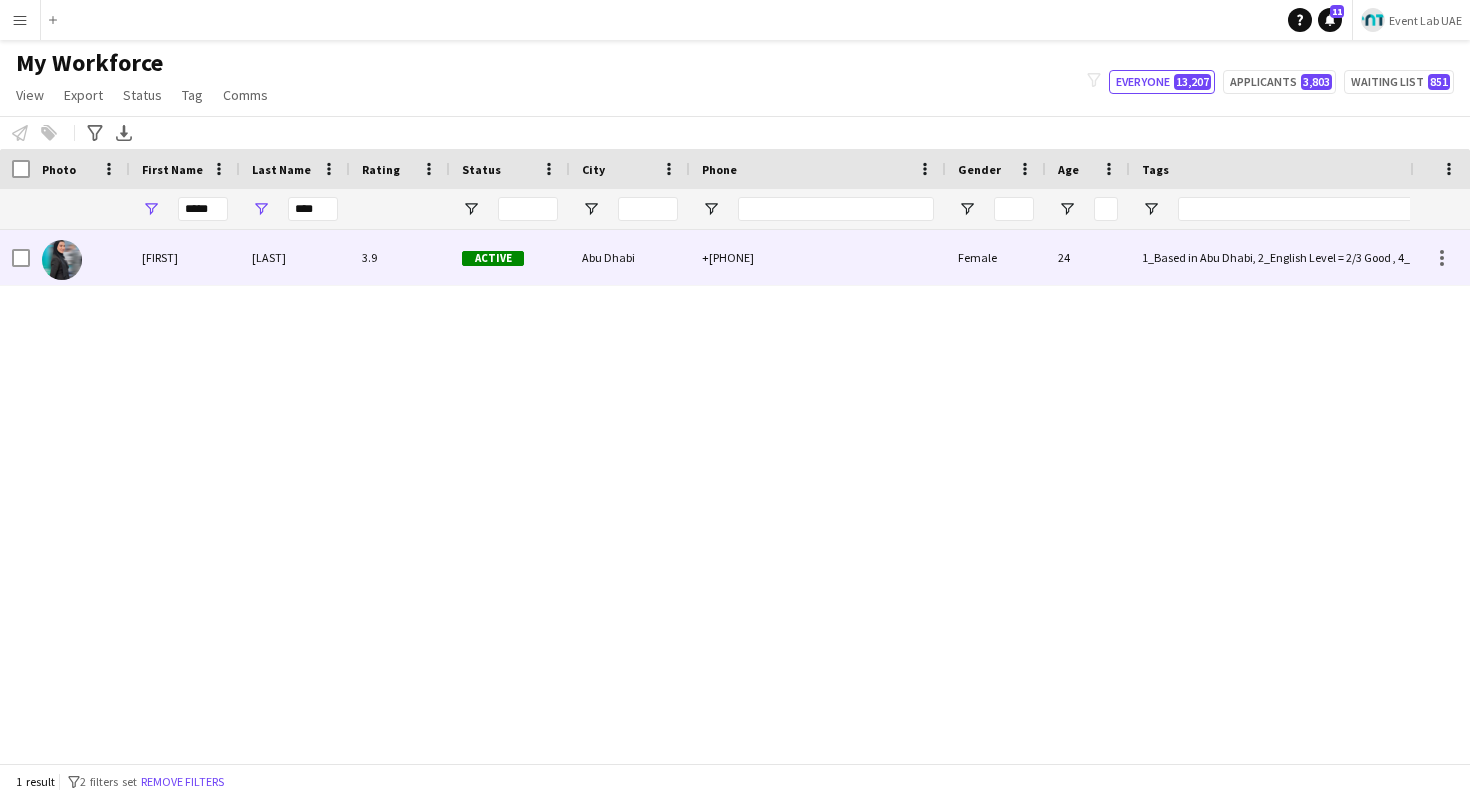 click on "Active" at bounding box center [510, 257] 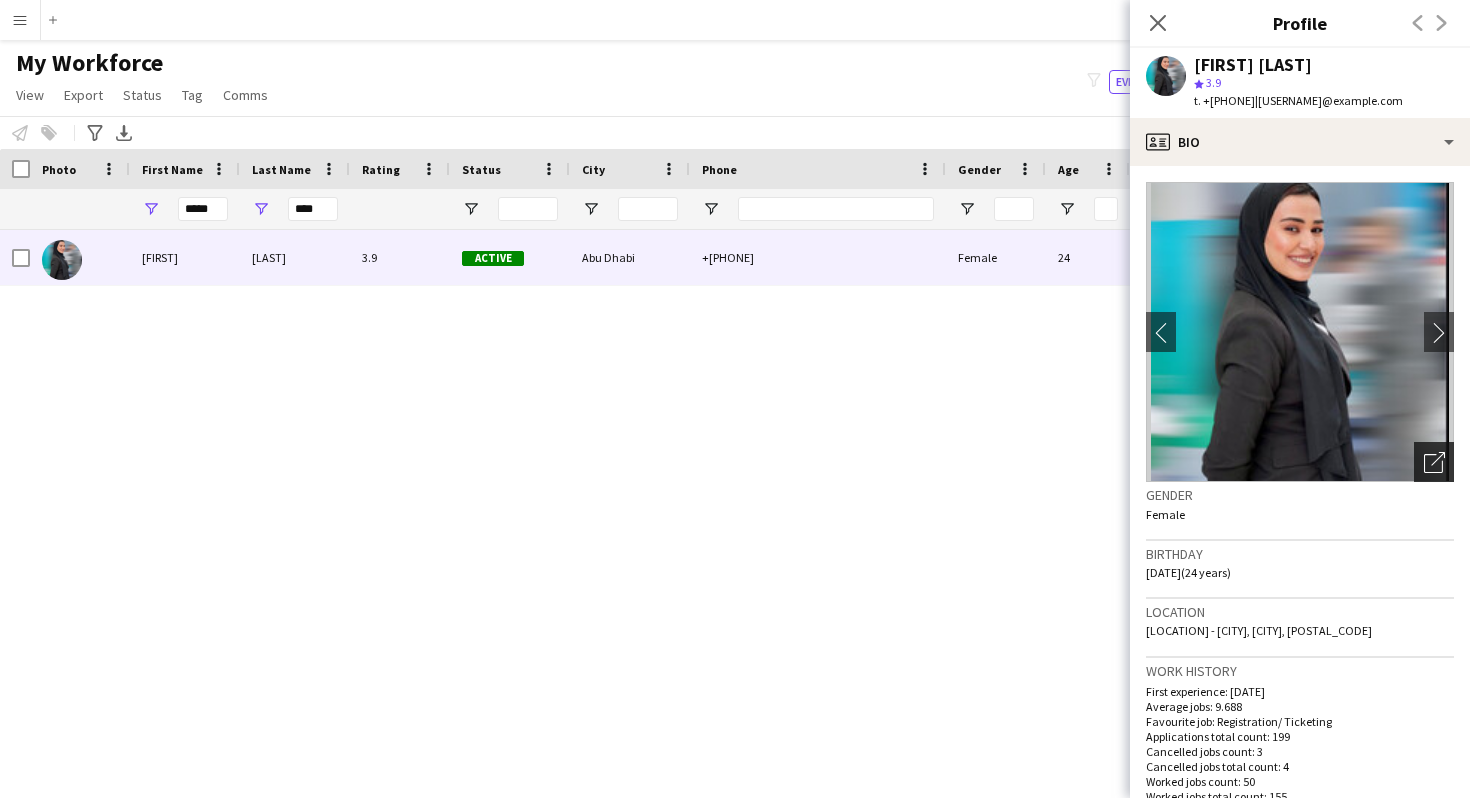 click on "Open photos pop-in" 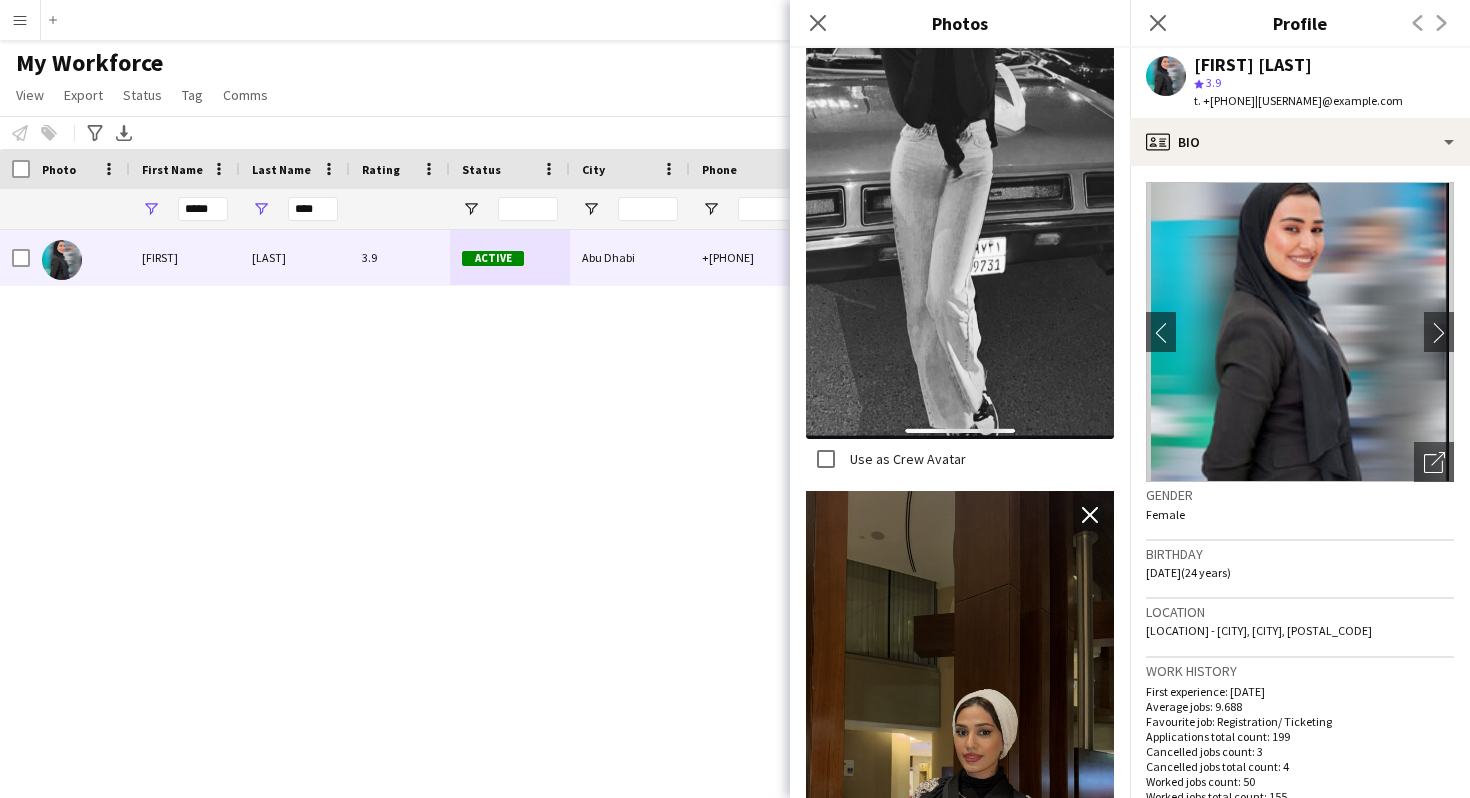 scroll, scrollTop: 1223, scrollLeft: 0, axis: vertical 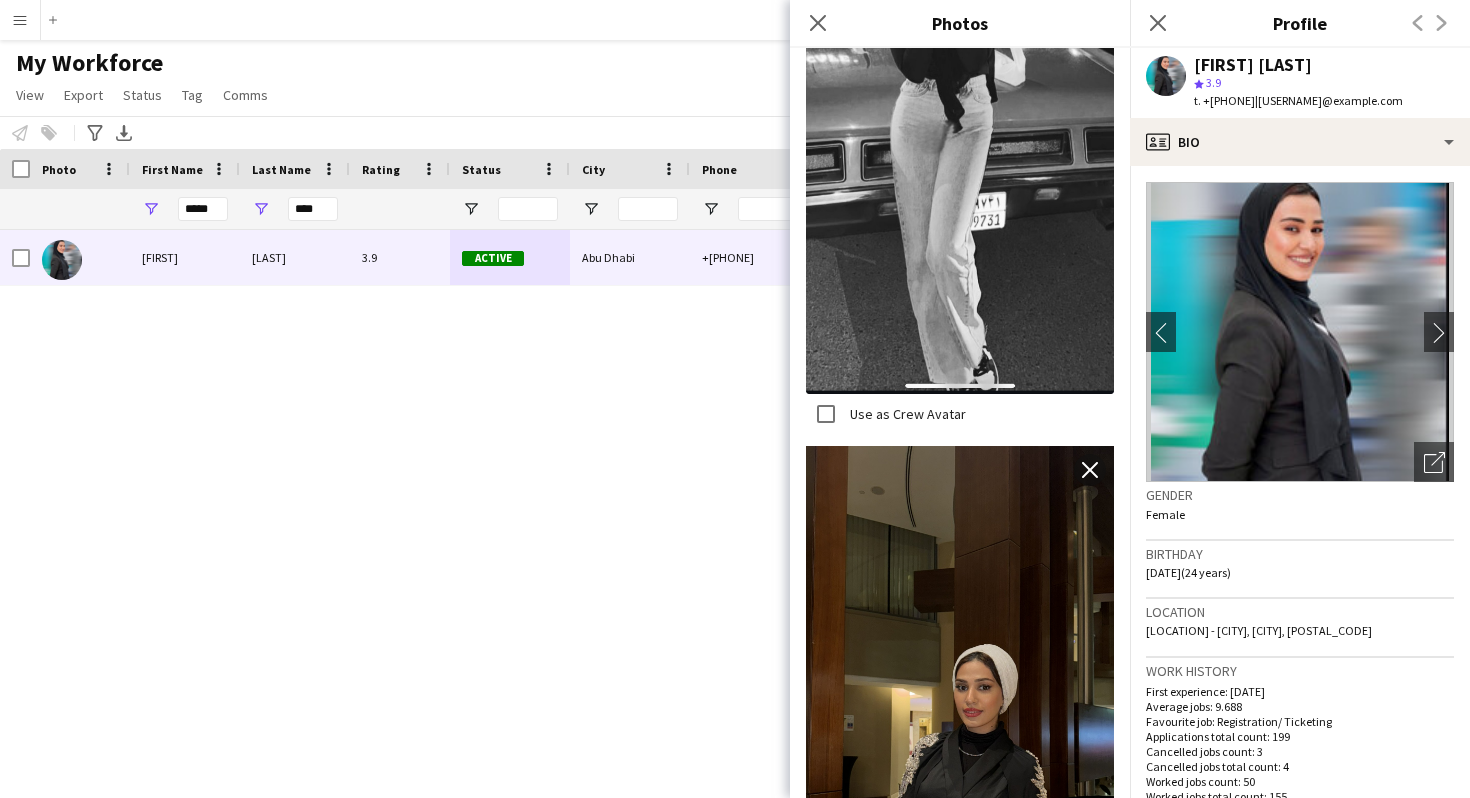 click 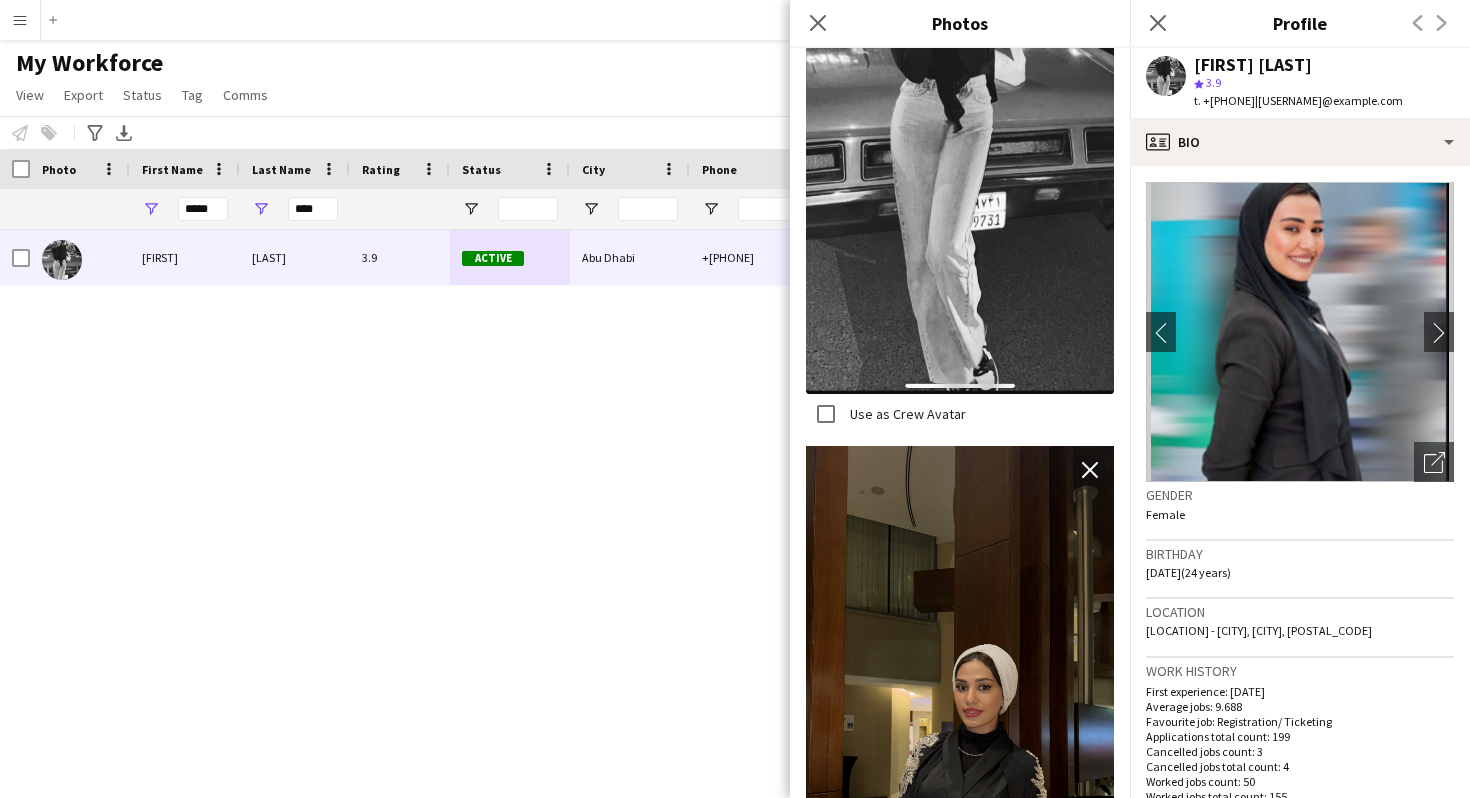 click 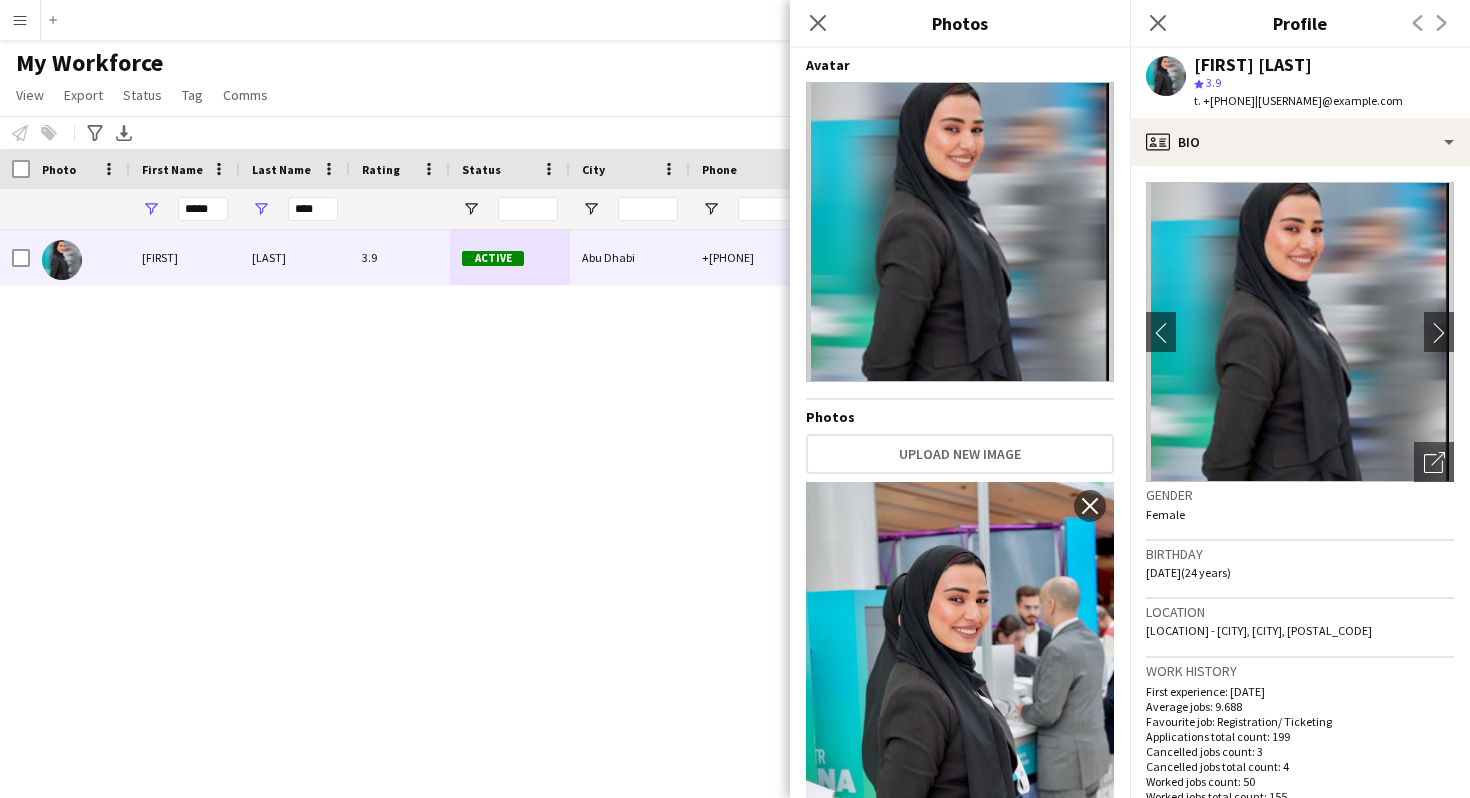 scroll, scrollTop: 266, scrollLeft: 0, axis: vertical 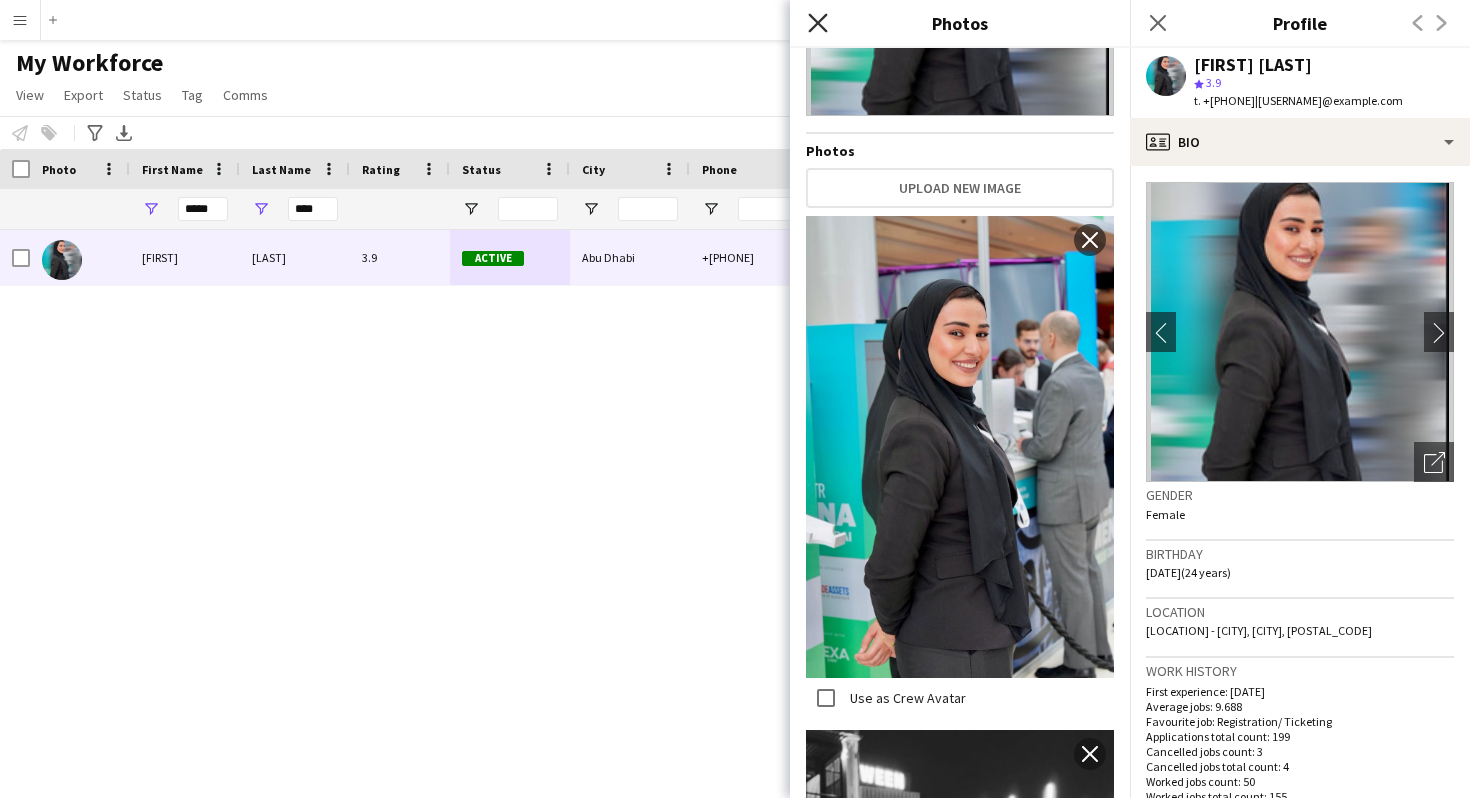 click 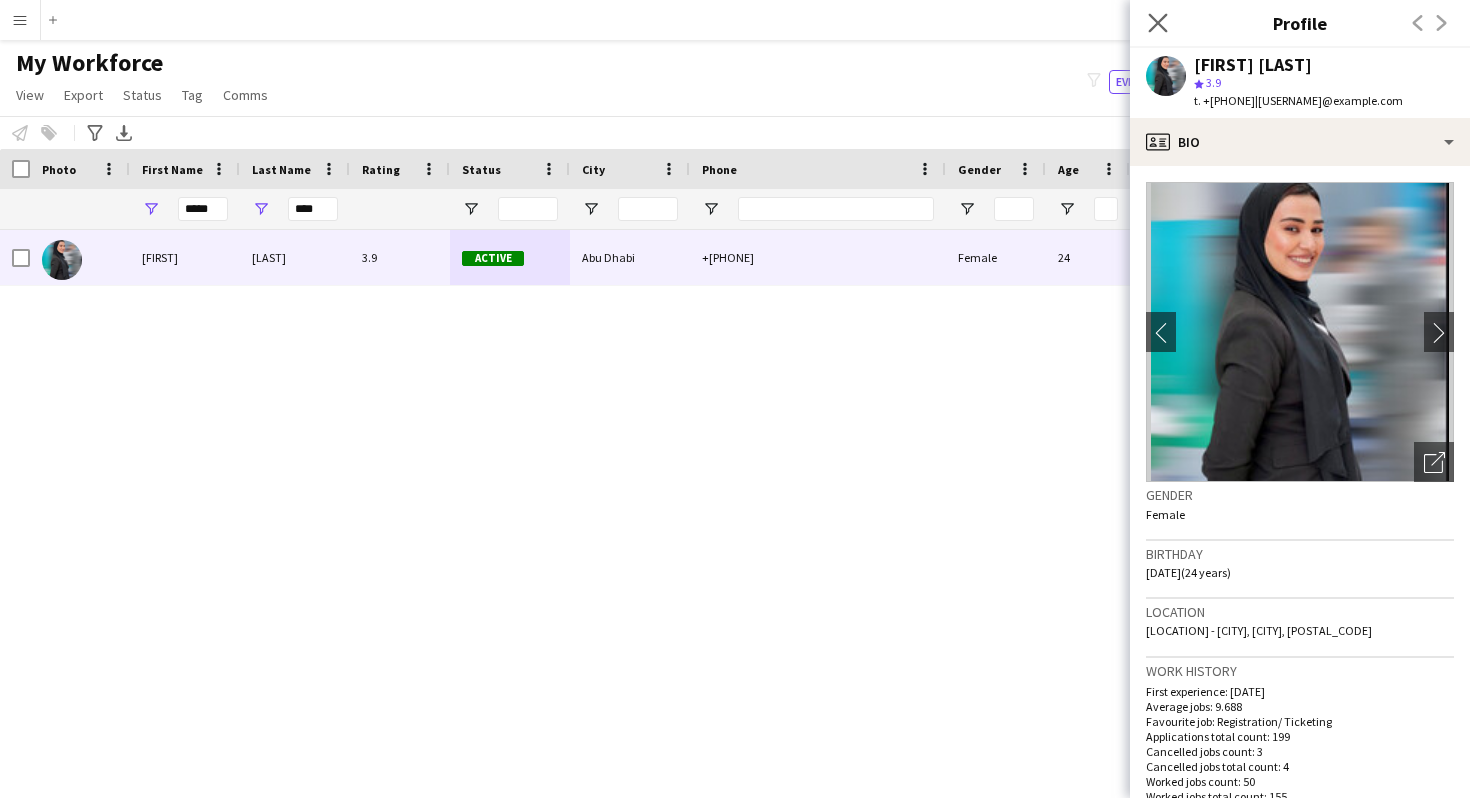 click on "Close pop-in" 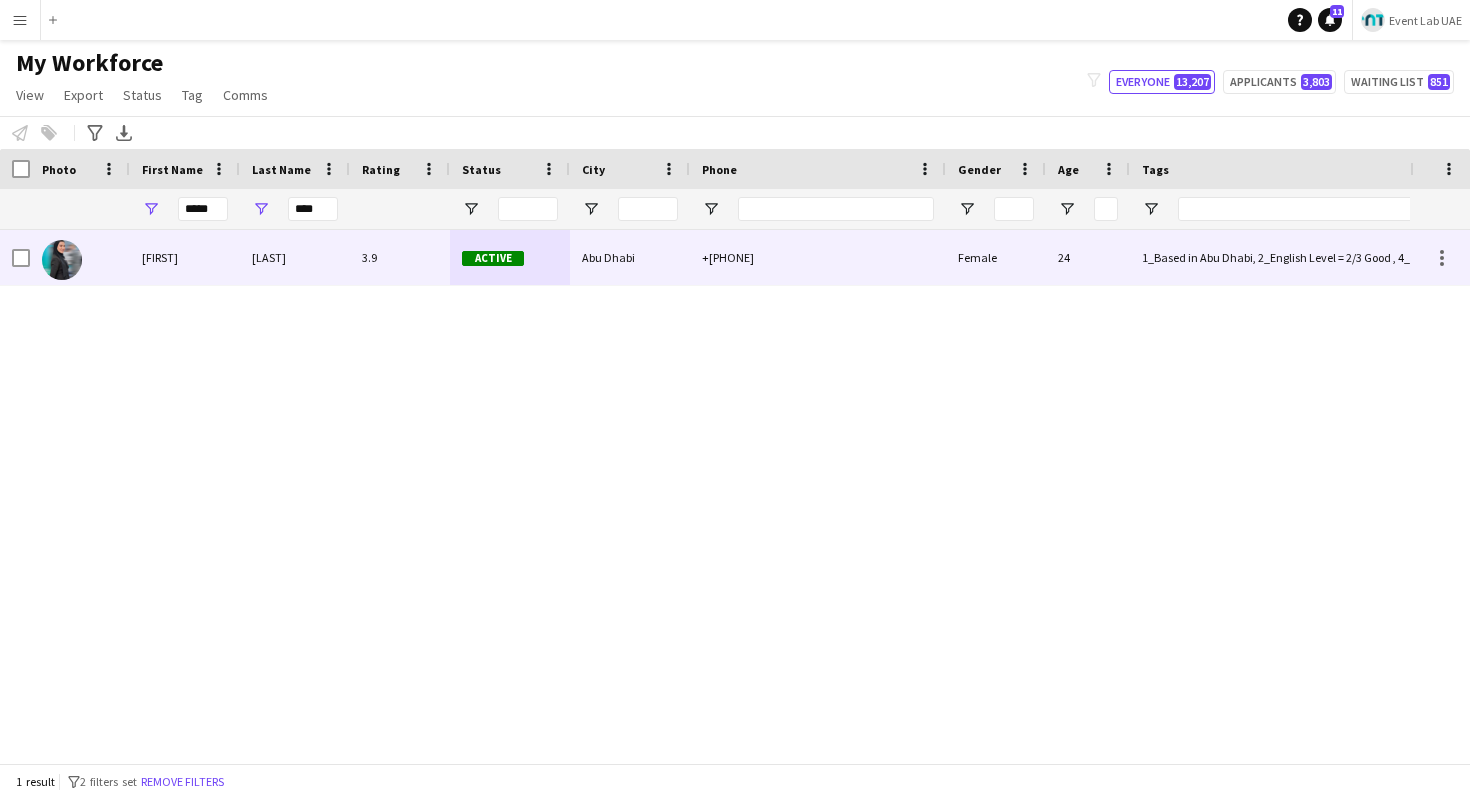 click on "+[PHONE]" at bounding box center [818, 257] 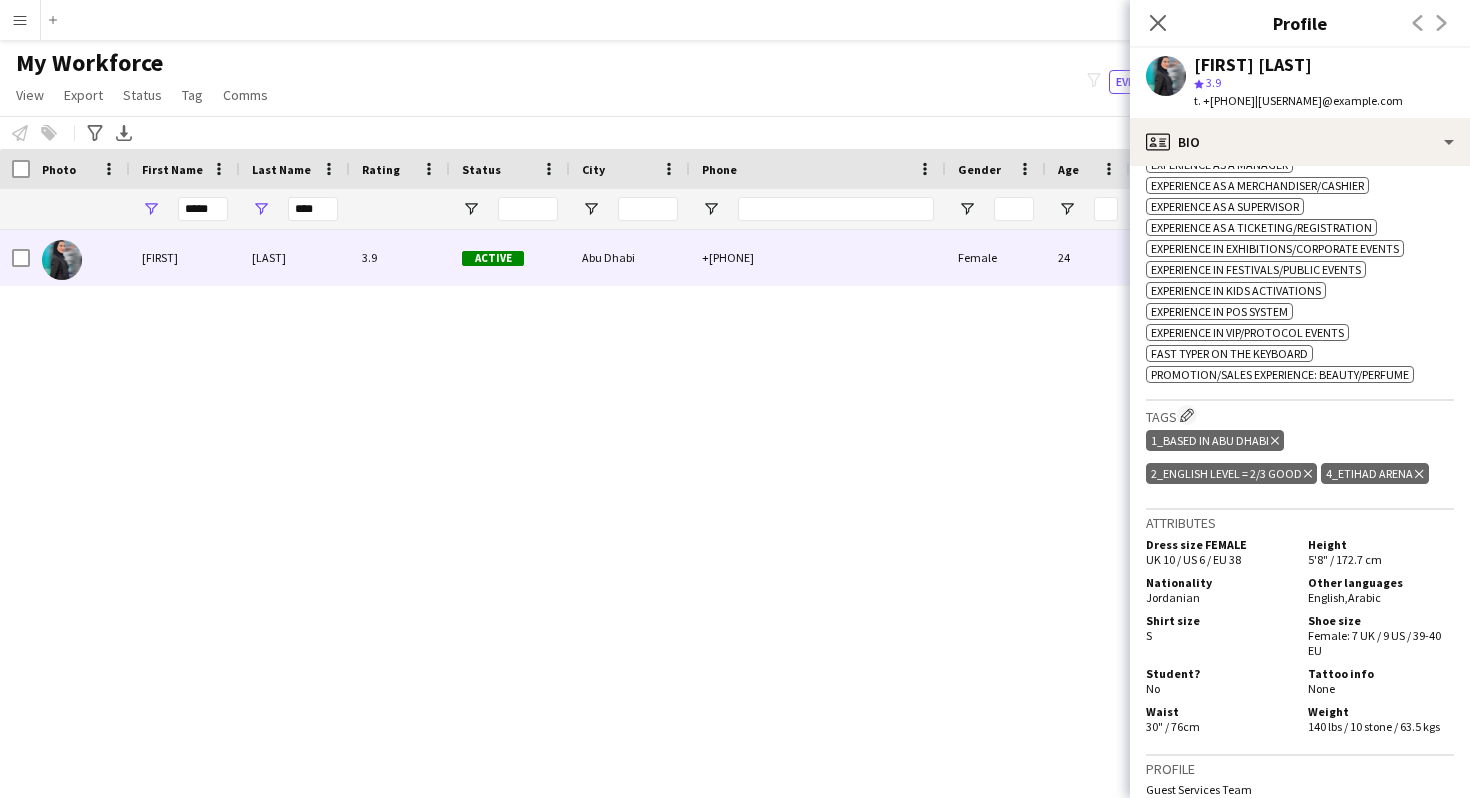 scroll, scrollTop: 0, scrollLeft: 0, axis: both 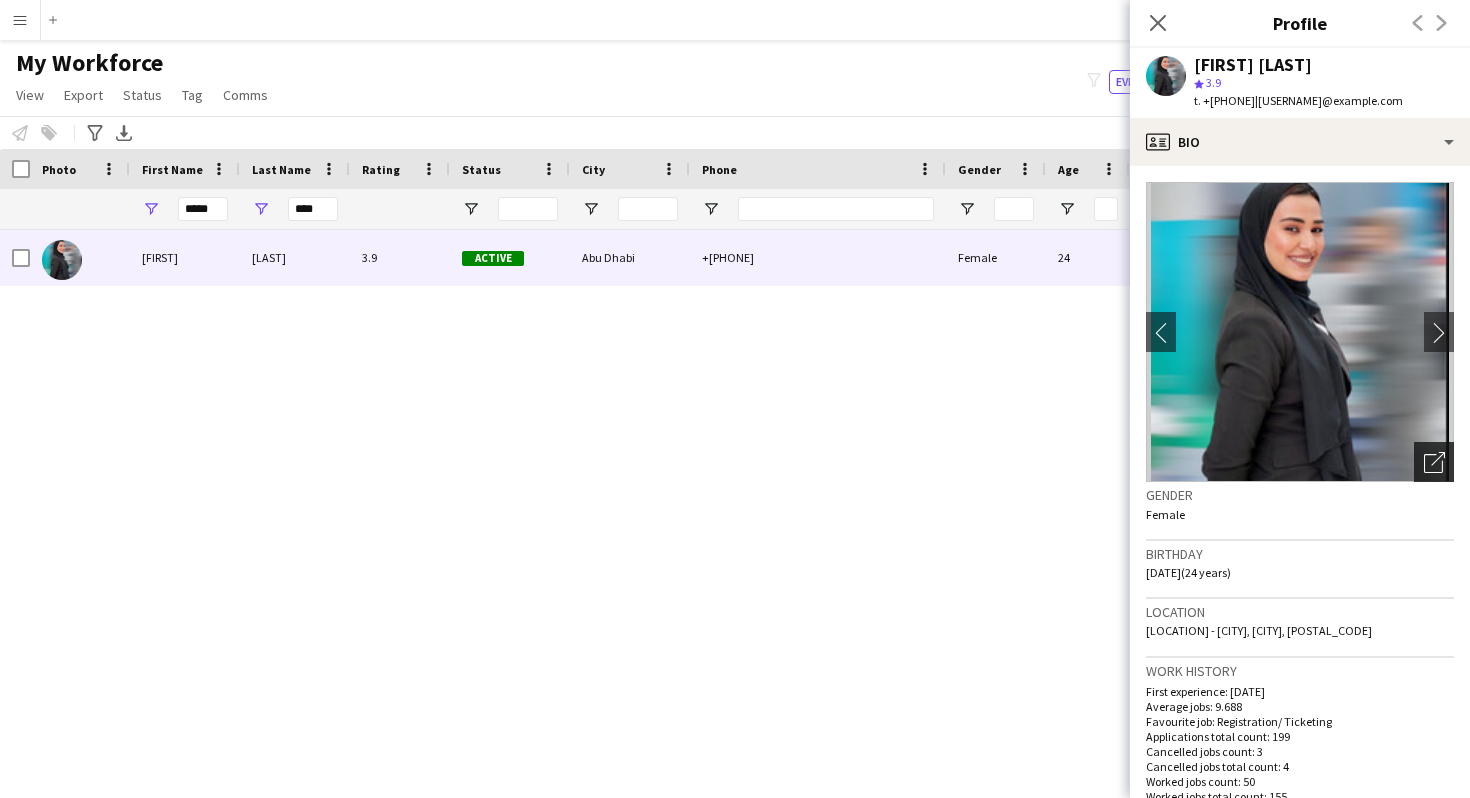 click on "Open photos pop-in" 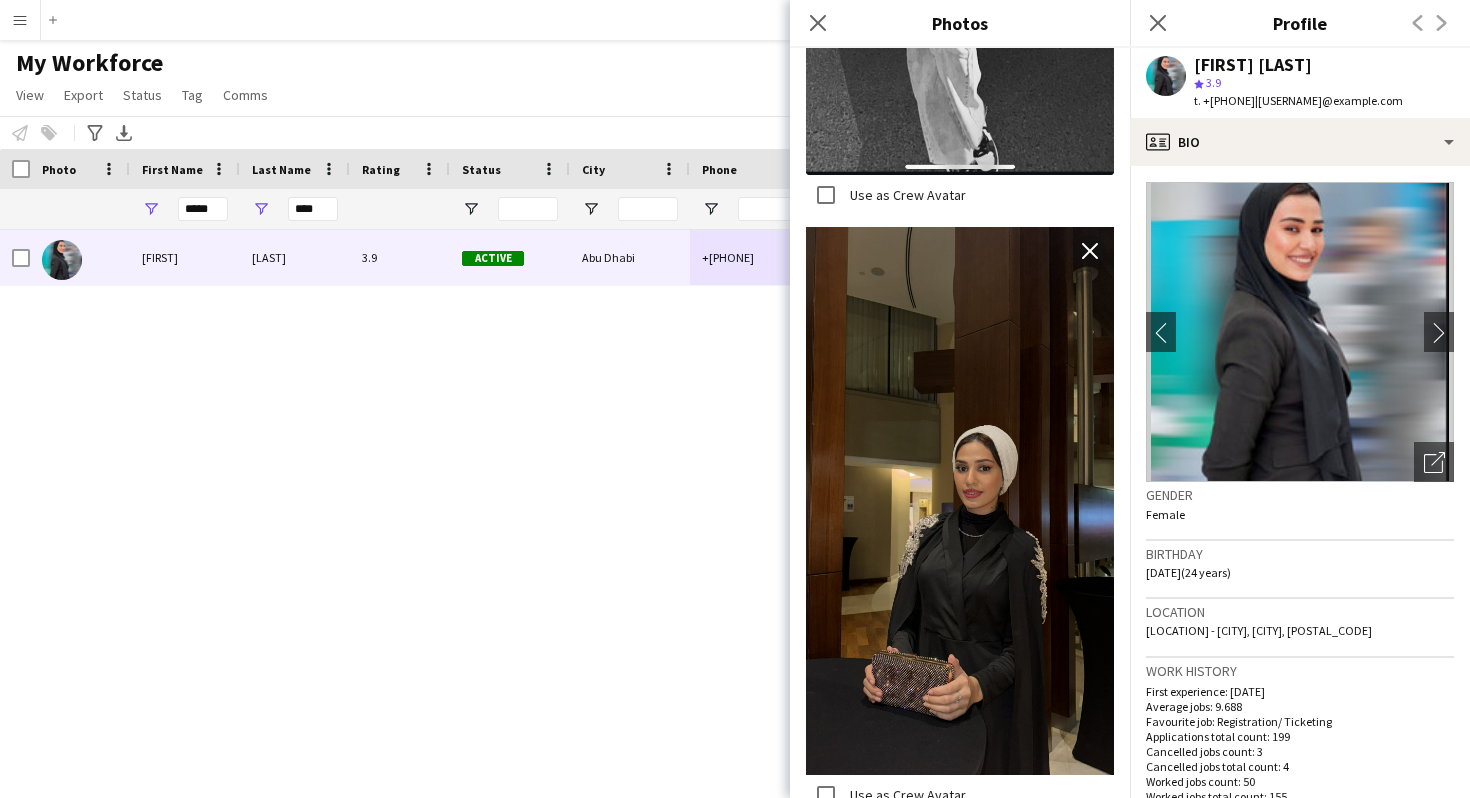 scroll, scrollTop: 1877, scrollLeft: 0, axis: vertical 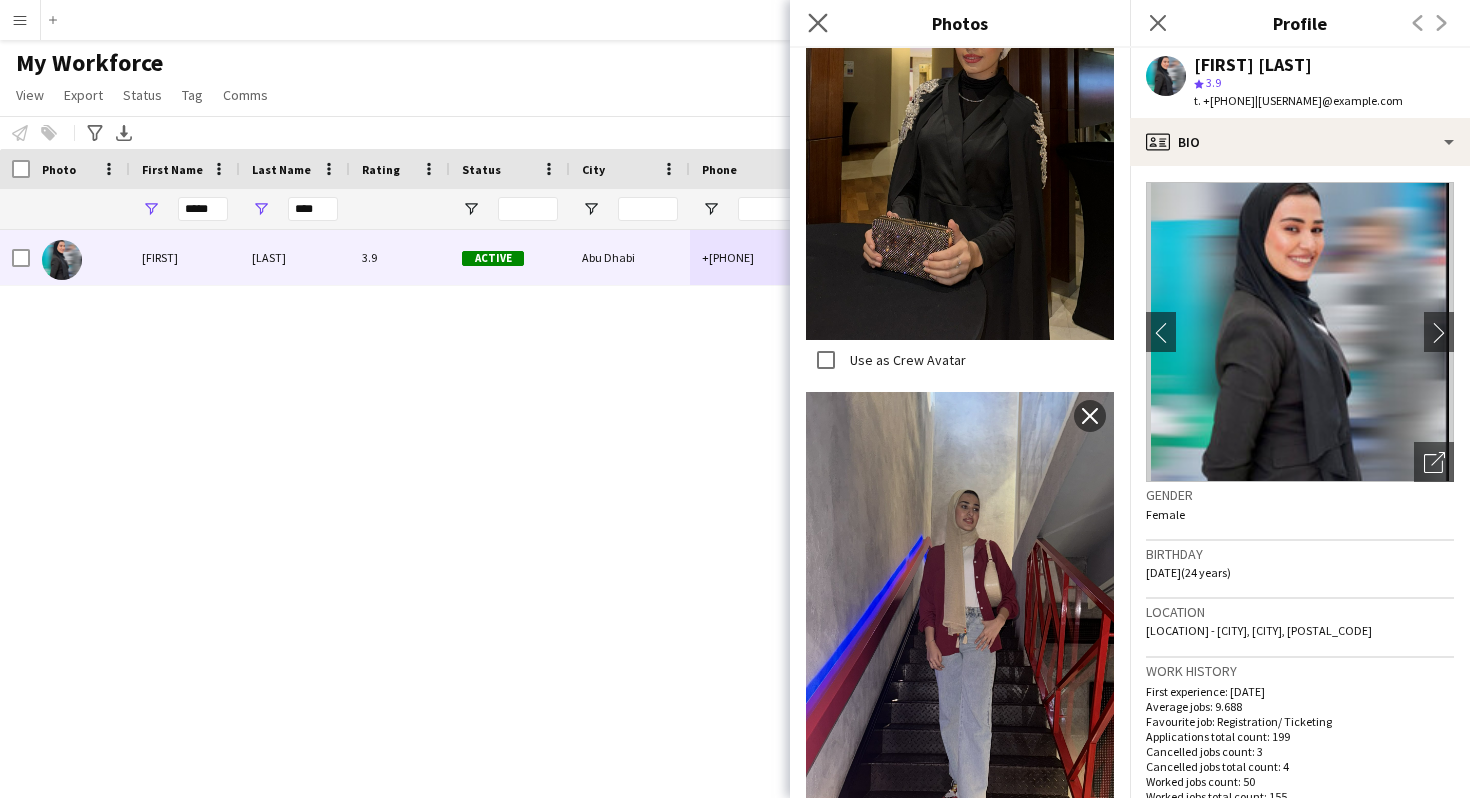 click on "Close pop-in" 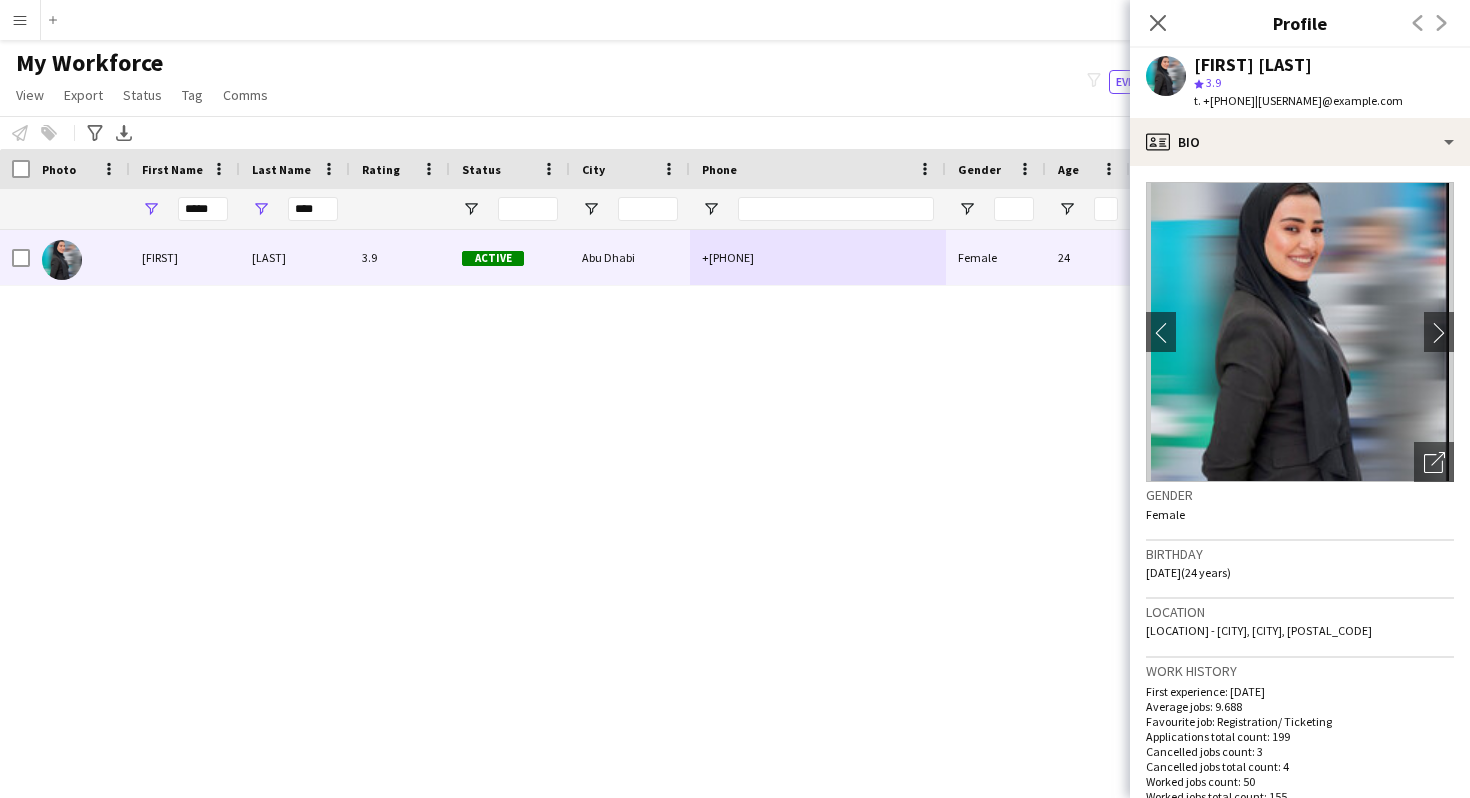 click on "Close pop-in" 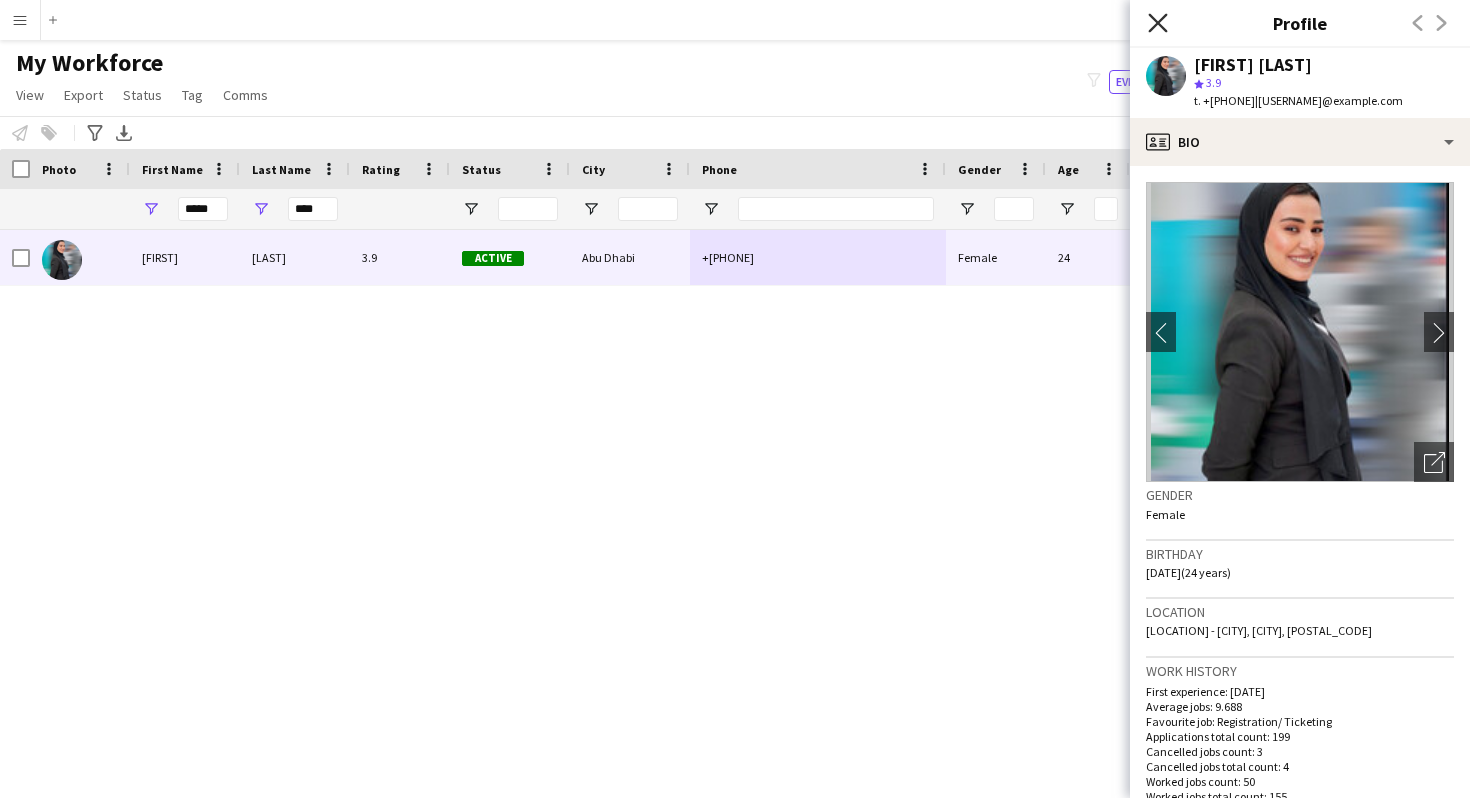 click on "Close pop-in" 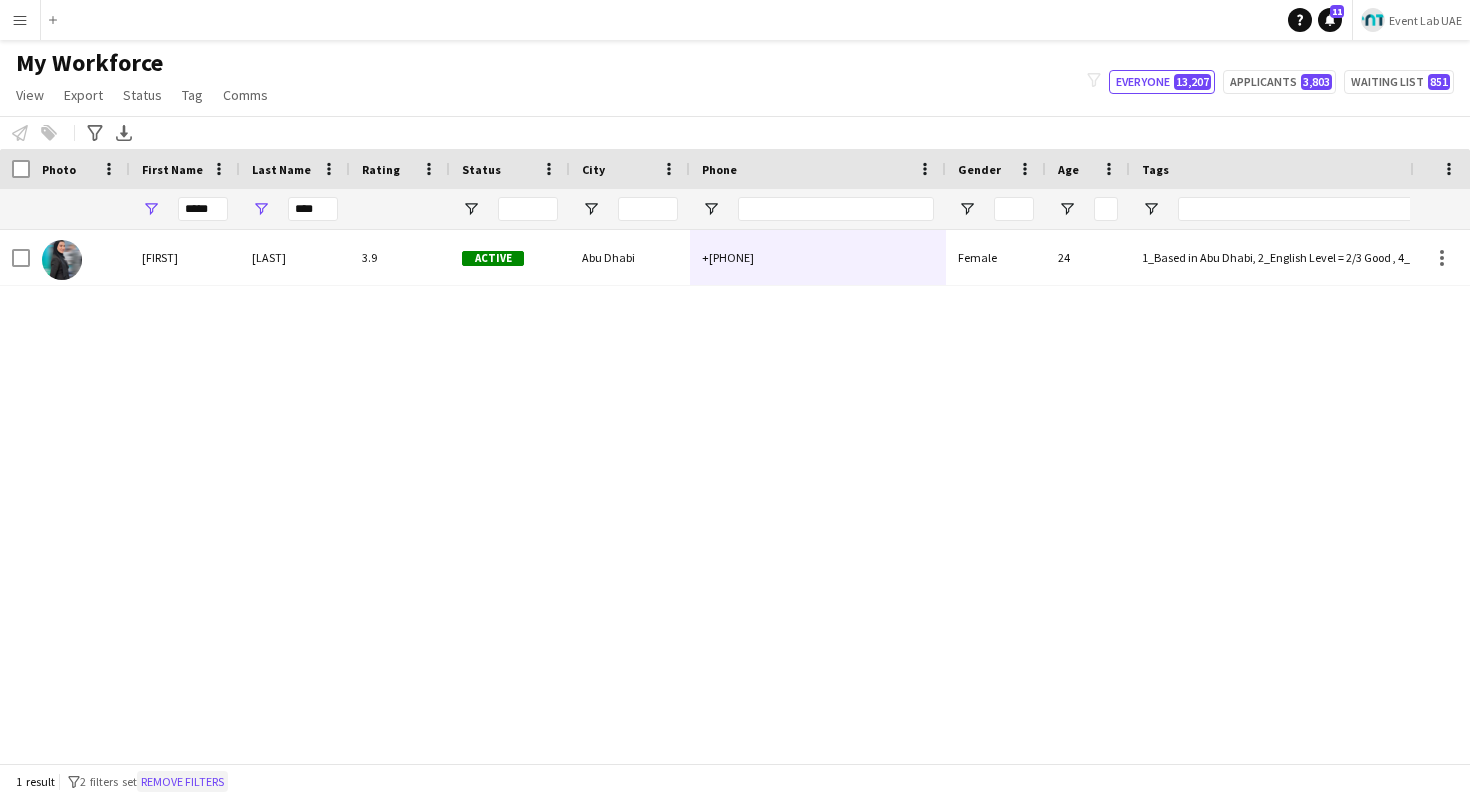 click on "Remove filters" 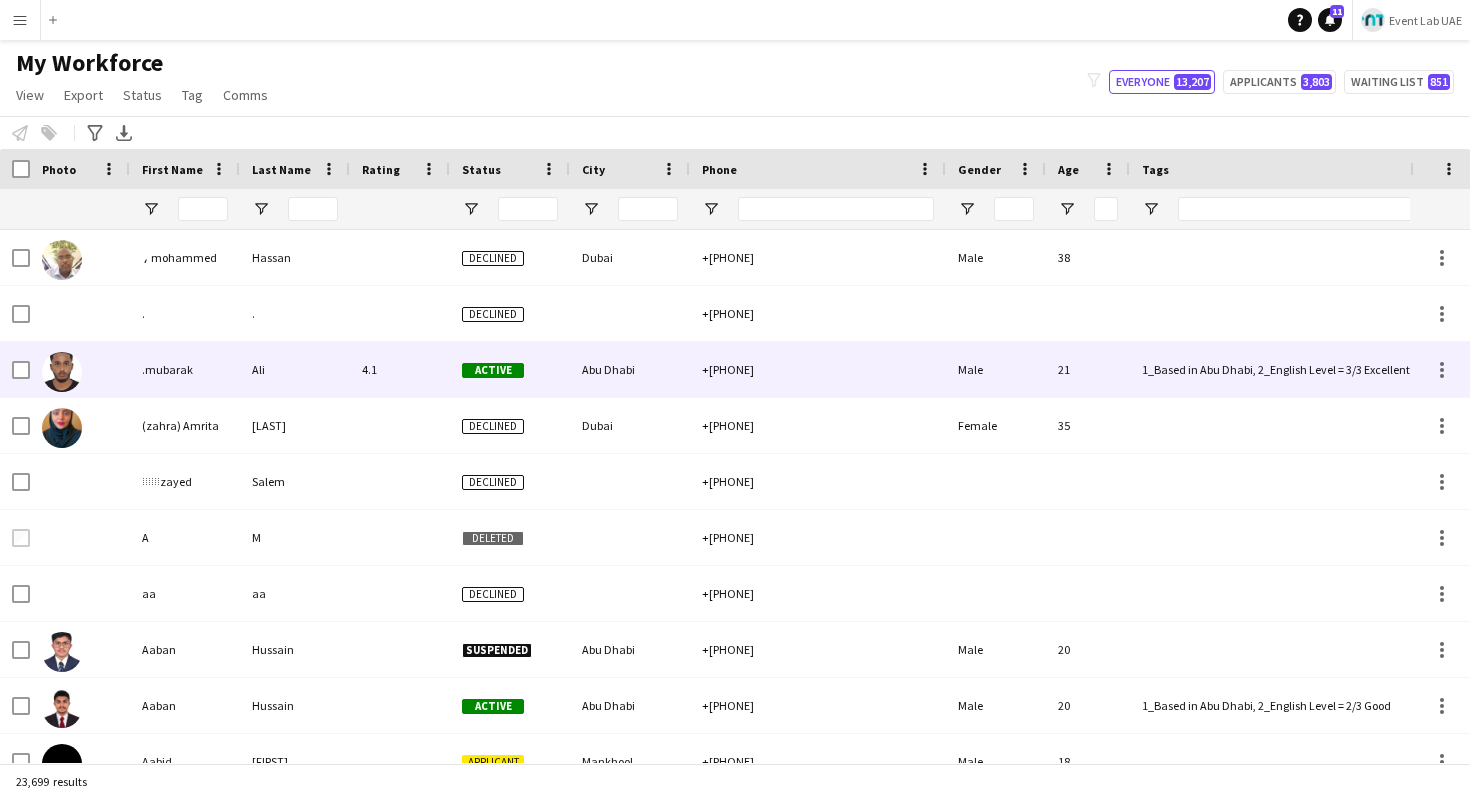 click on "Ali" at bounding box center [295, 369] 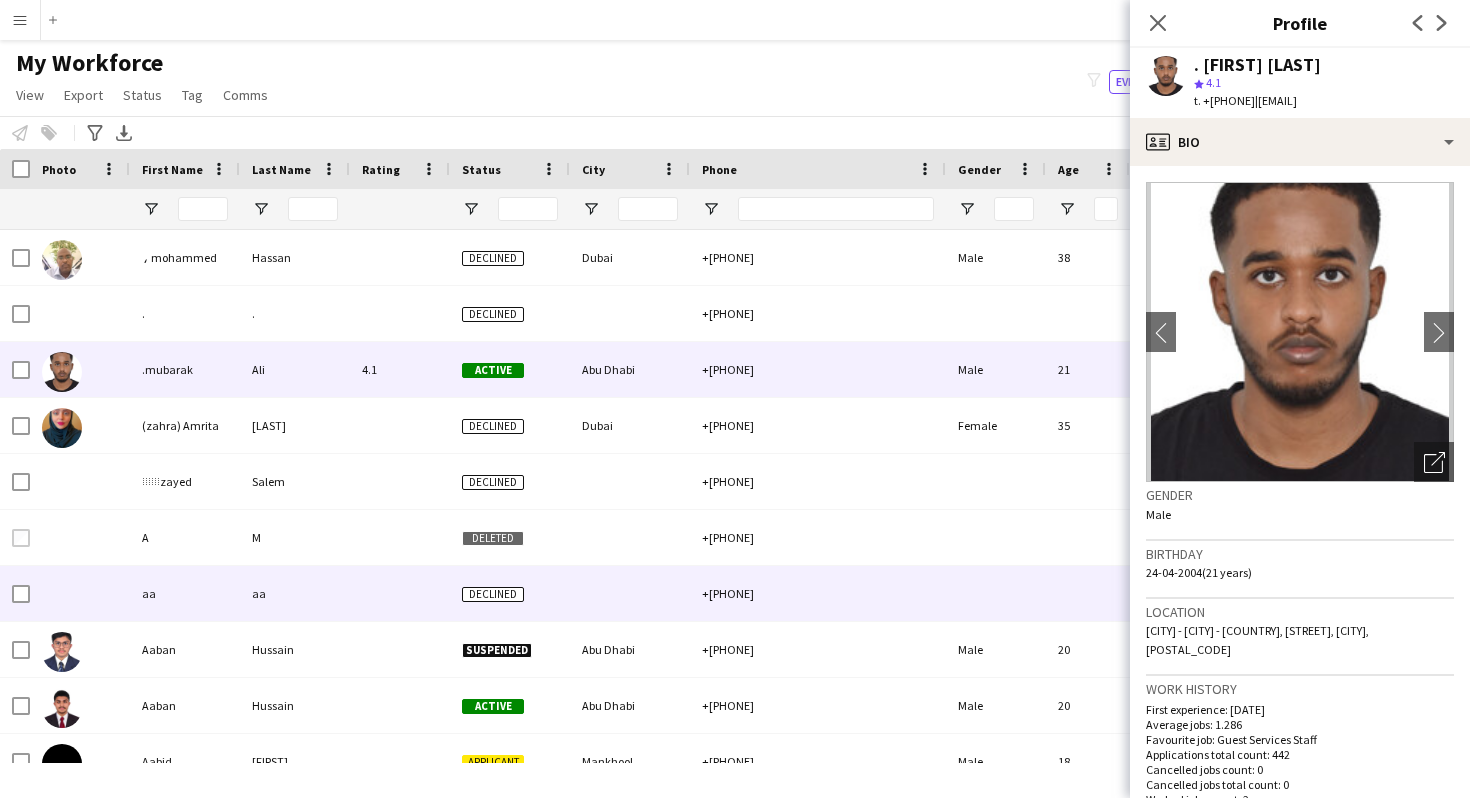 click on "+[PHONE]" at bounding box center [818, 593] 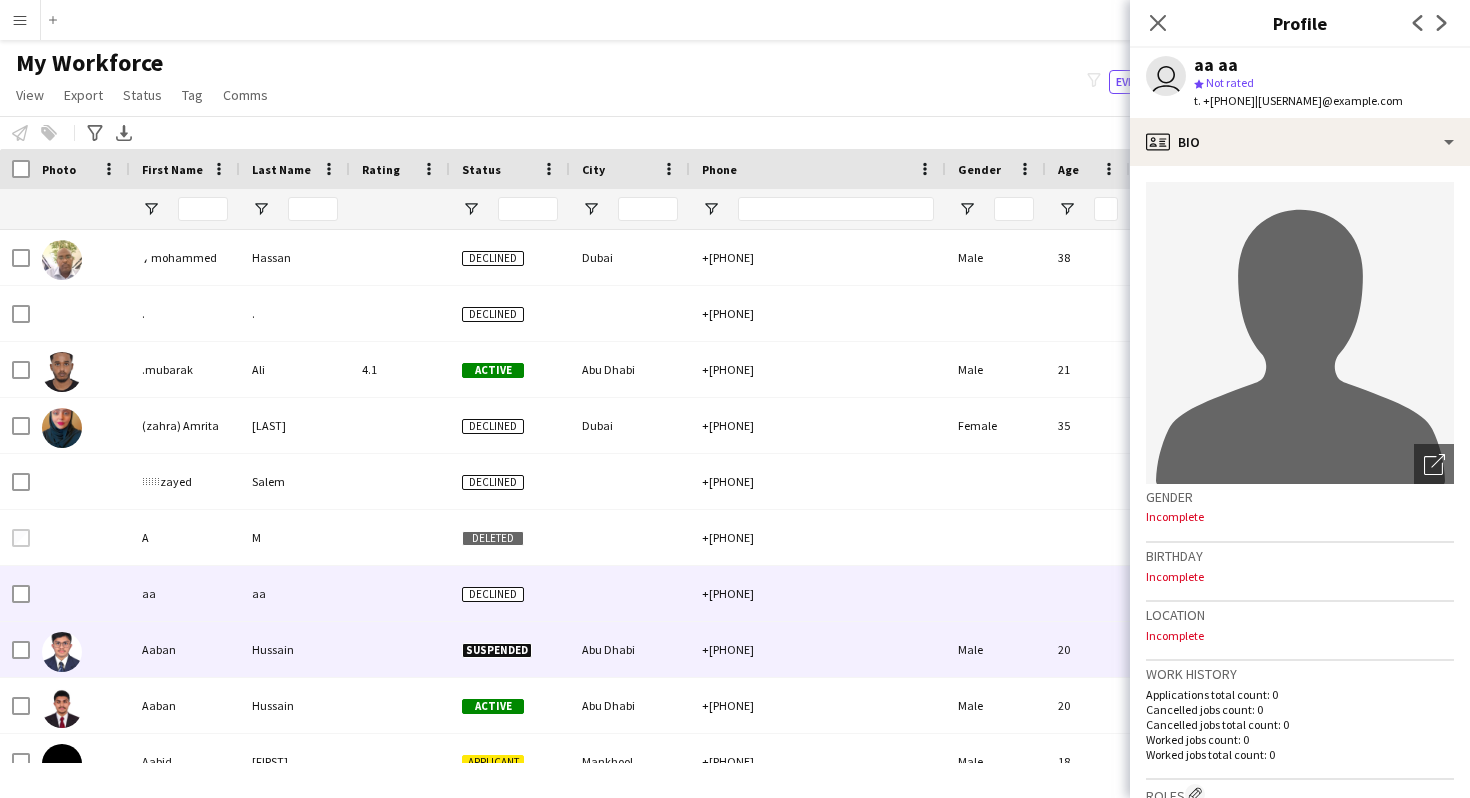 click on "Abu Dhabi" at bounding box center [630, 649] 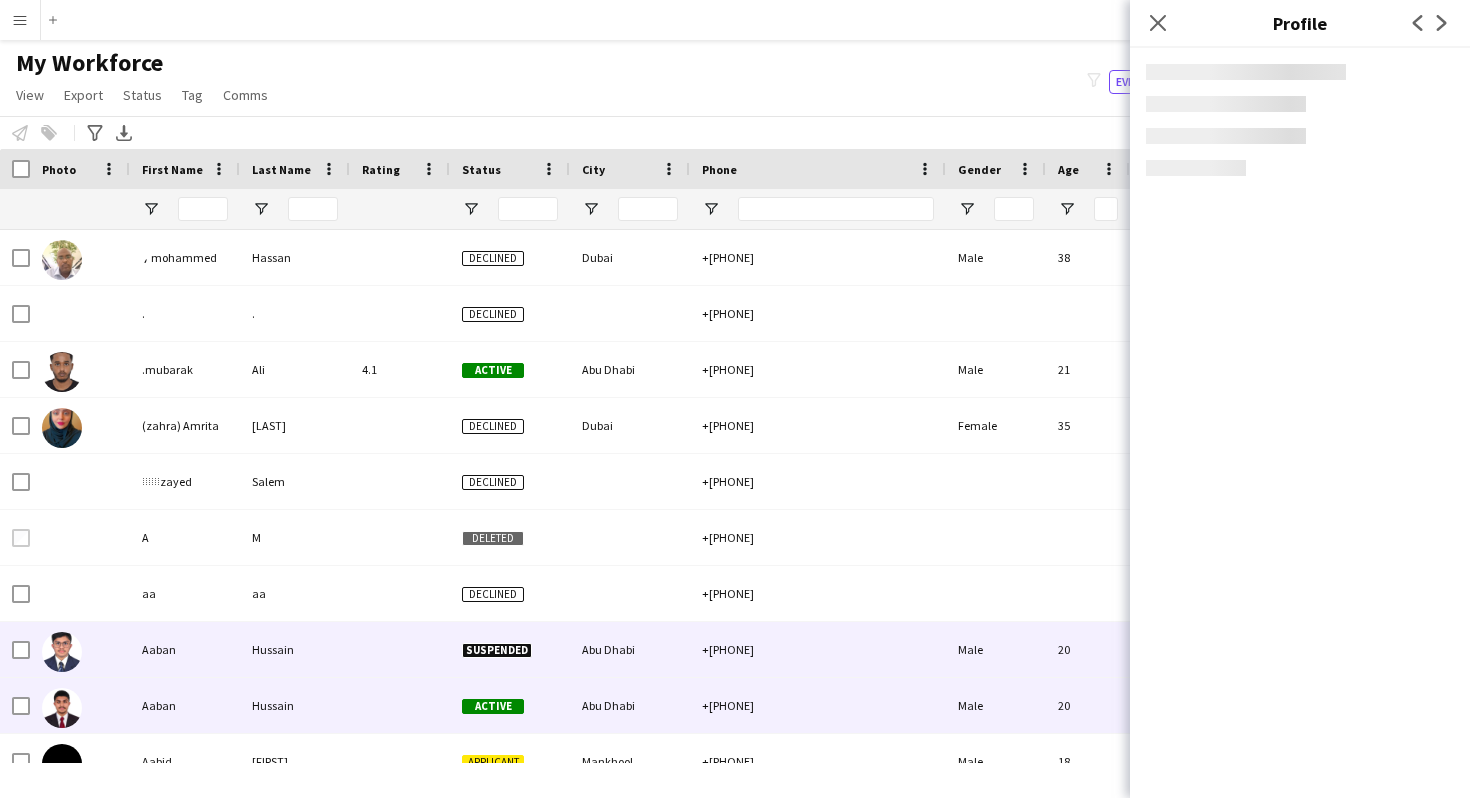 click on "Abu Dhabi" at bounding box center [630, 705] 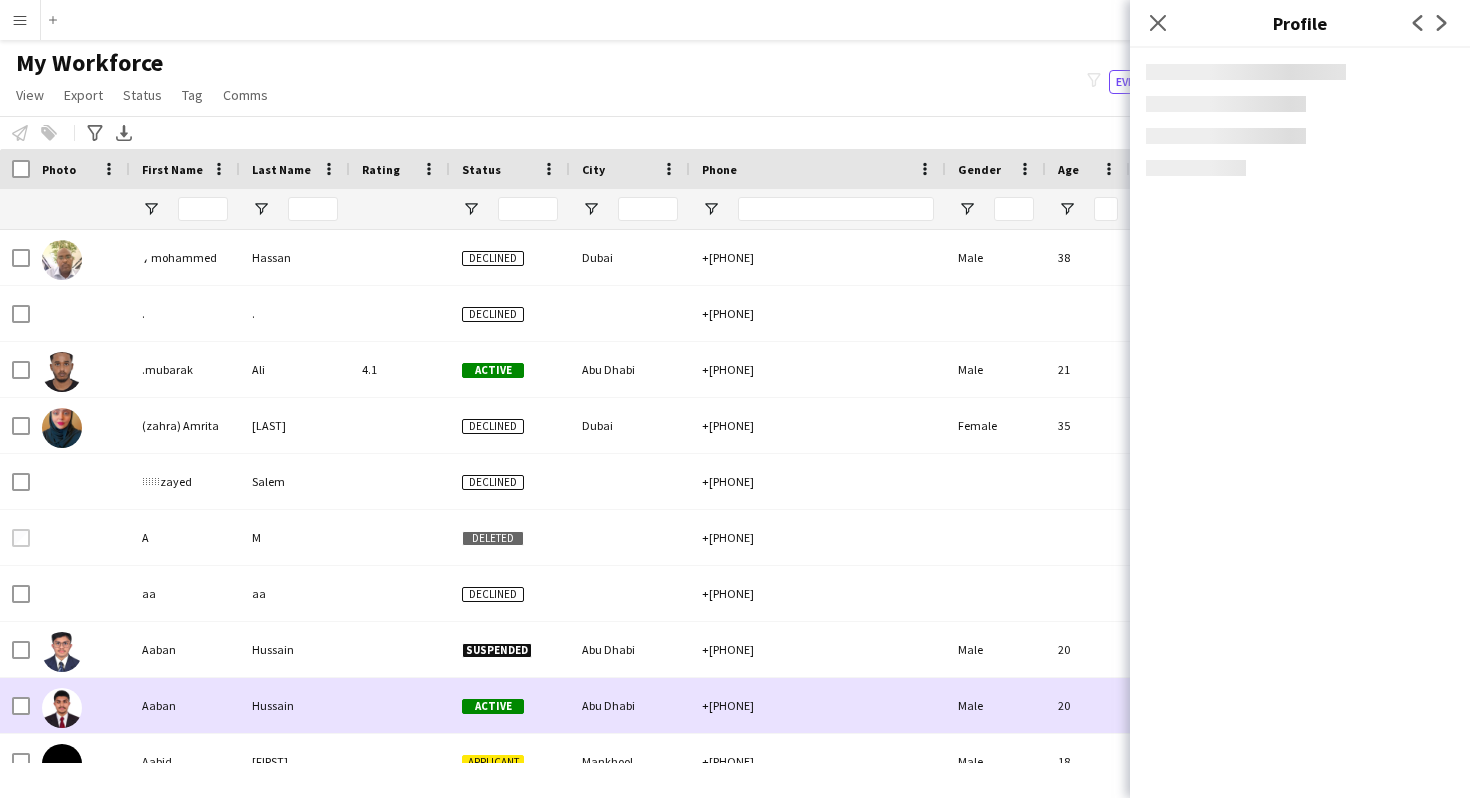 scroll, scrollTop: 277, scrollLeft: 0, axis: vertical 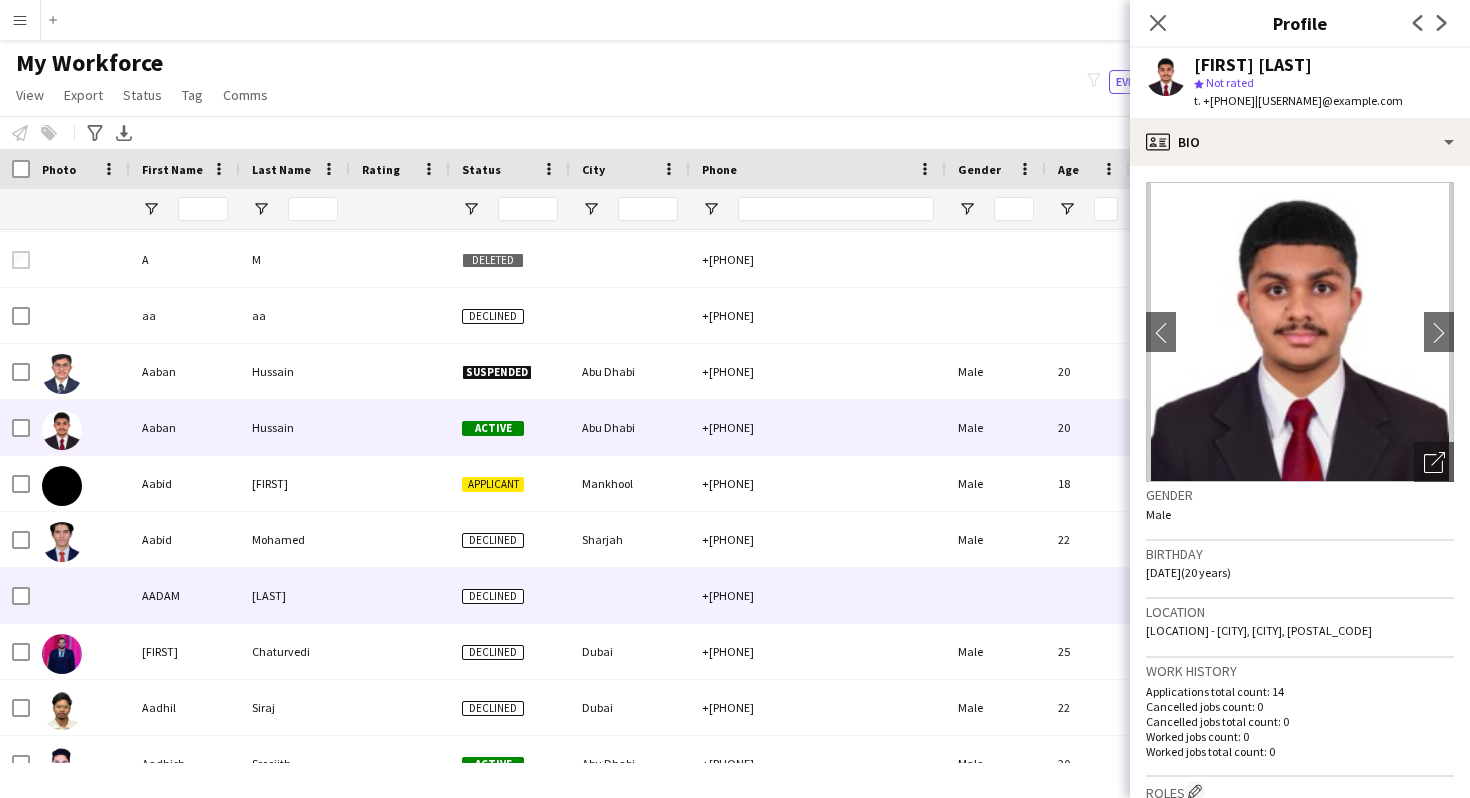click on "+[PHONE]" at bounding box center [818, 595] 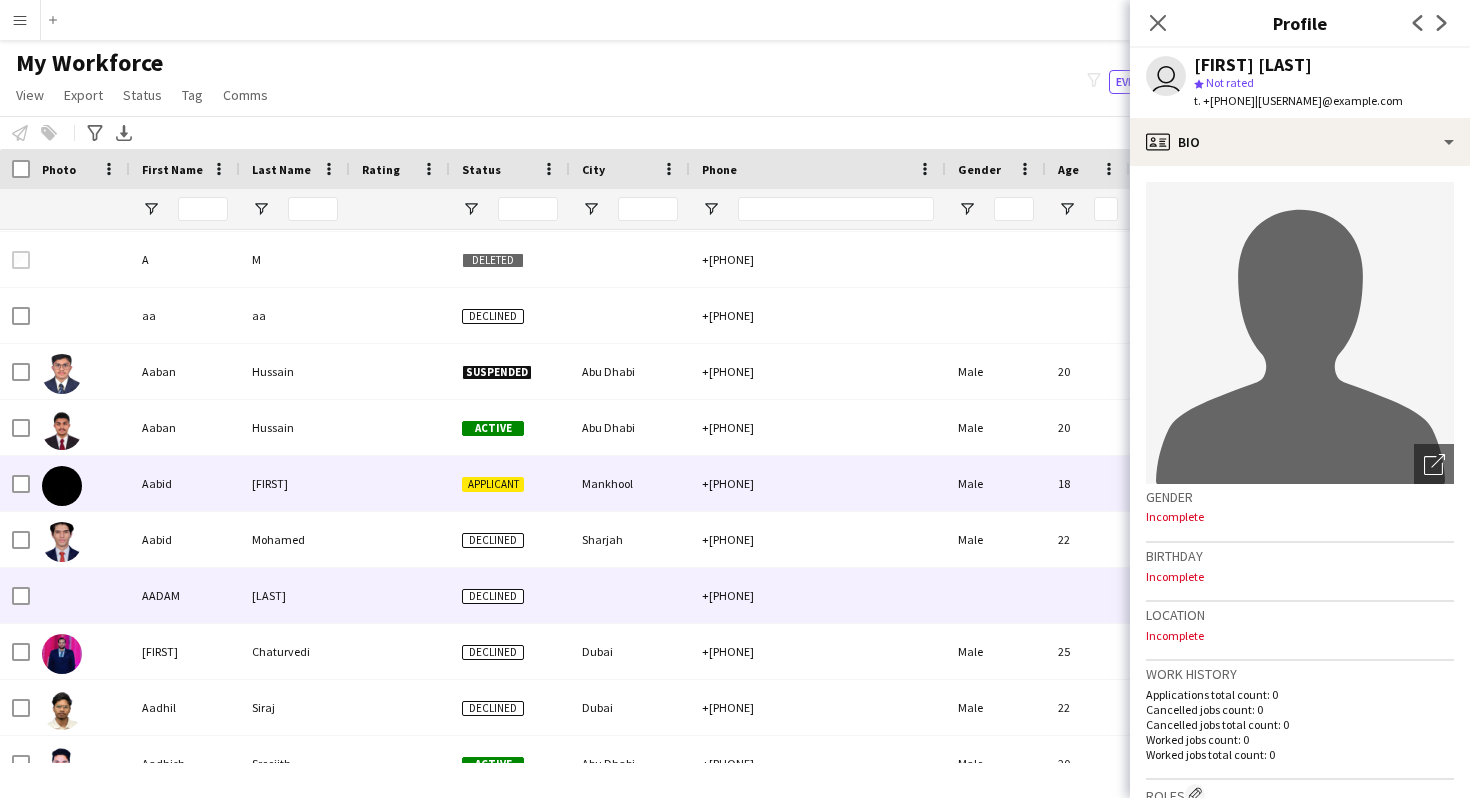 click on "+[PHONE]" at bounding box center [818, 483] 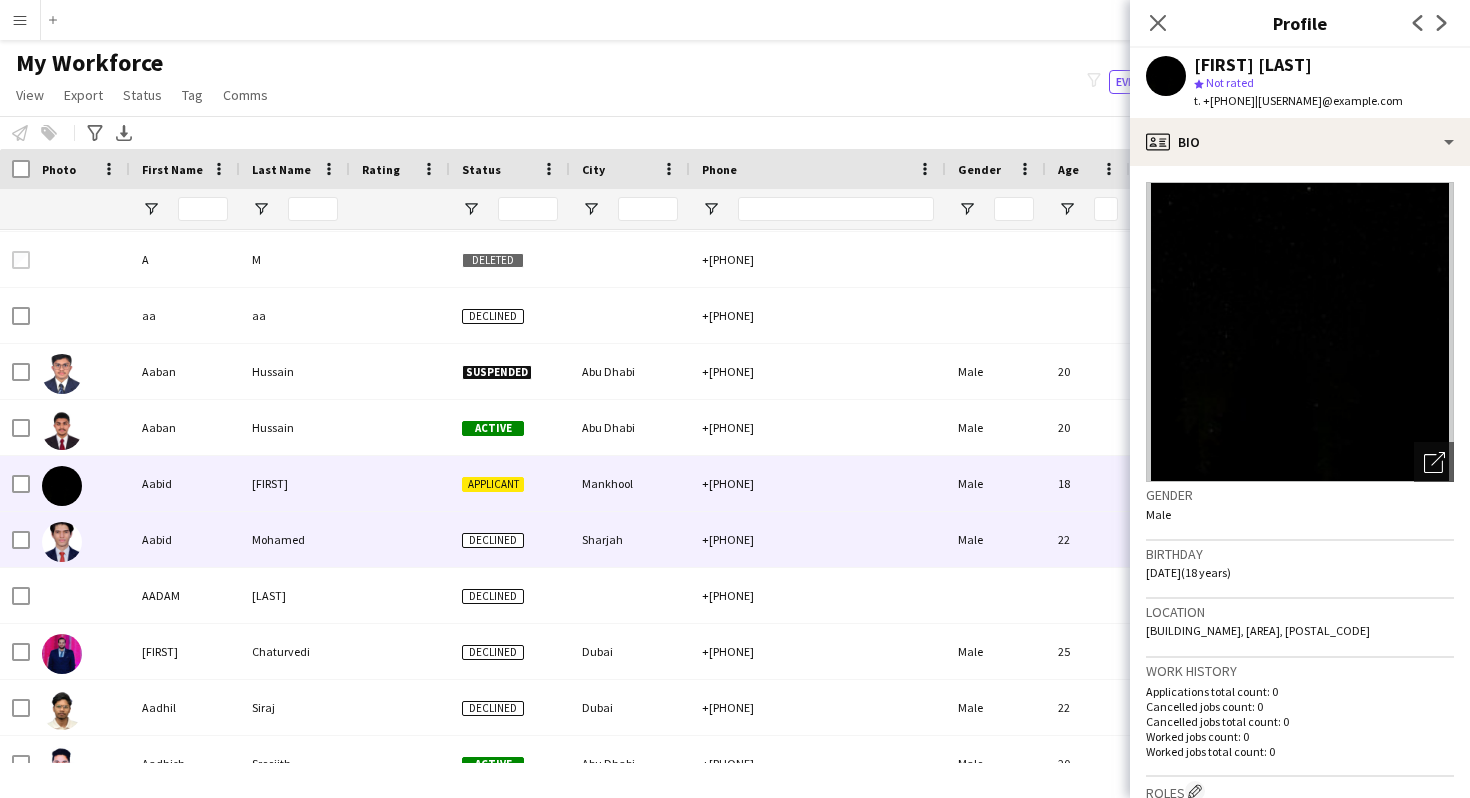 scroll, scrollTop: 1174, scrollLeft: 0, axis: vertical 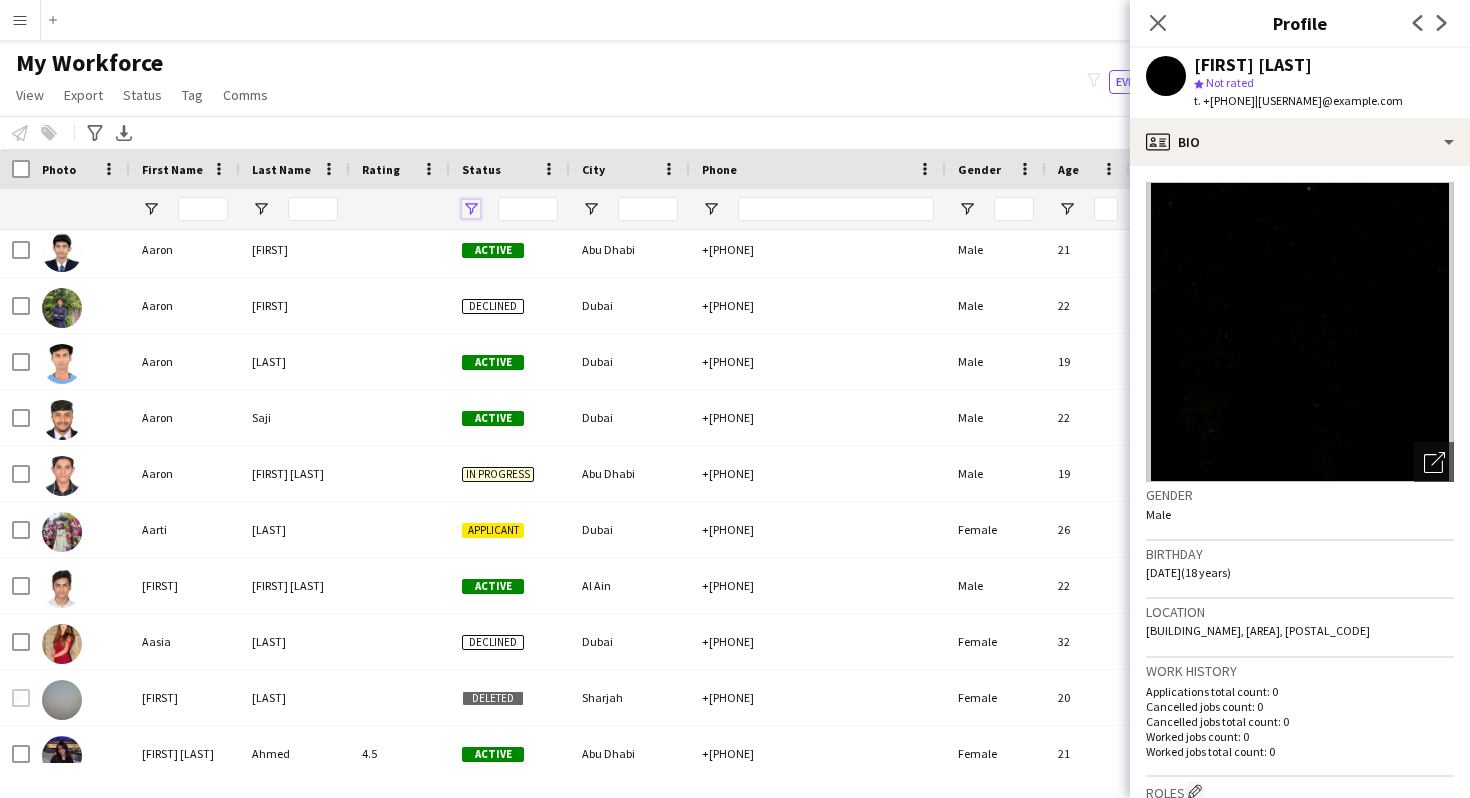 click at bounding box center (471, 209) 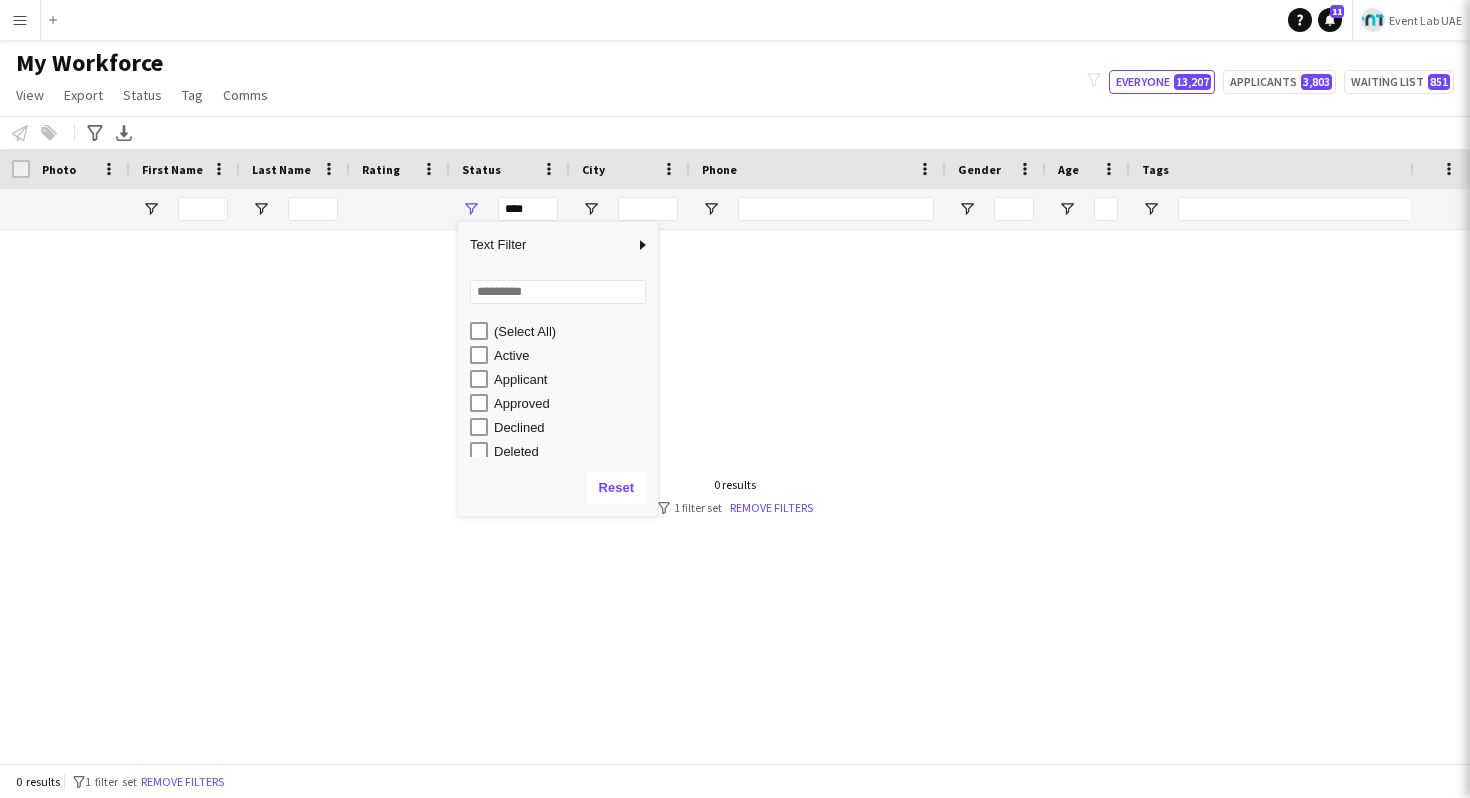 scroll, scrollTop: 0, scrollLeft: 0, axis: both 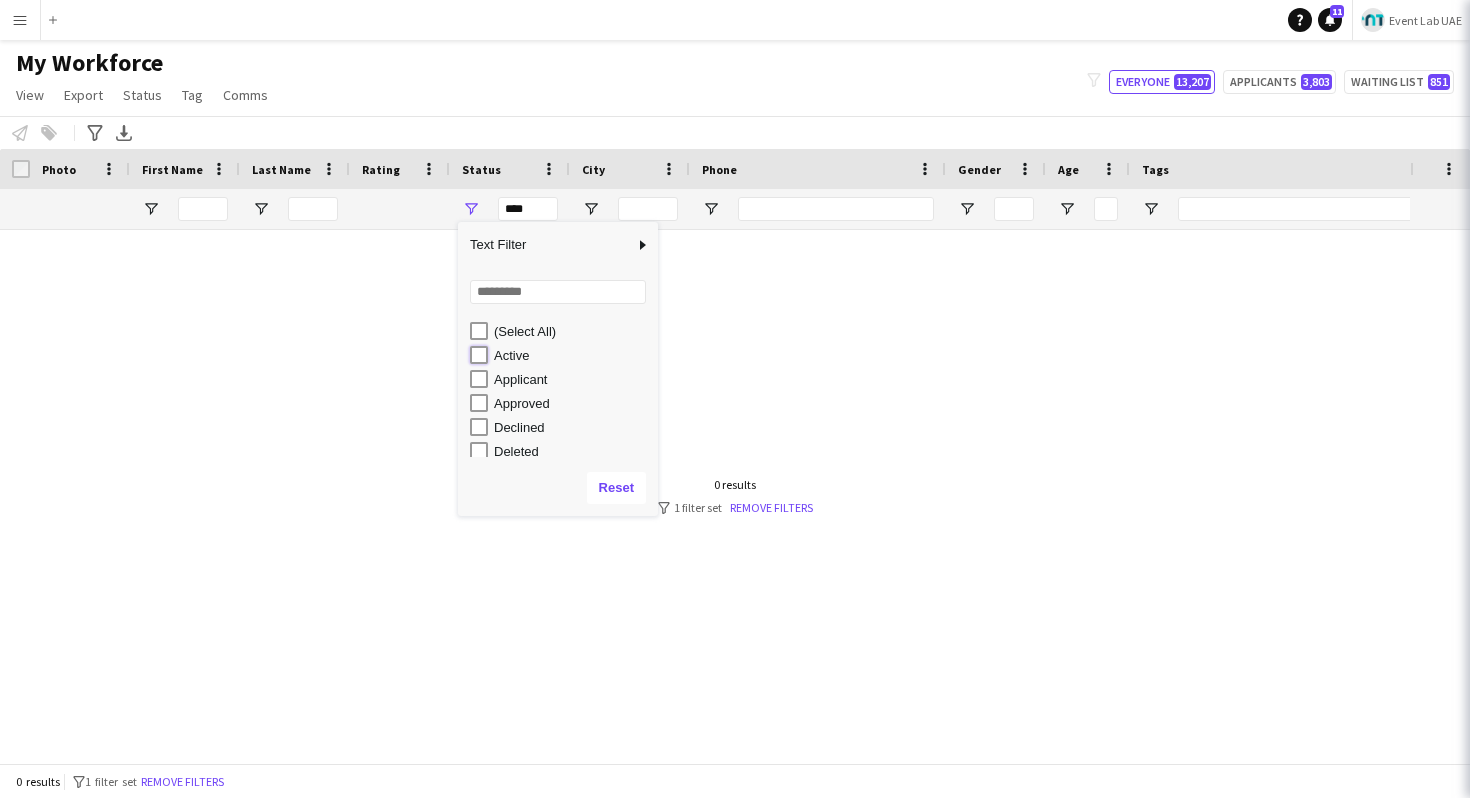 type on "**********" 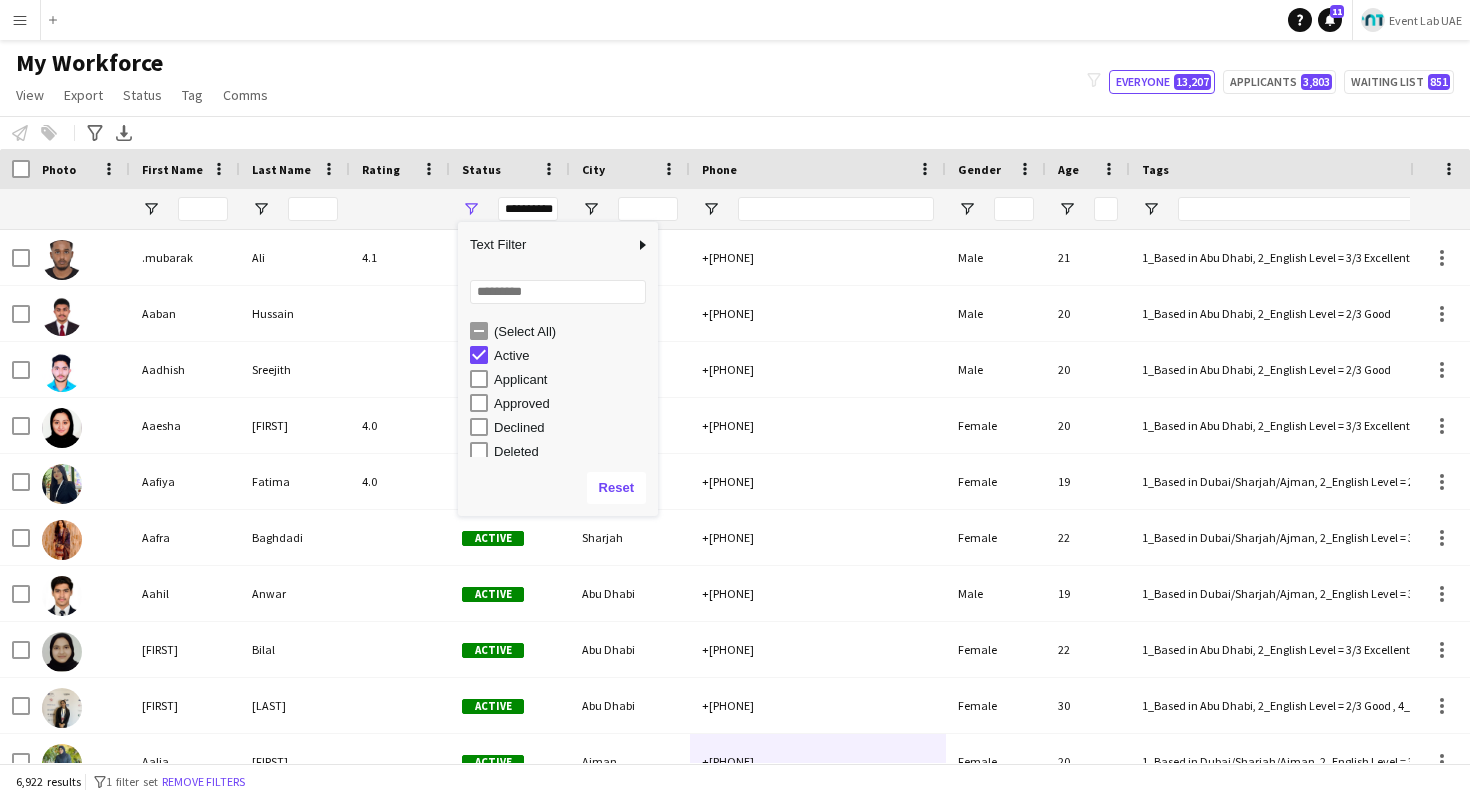 click on "Status" at bounding box center (510, 169) 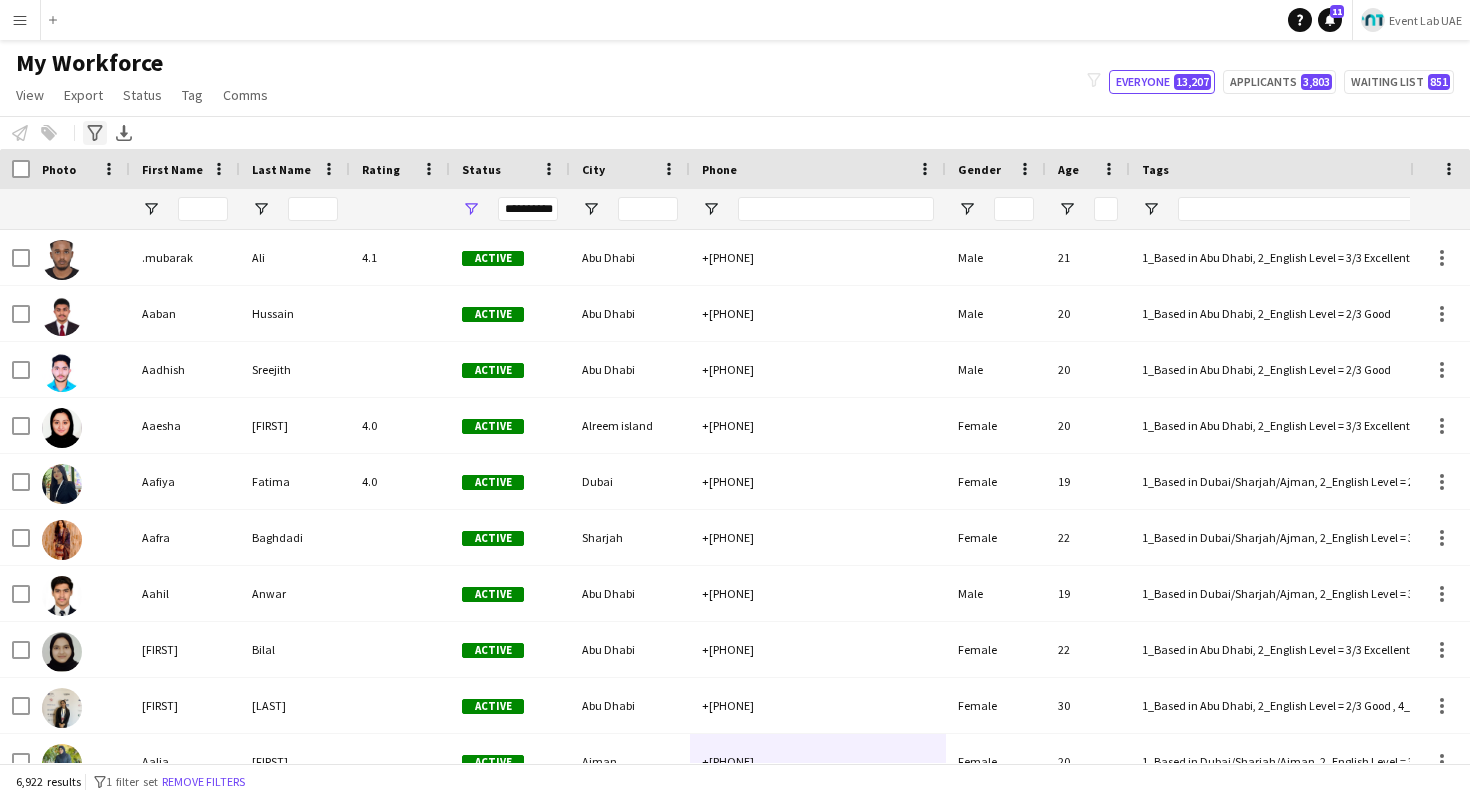 click on "Advanced filters" 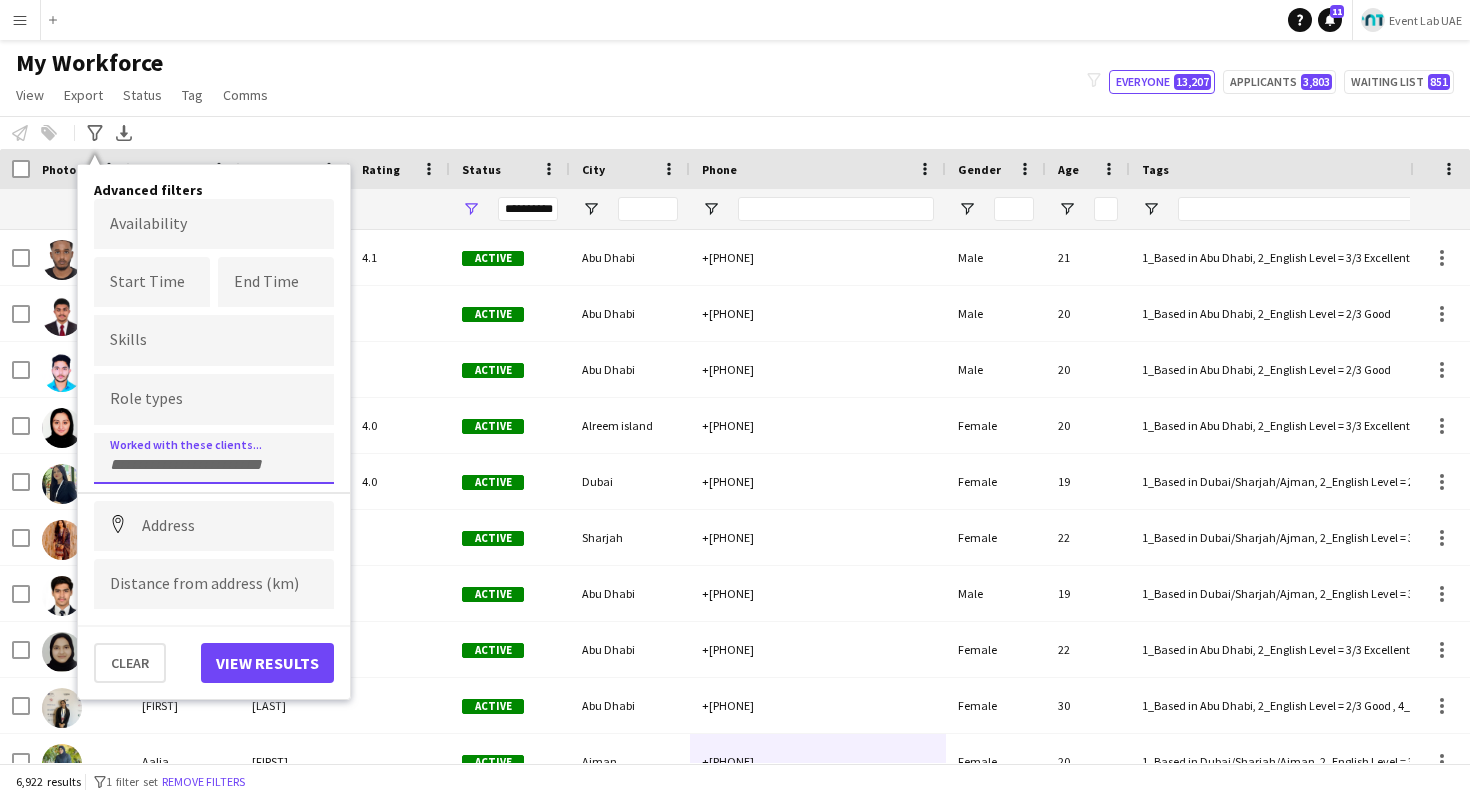 click at bounding box center (214, 458) 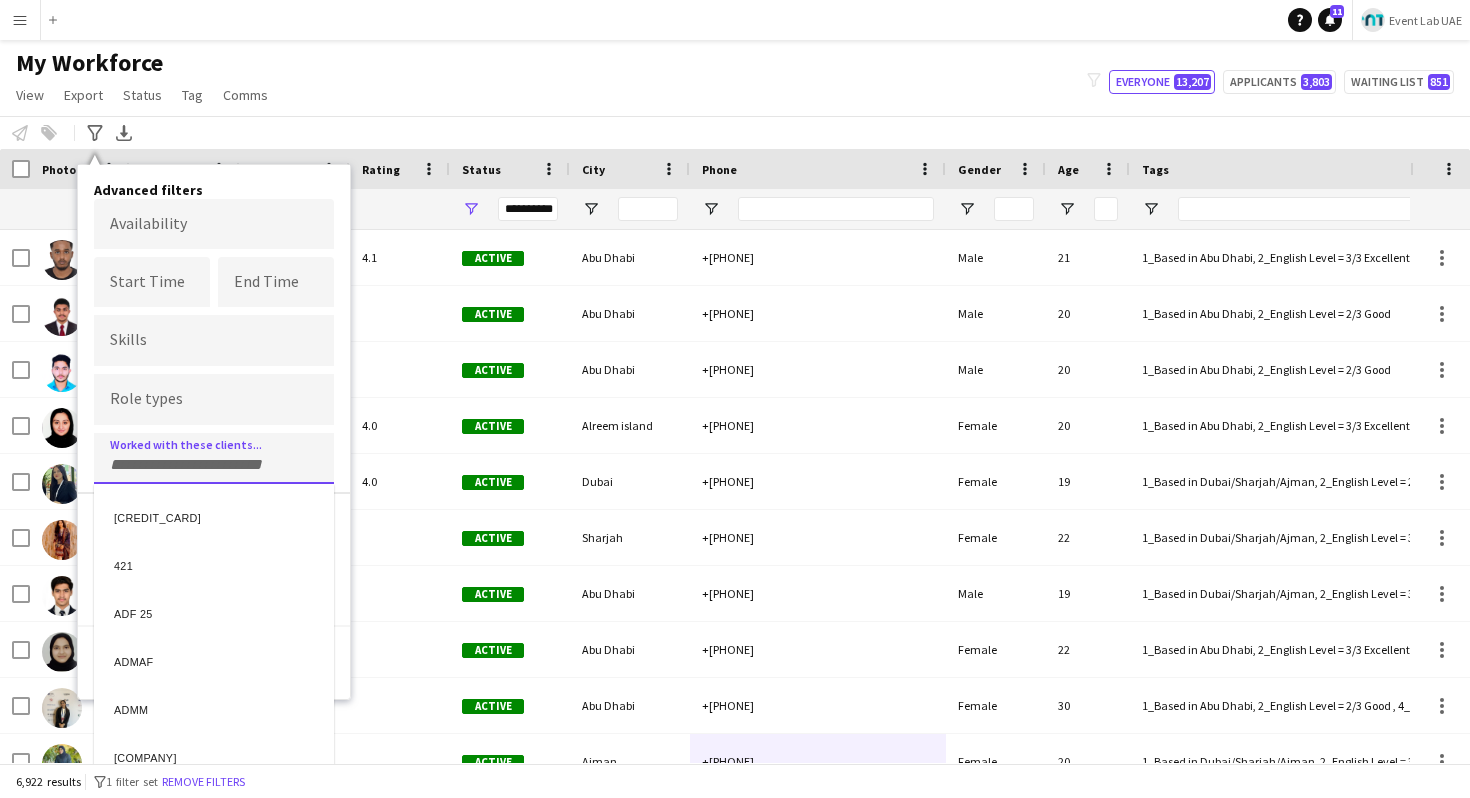 click at bounding box center (735, 399) 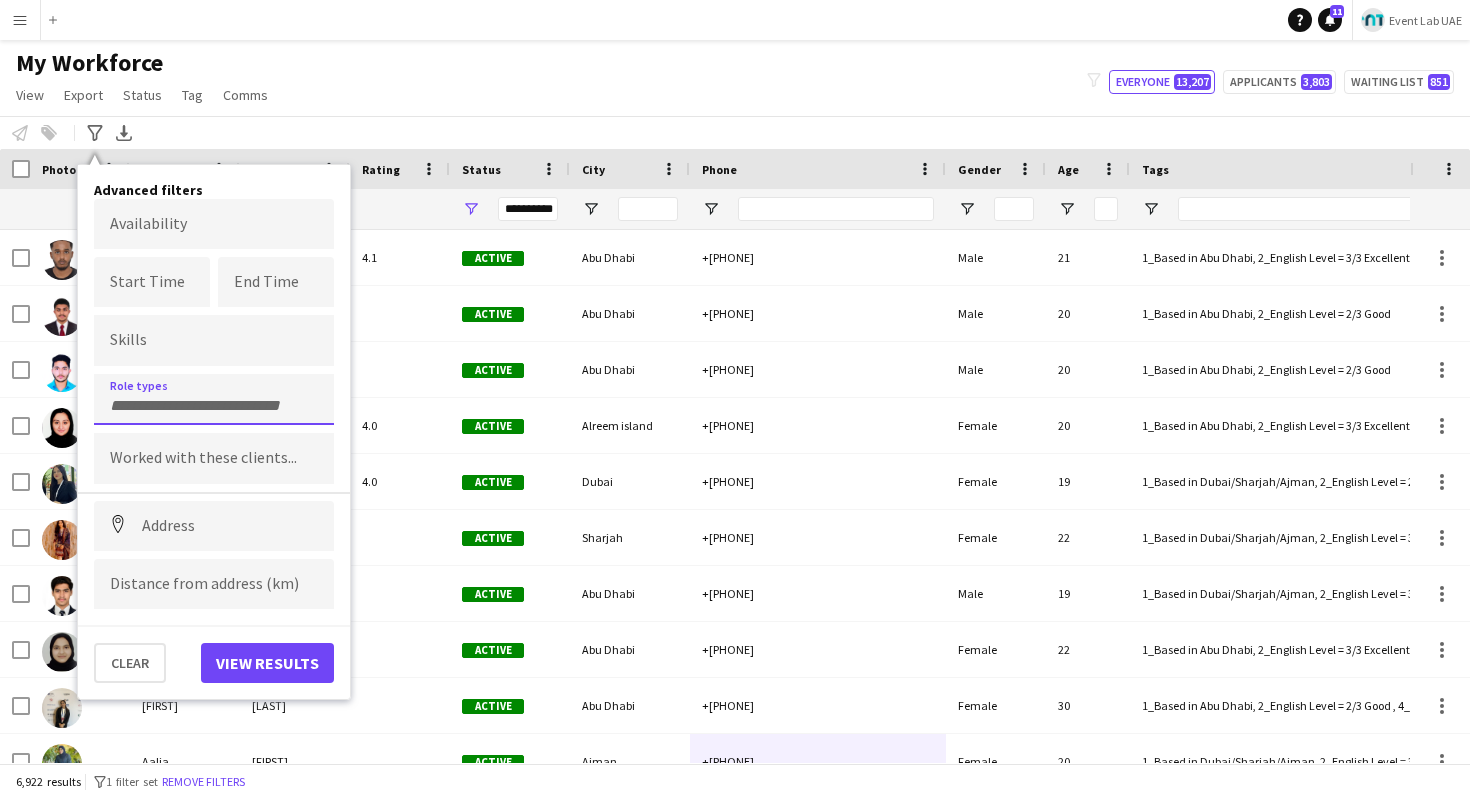 click at bounding box center (214, 399) 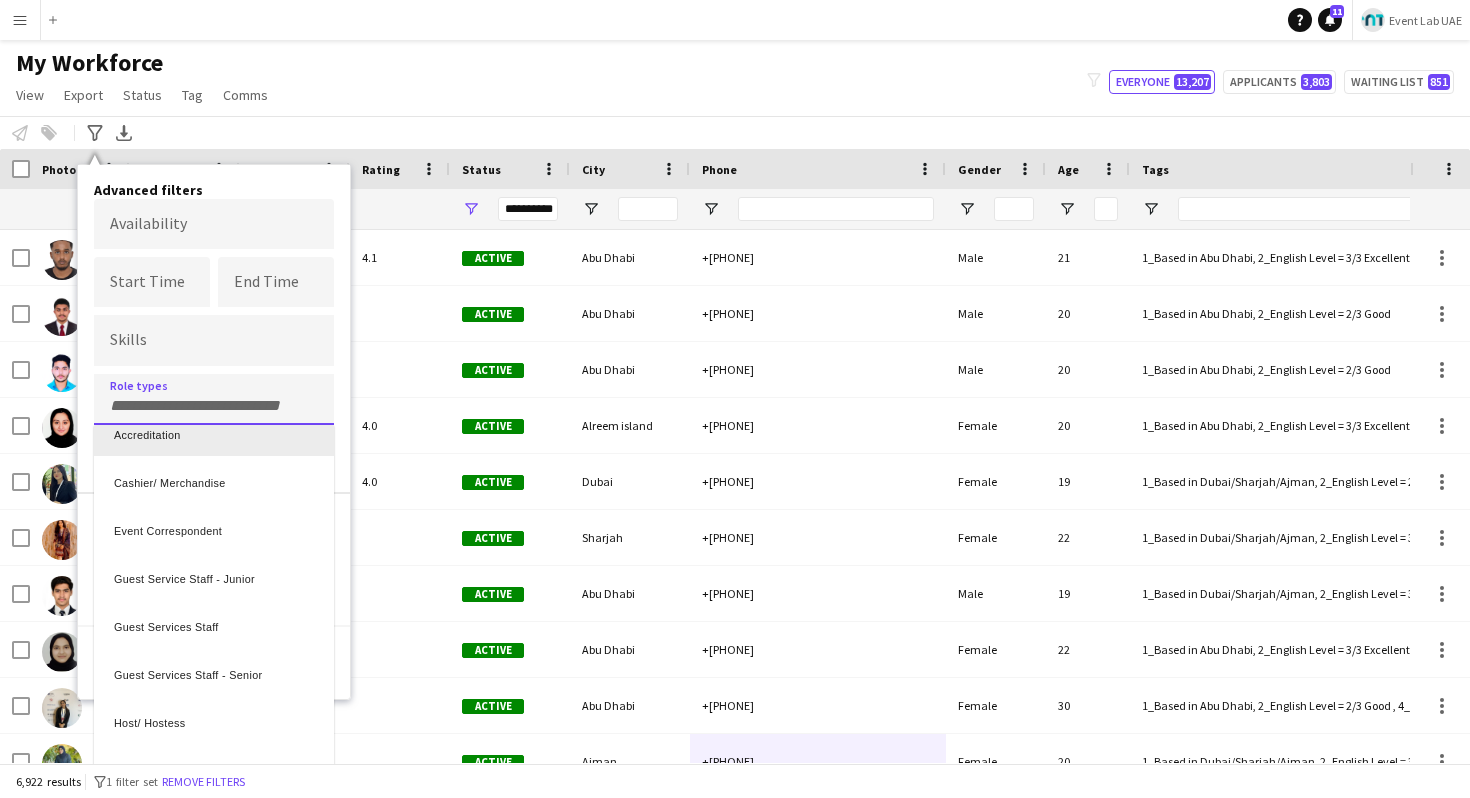 scroll, scrollTop: 51, scrollLeft: 0, axis: vertical 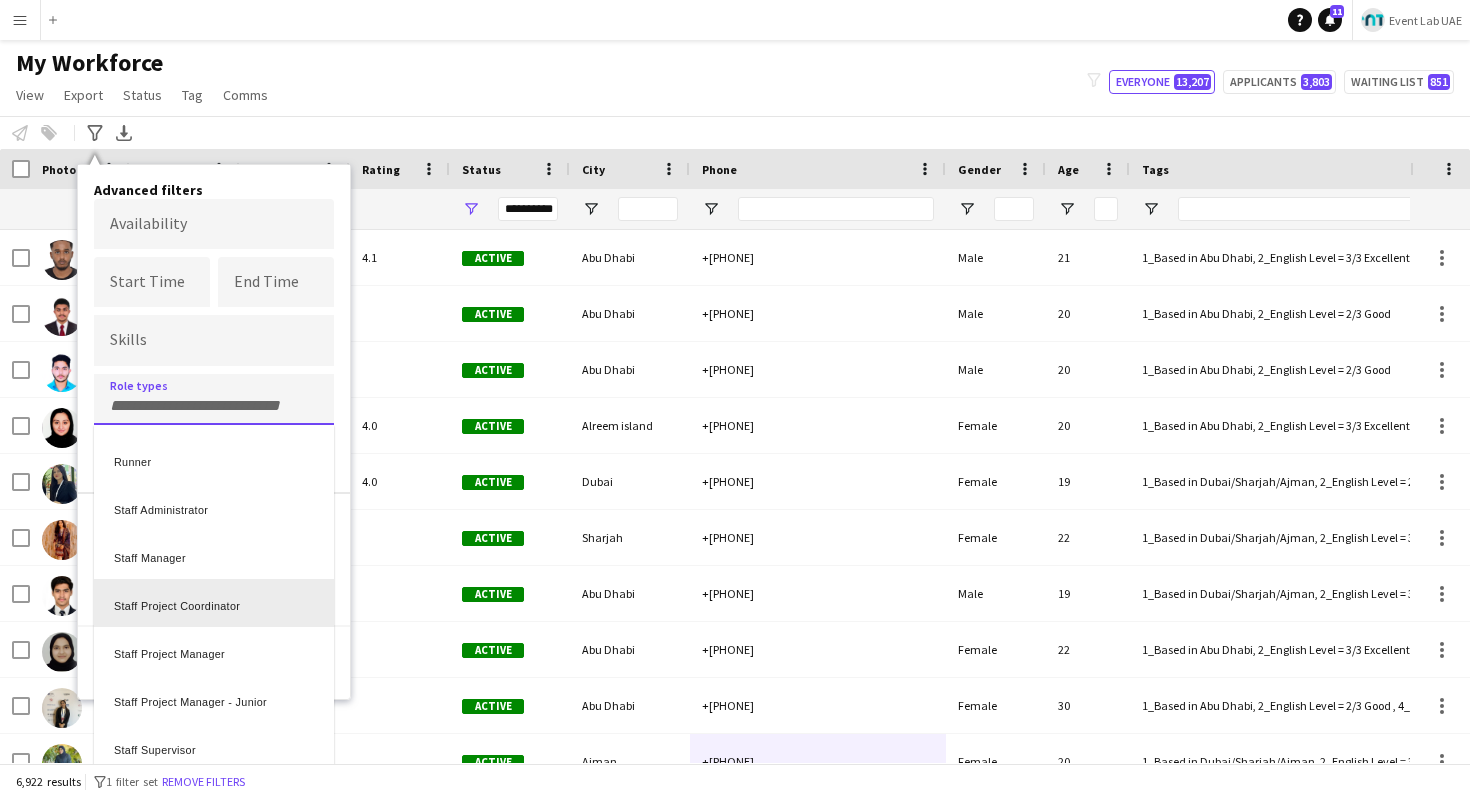 click on "Staff Project Coordinator" at bounding box center (214, 603) 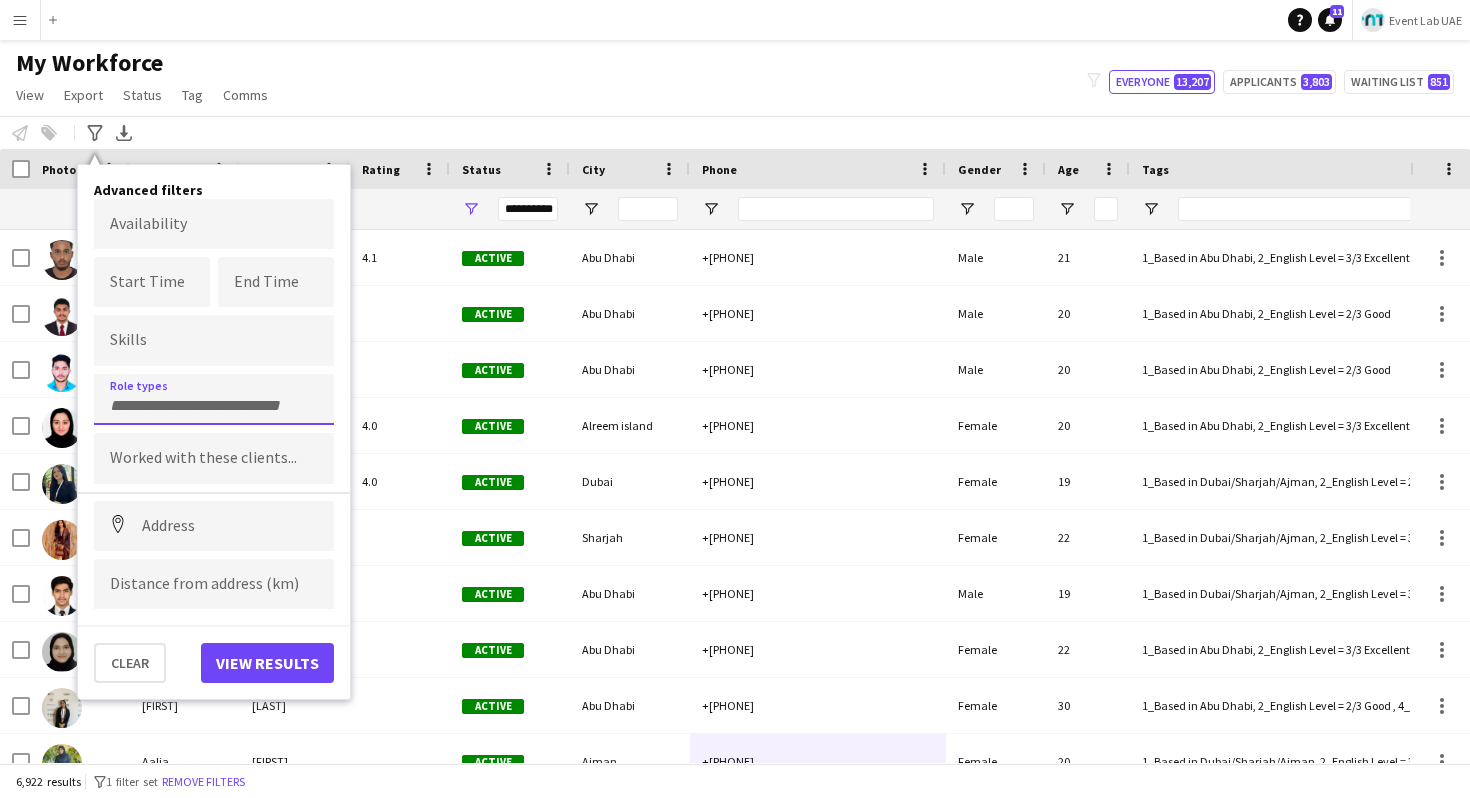 type 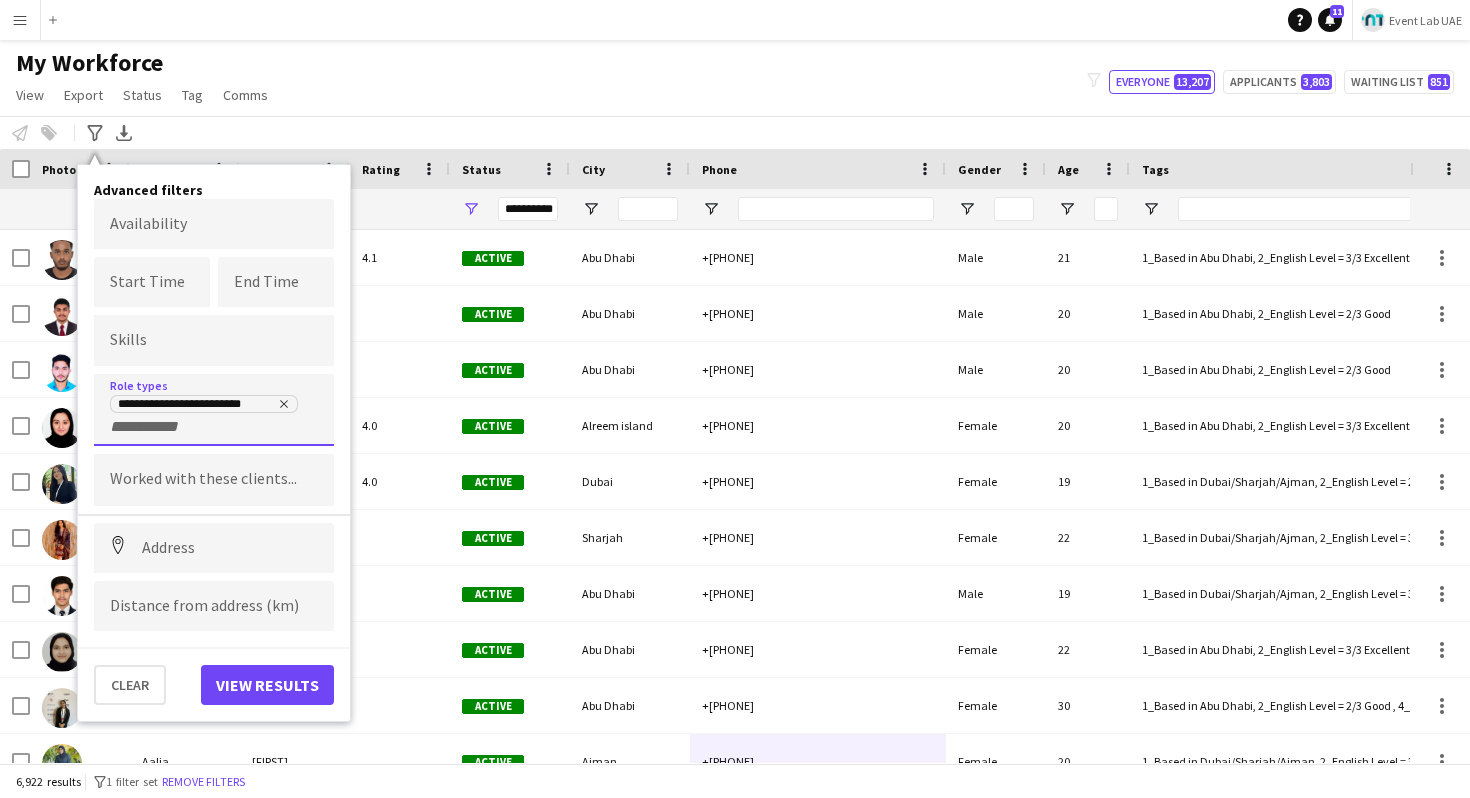 scroll, scrollTop: 0, scrollLeft: 0, axis: both 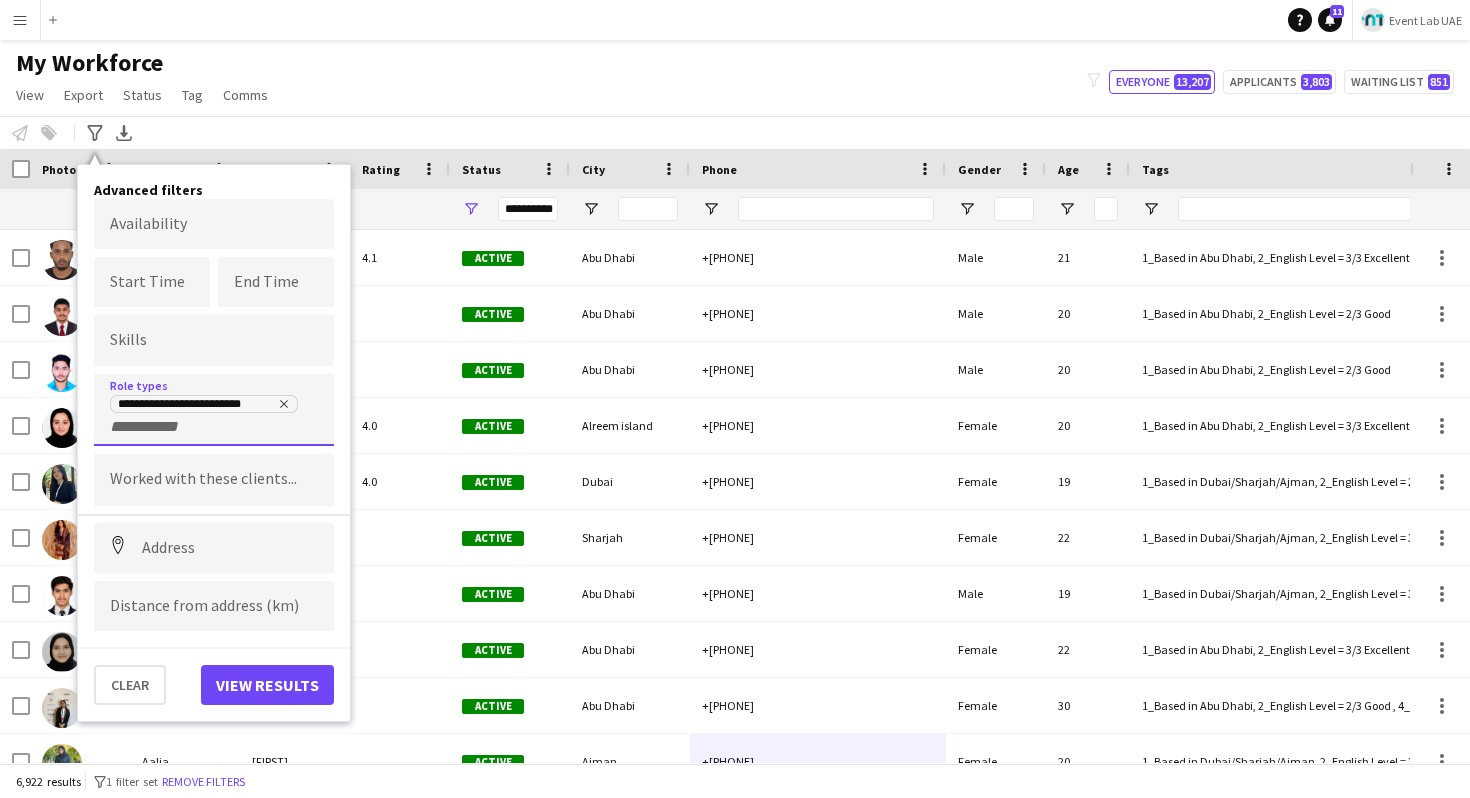 click at bounding box center (648, 209) 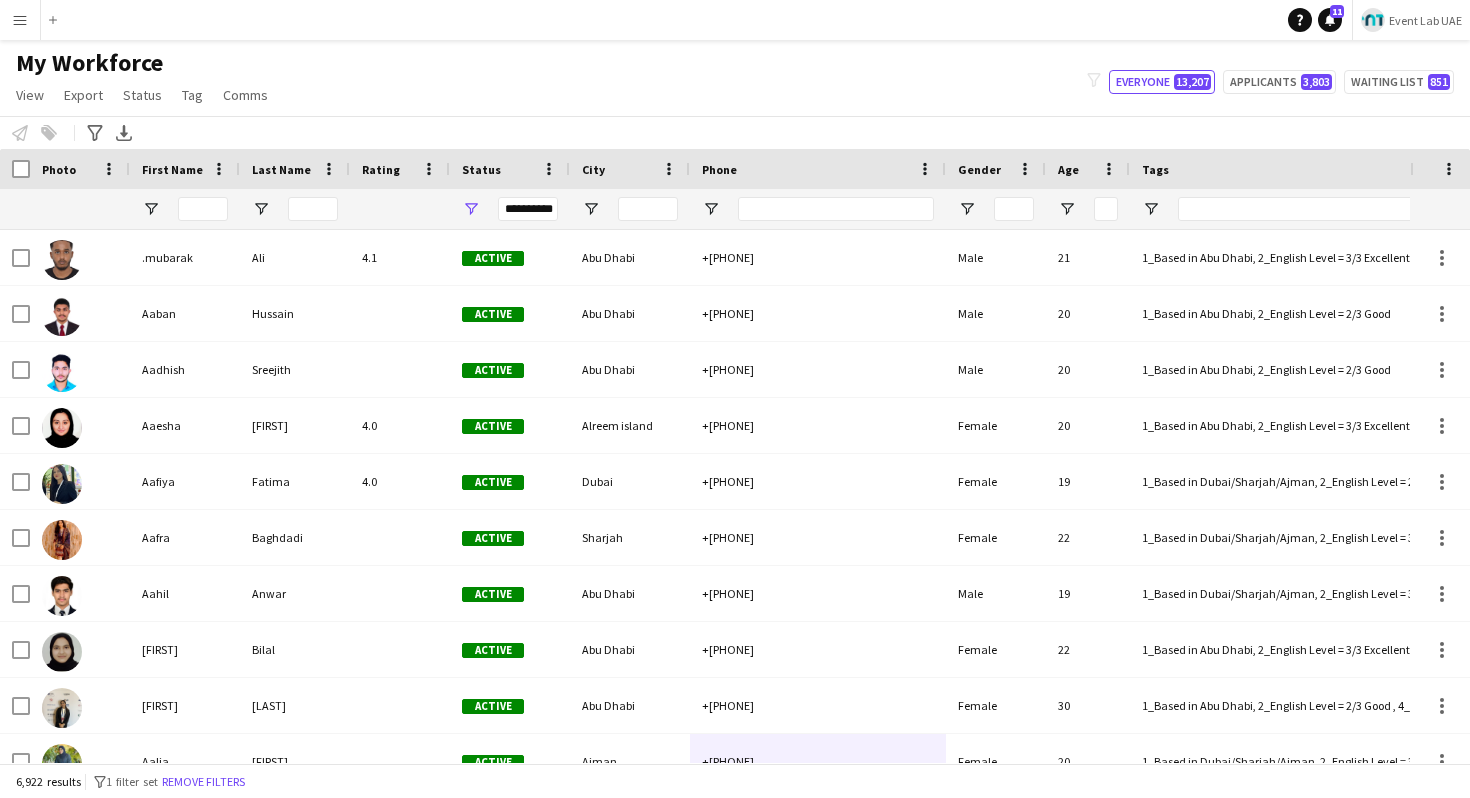 click on "City" at bounding box center (630, 169) 